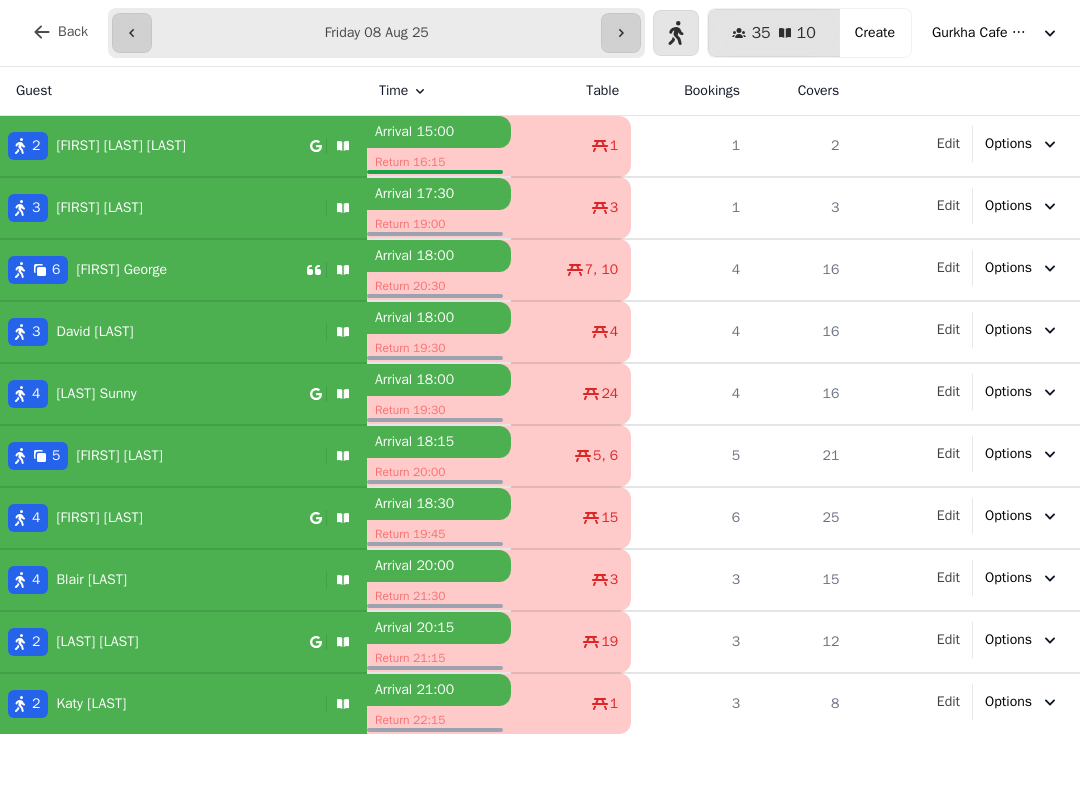 scroll, scrollTop: 0, scrollLeft: 0, axis: both 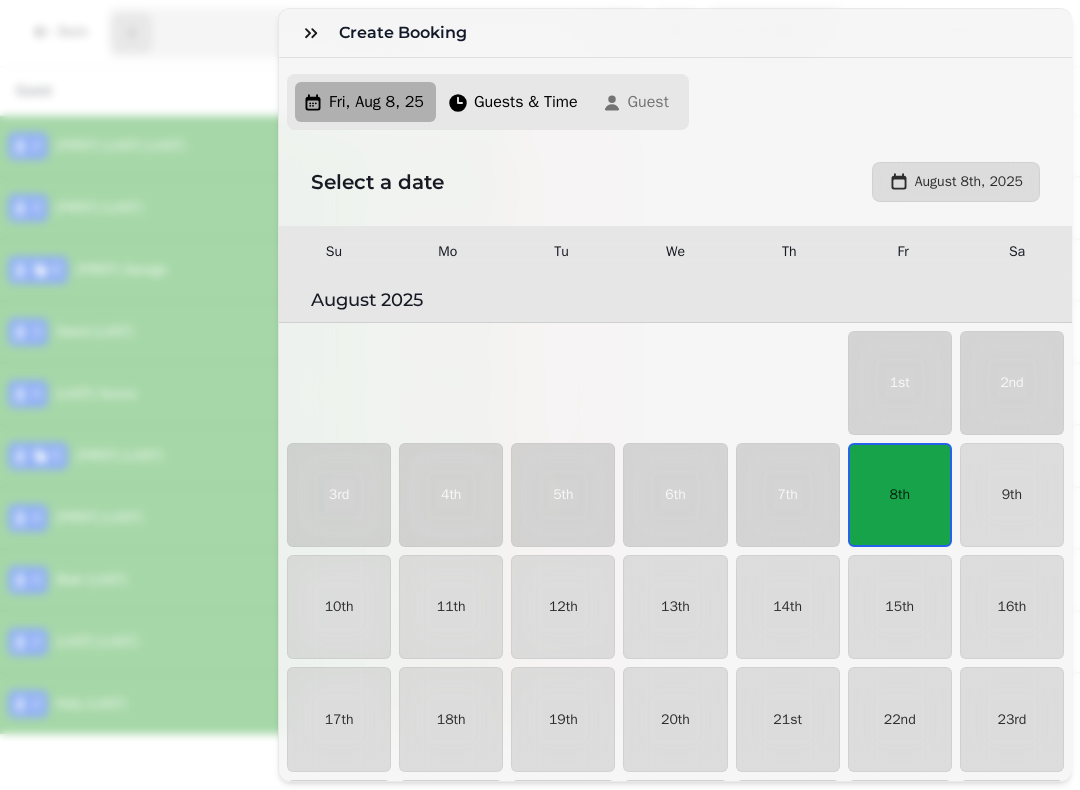 click on "8th" at bounding box center [900, 495] 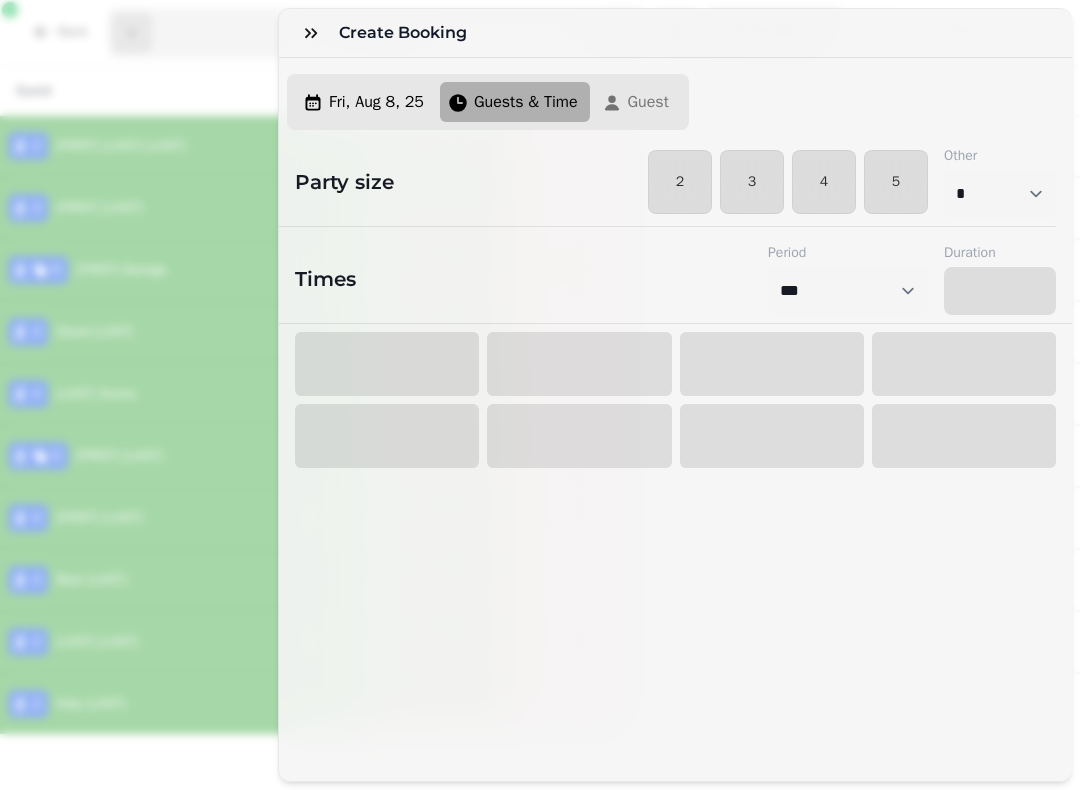 select on "****" 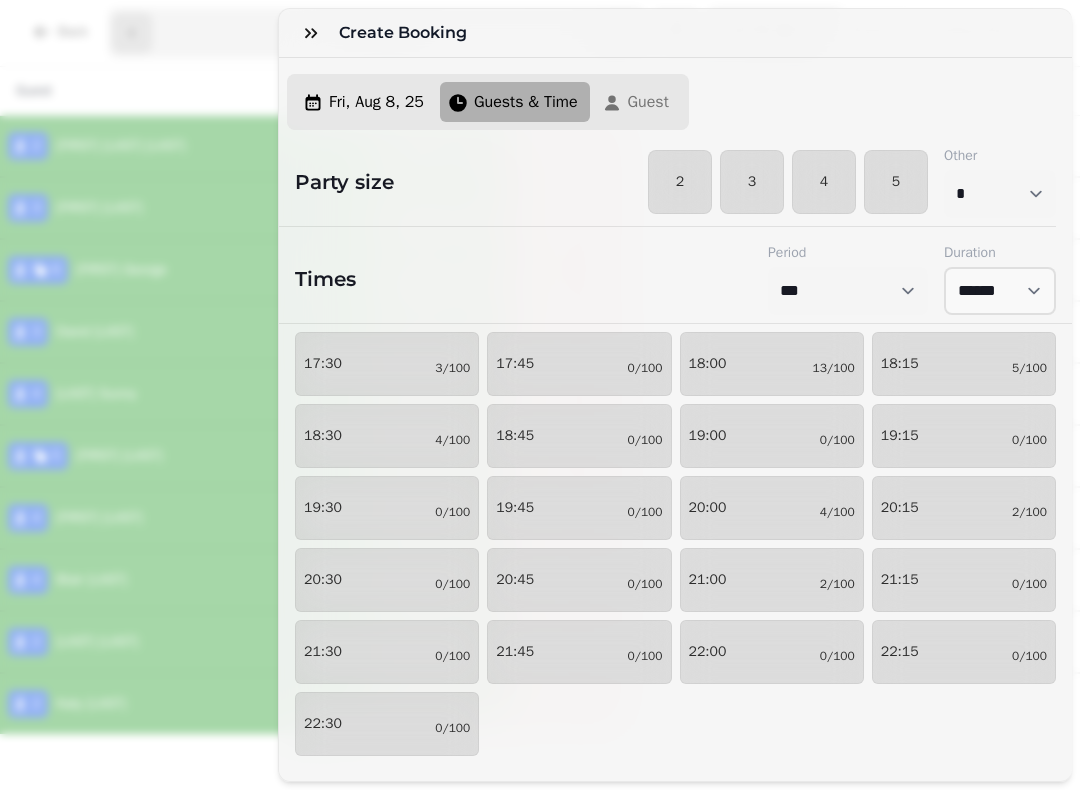 click on "20:00 4/100" at bounding box center [772, 508] 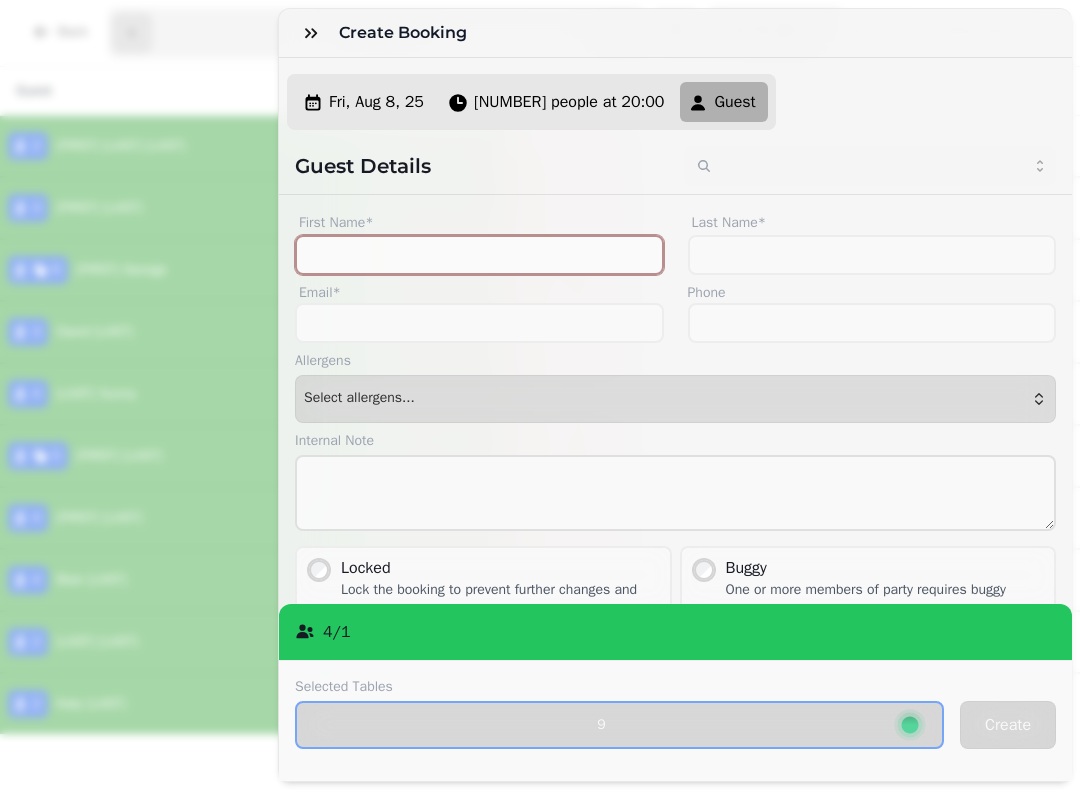 click on "First Name*" at bounding box center (479, 255) 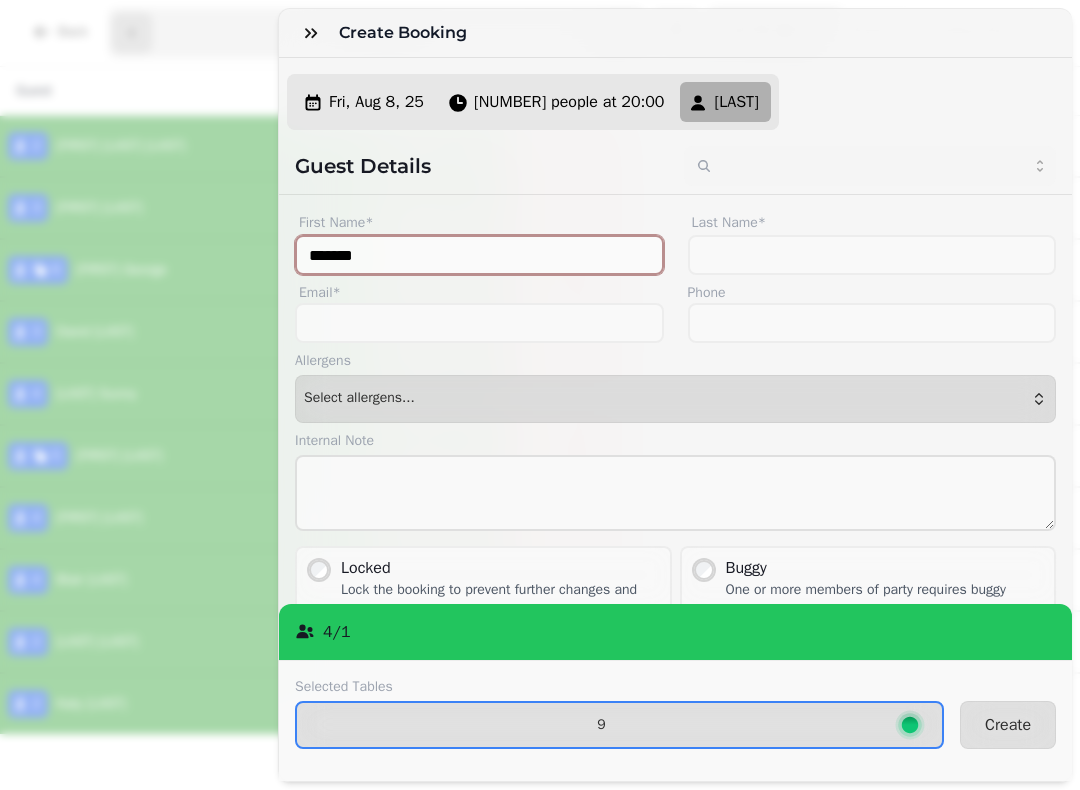 type on "*******" 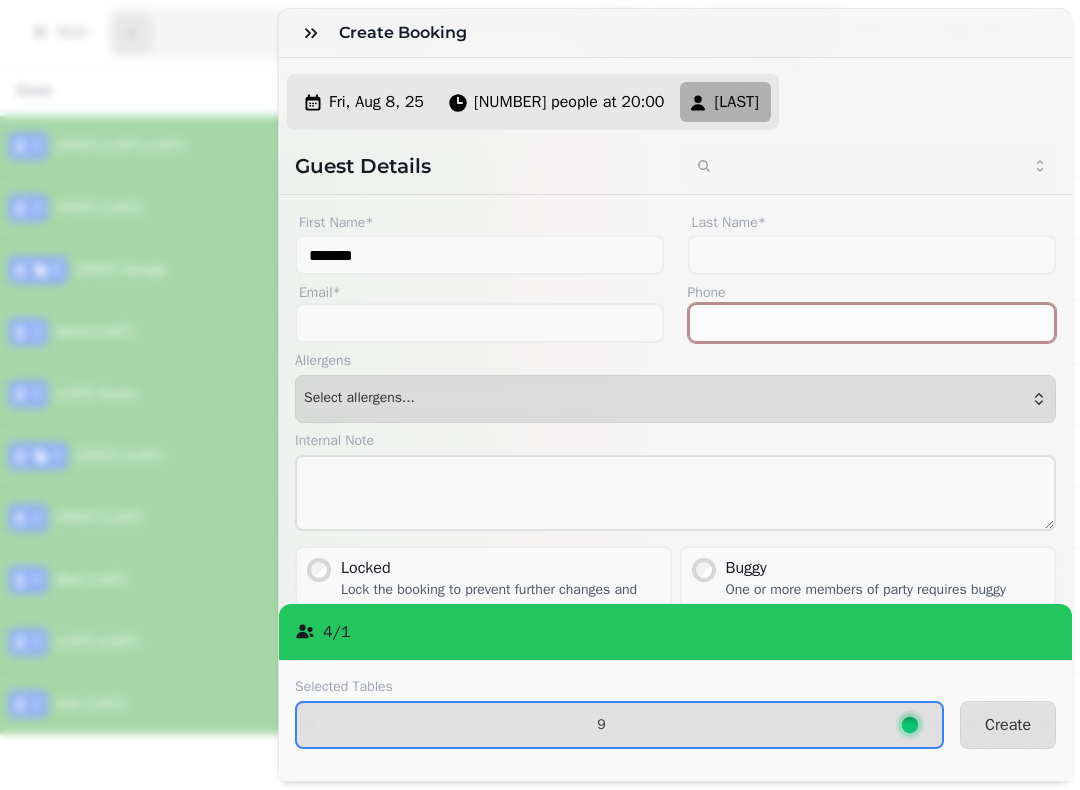 click on "Phone" at bounding box center (872, 323) 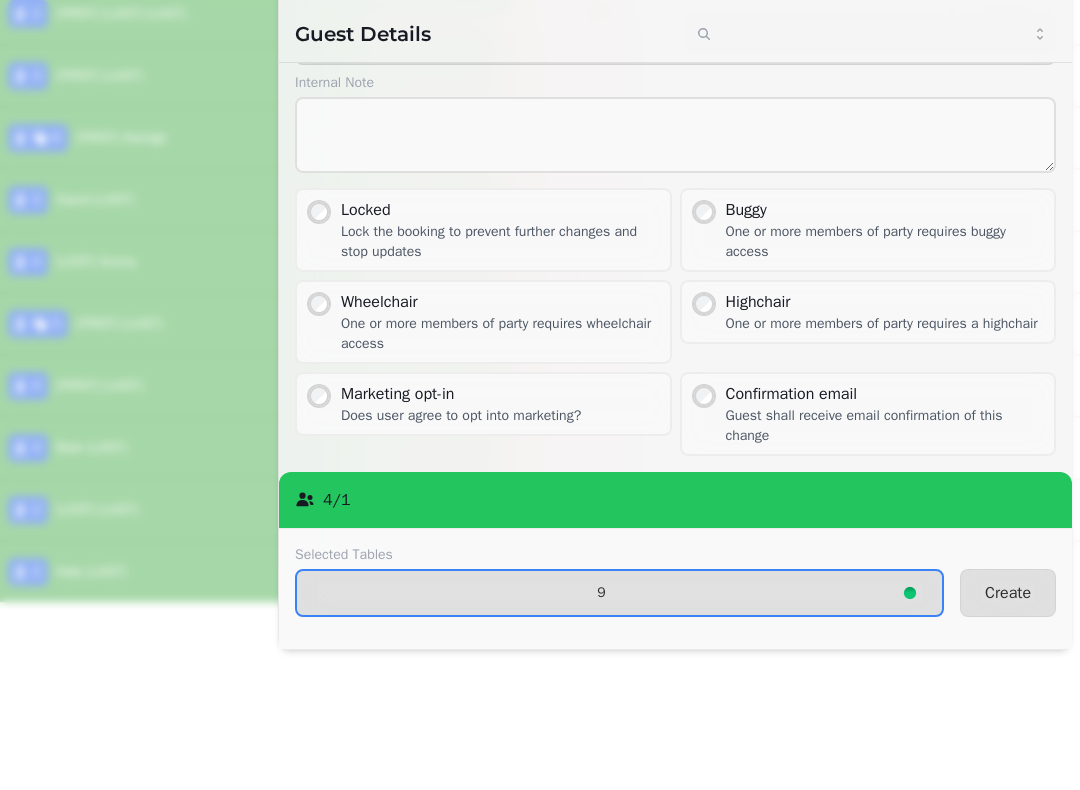scroll, scrollTop: 225, scrollLeft: 0, axis: vertical 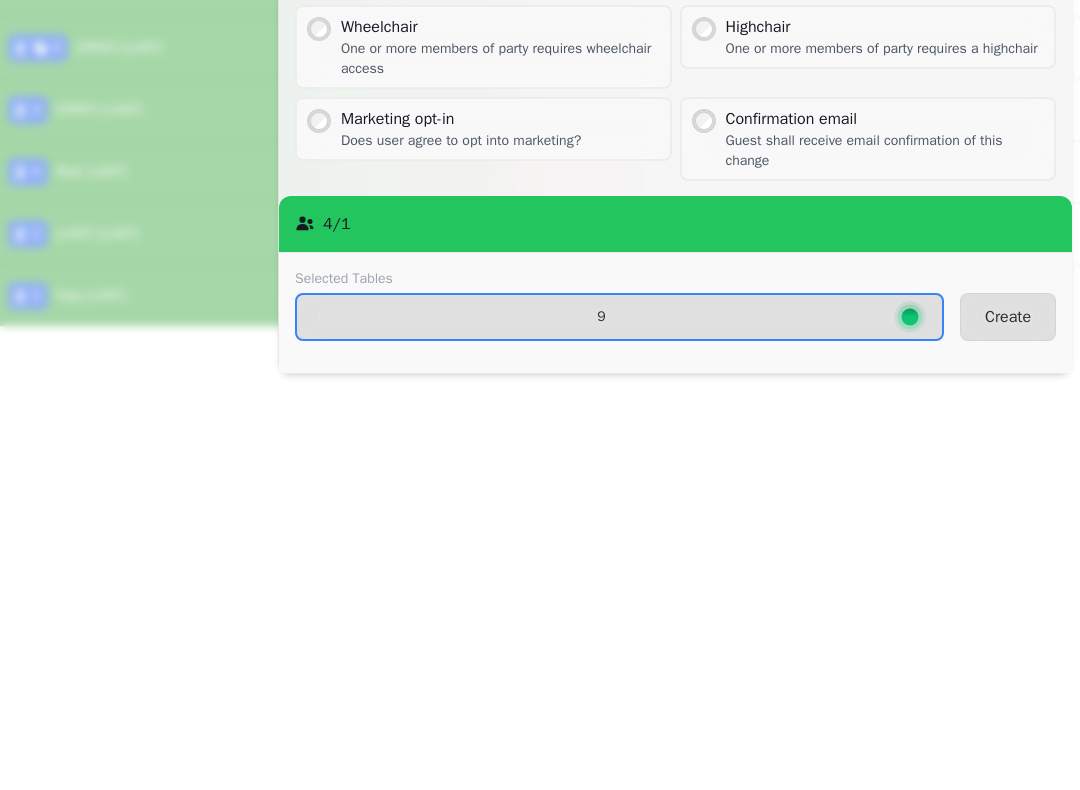 type on "**********" 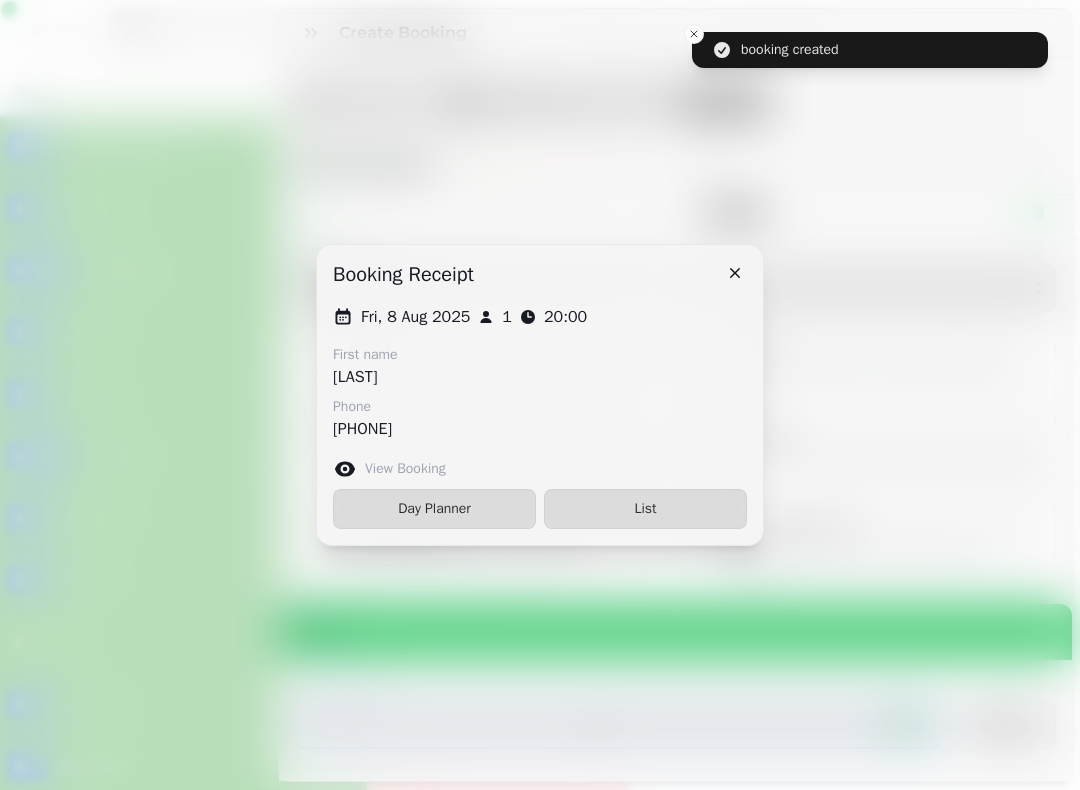 scroll, scrollTop: 111, scrollLeft: 0, axis: vertical 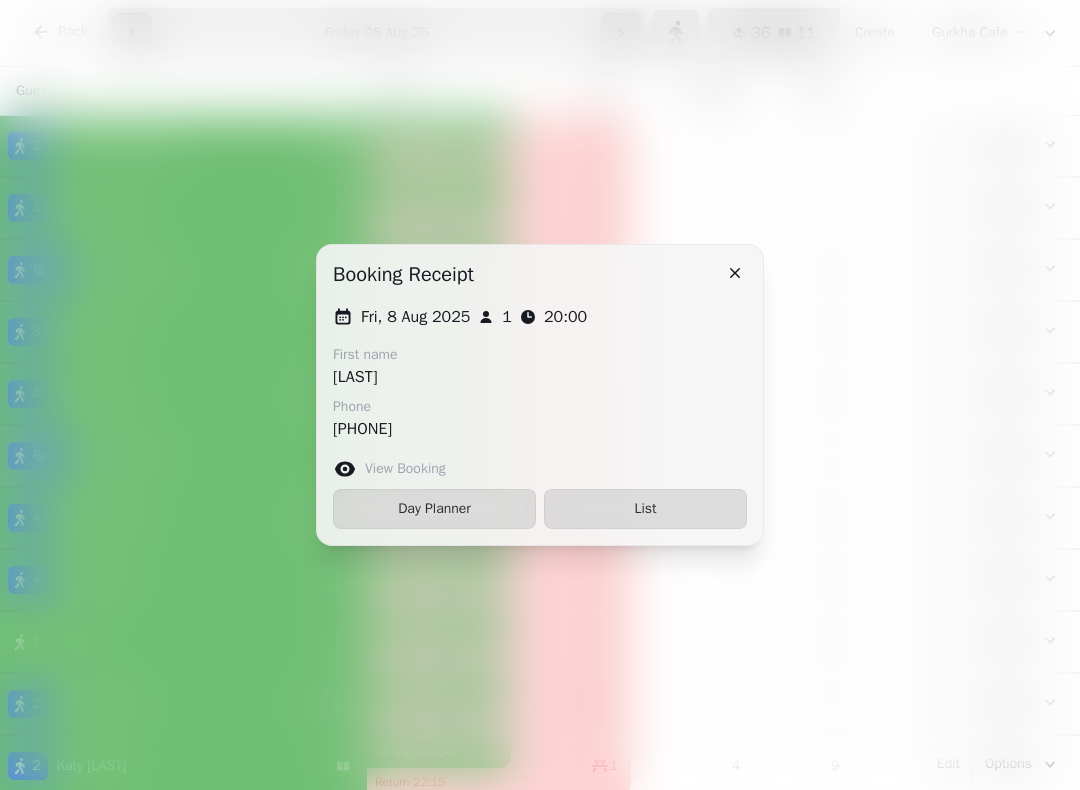 click on "List" at bounding box center (645, 509) 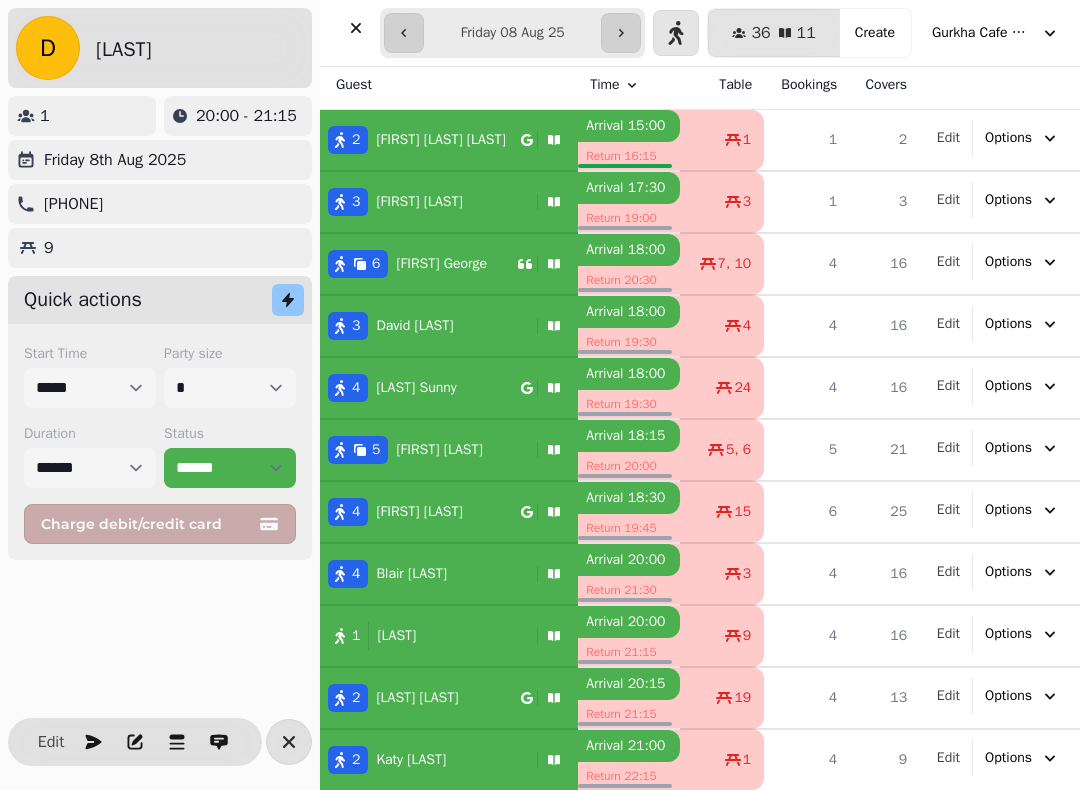 scroll, scrollTop: 6, scrollLeft: 0, axis: vertical 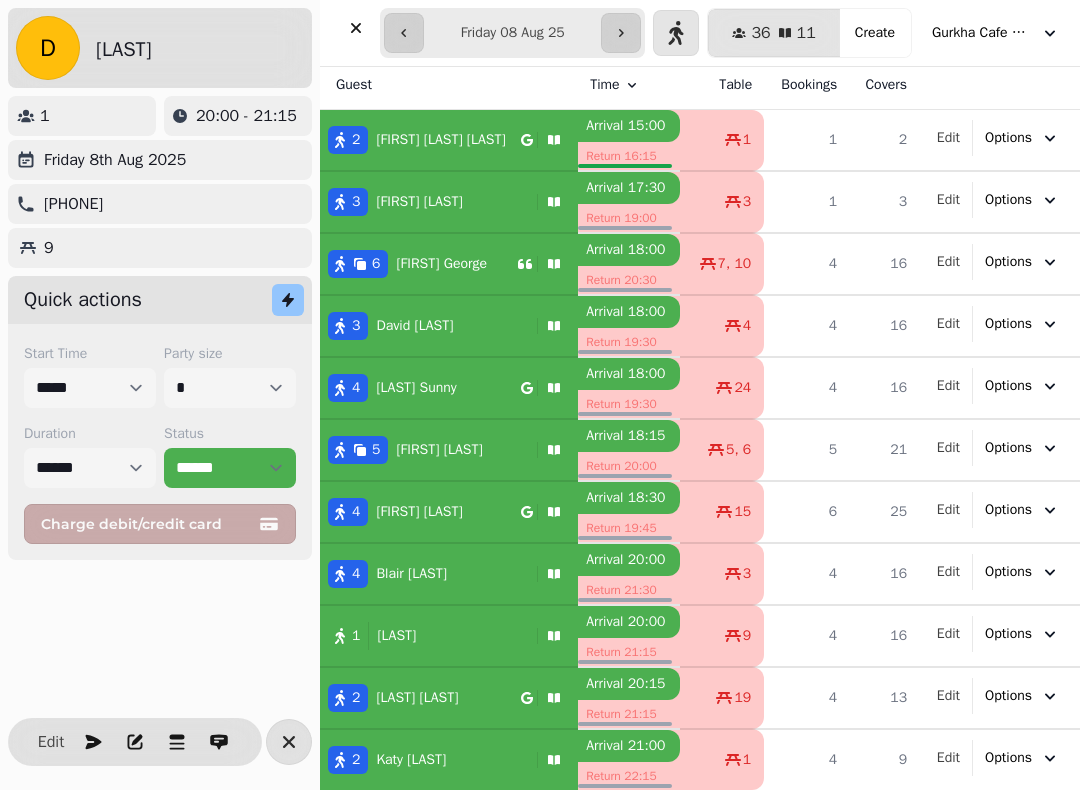 click on "Edit" at bounding box center (948, 634) 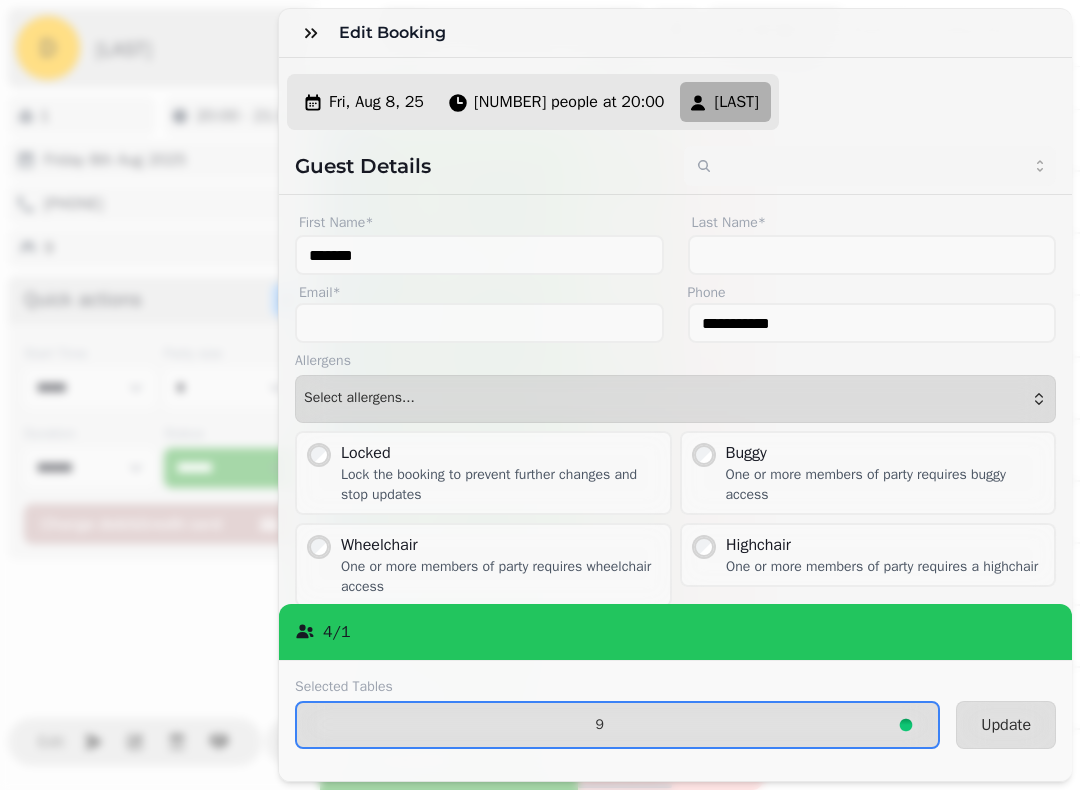 scroll, scrollTop: 0, scrollLeft: 0, axis: both 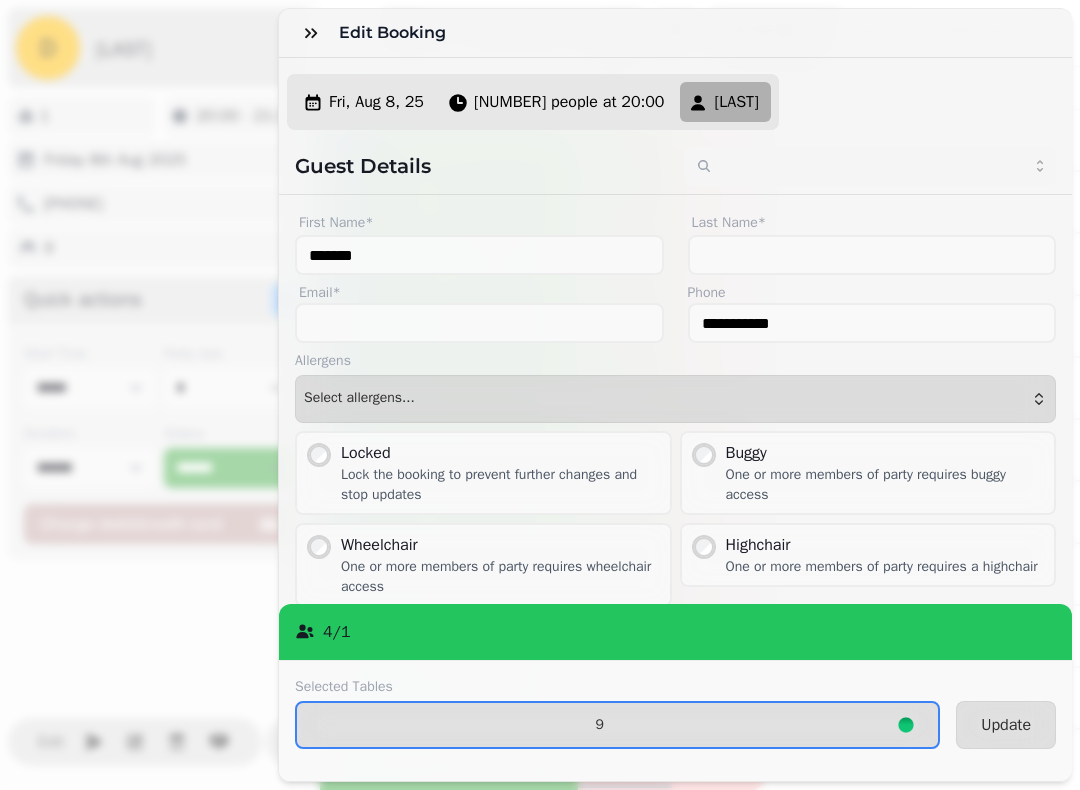 click on "[NUMBER] people at 20:00" at bounding box center (569, 102) 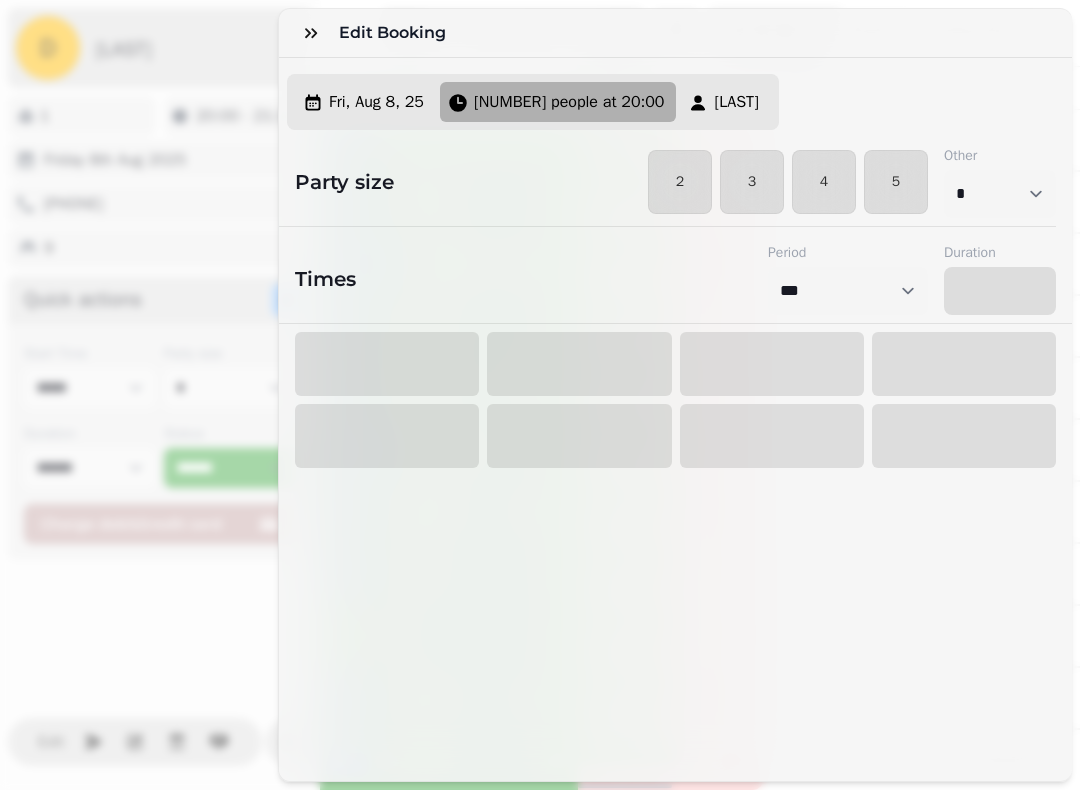 select on "****" 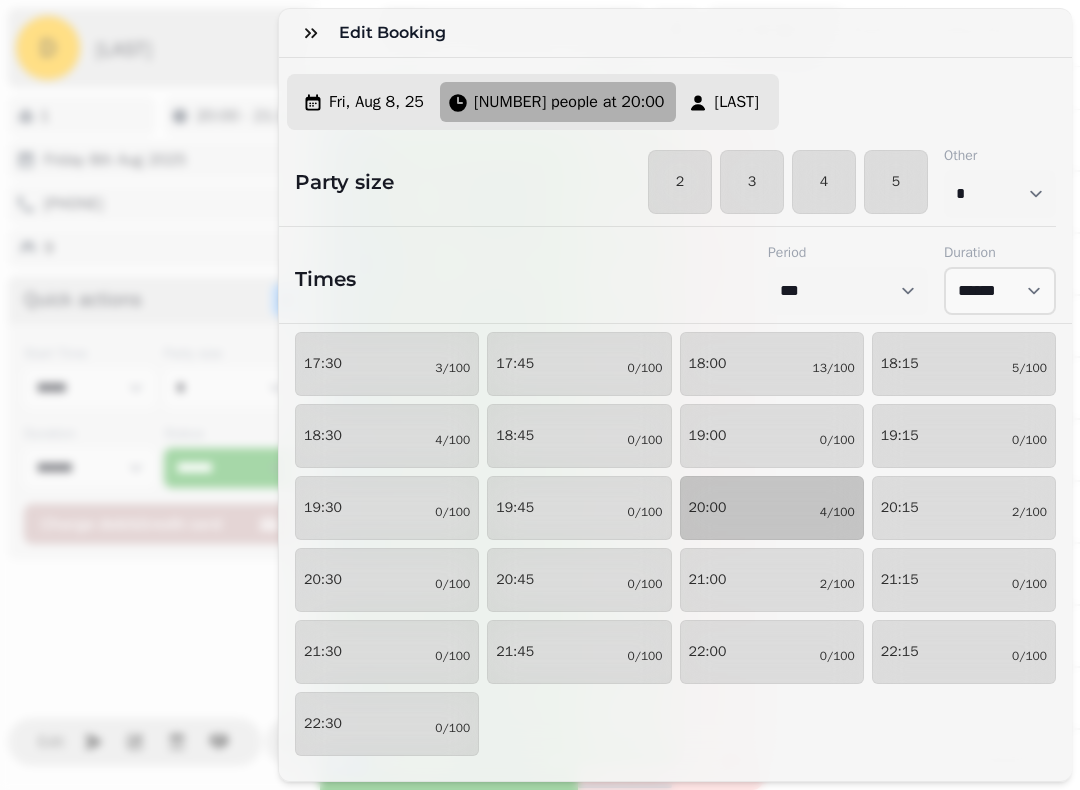 click on "5" at bounding box center (896, 182) 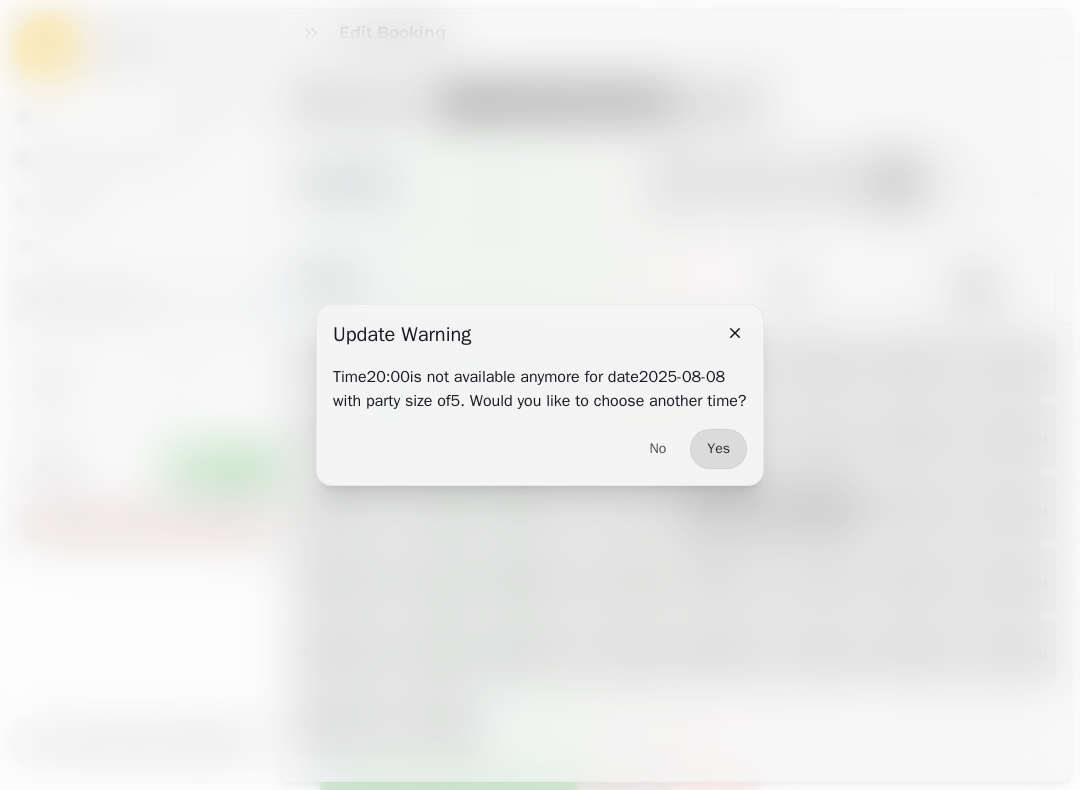 select on "****" 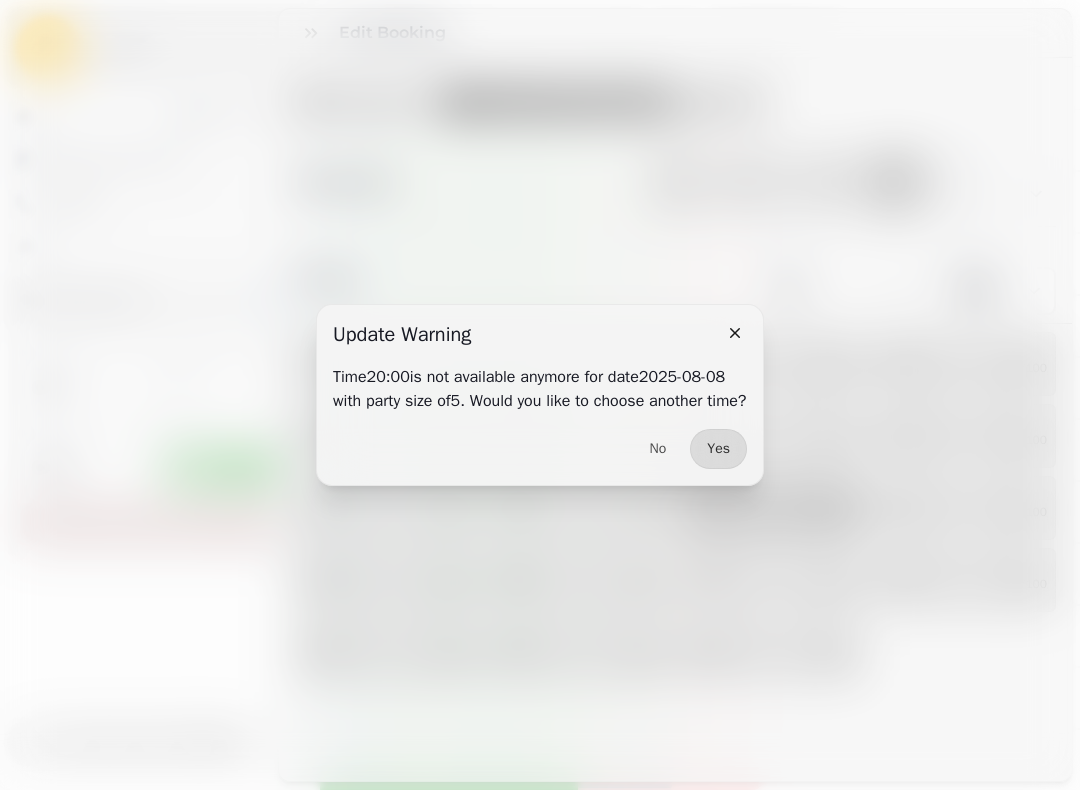 click on "Yes" at bounding box center [718, 449] 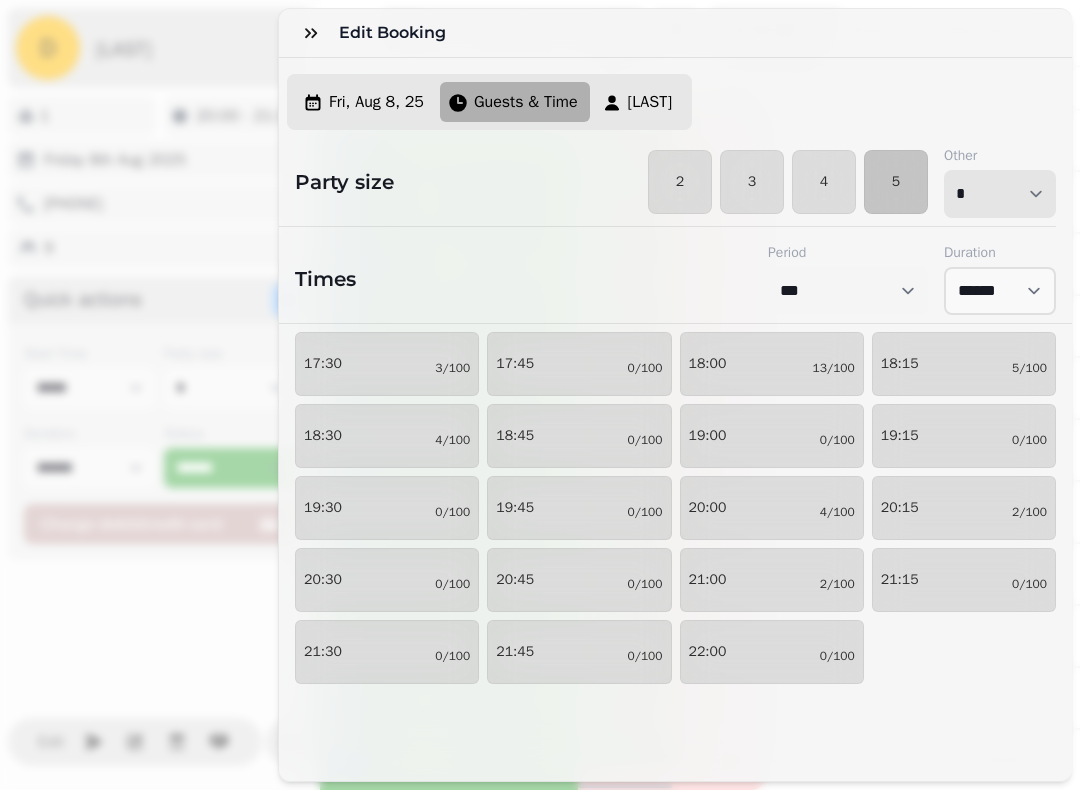 click on "* * * * * * * * * ** ** ** ** ** ** ** ** ** ** ** ** ** ** ** ** ** ** ** ** ** ** ** ** ** ** ** ** ** ** ** ** ** ** ** ** ** ** ** ** ** ** ** ** ** ** ** ** ** ** ** ** ** ** ** ** ** ** ** ** ** ** ** ** ** ** ** ** ** ** ** ** ** ** ** ** ** ** ** ** ** ** ** ** ** ** ** ** ** ** *** *** *** *** *** *** *** *** *** *** *** *** *** *** *** *** *** *** *** *** ***" at bounding box center [1000, 194] 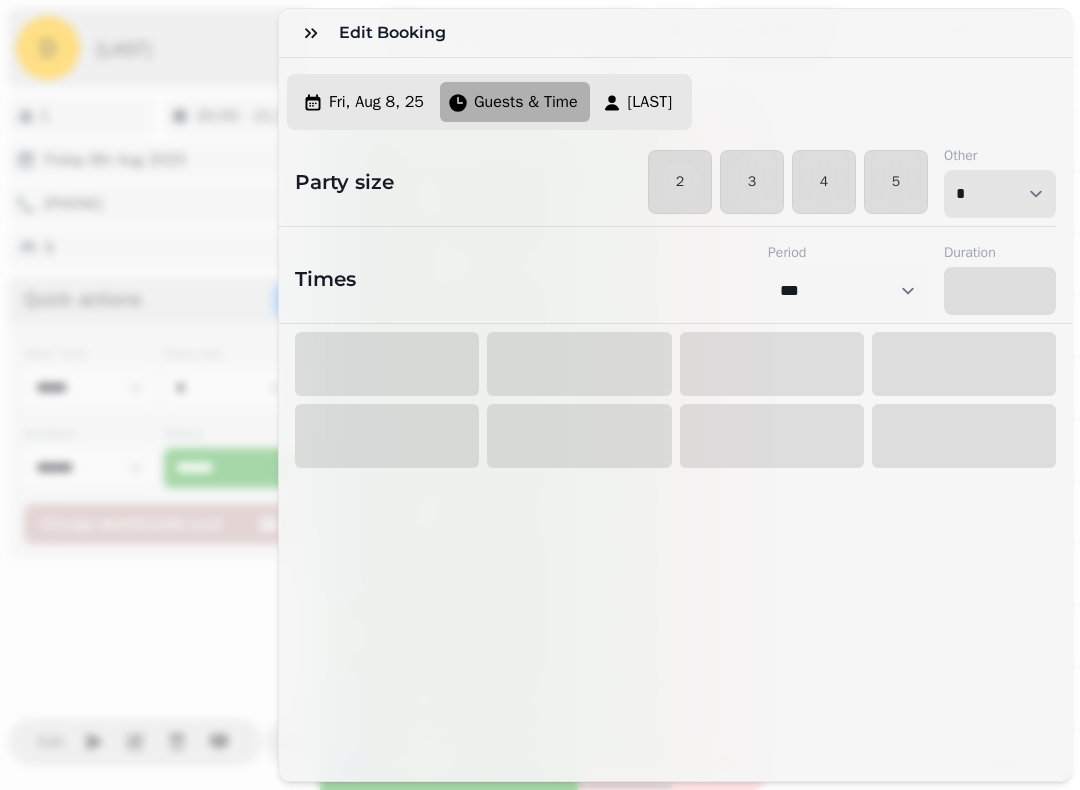 select on "****" 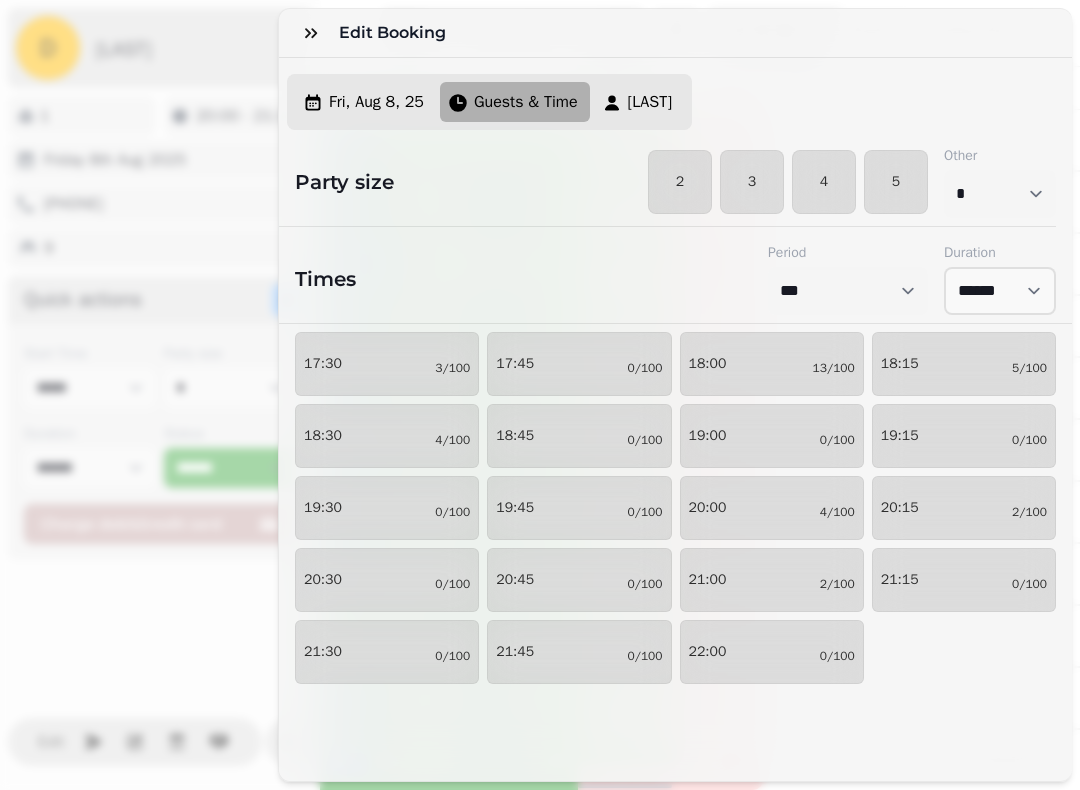 click on "17:30 3/100 17:45 0/100 18:00 13/100 18:15 5/100 18:30 4/100 18:45 0/100 19:00 0/100 19:15 0/100 19:30 0/100 19:45 0/100 20:00 4/100 20:15 2/100 20:30 0/100 20:45 0/100 21:00 2/100 21:15 0/100 21:30 0/100 21:45 0/100 22:00 0/100" at bounding box center [675, 508] 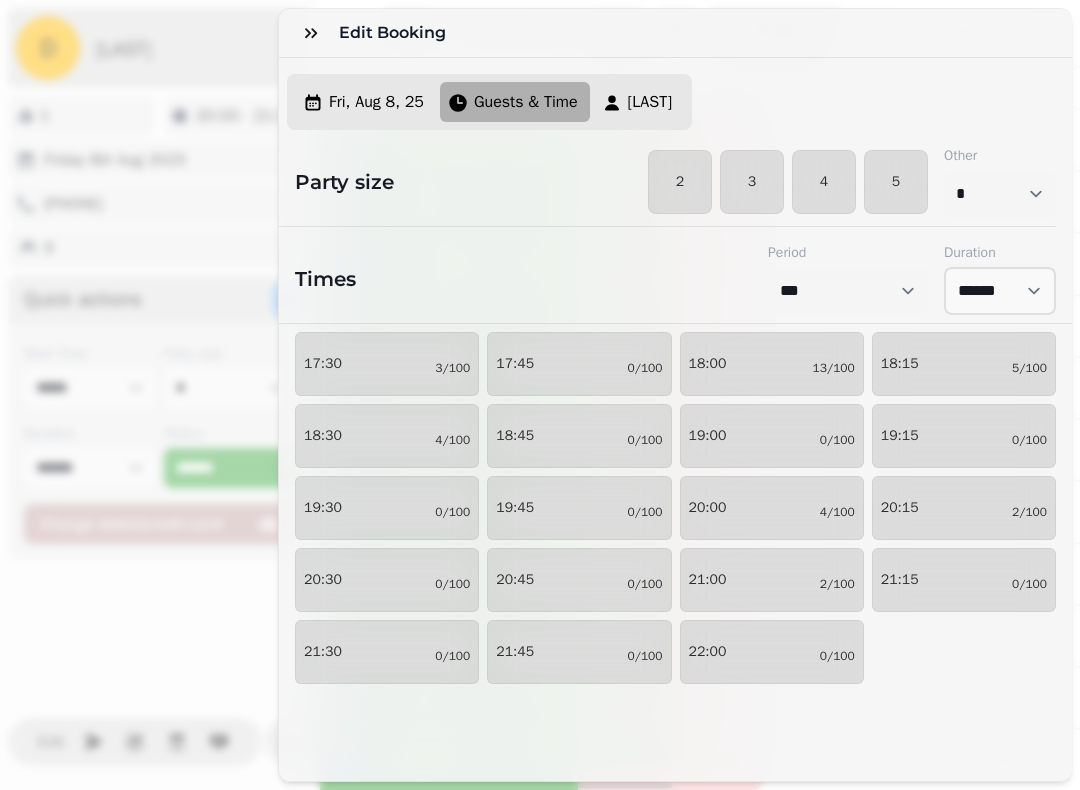 click on "20:00 4/100" at bounding box center [772, 508] 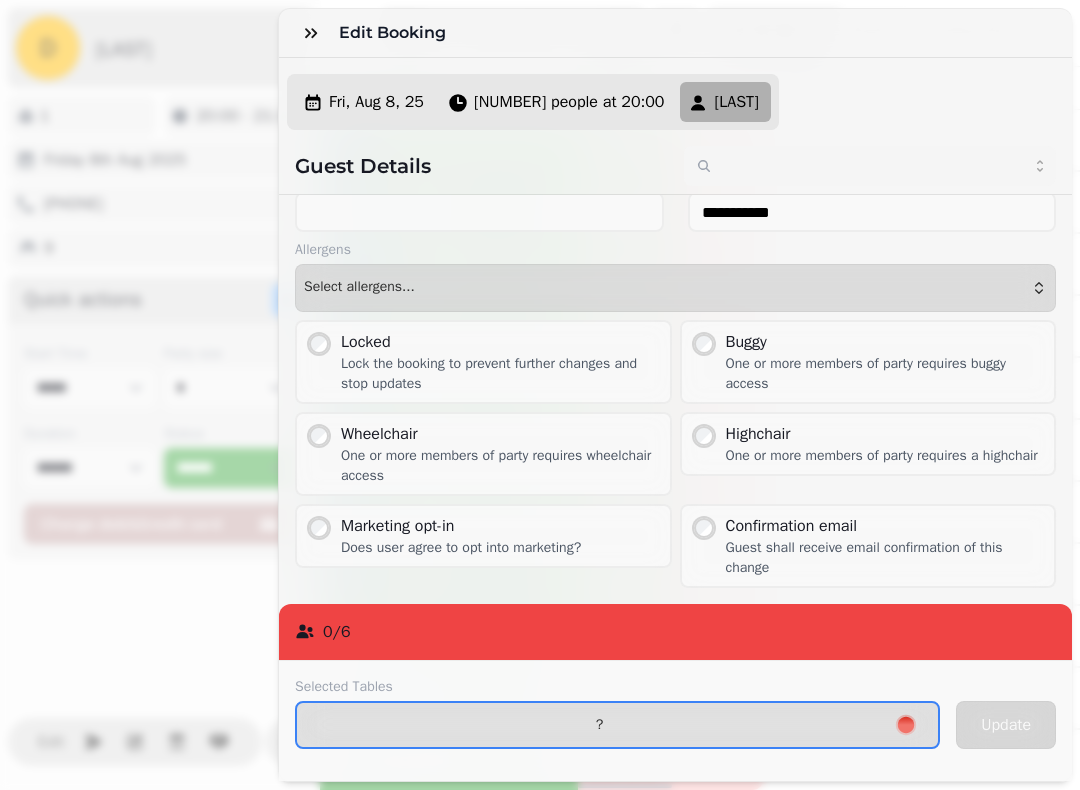 scroll, scrollTop: 111, scrollLeft: 0, axis: vertical 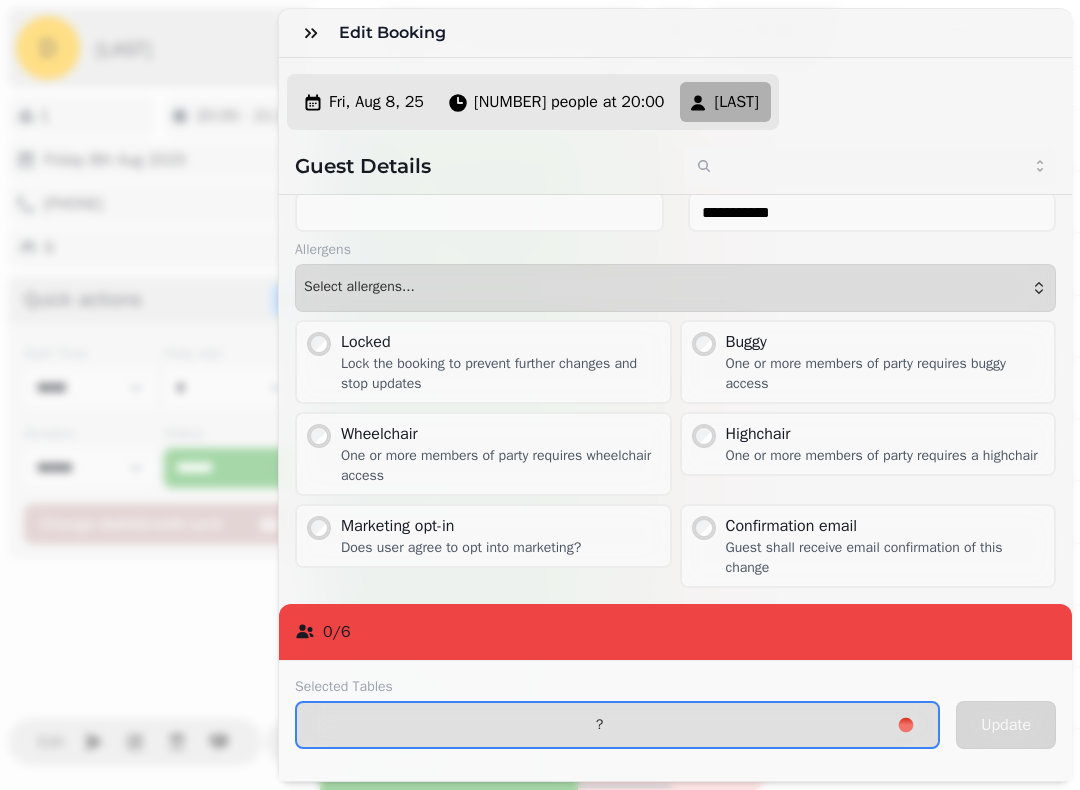 click on "?" at bounding box center (617, 725) 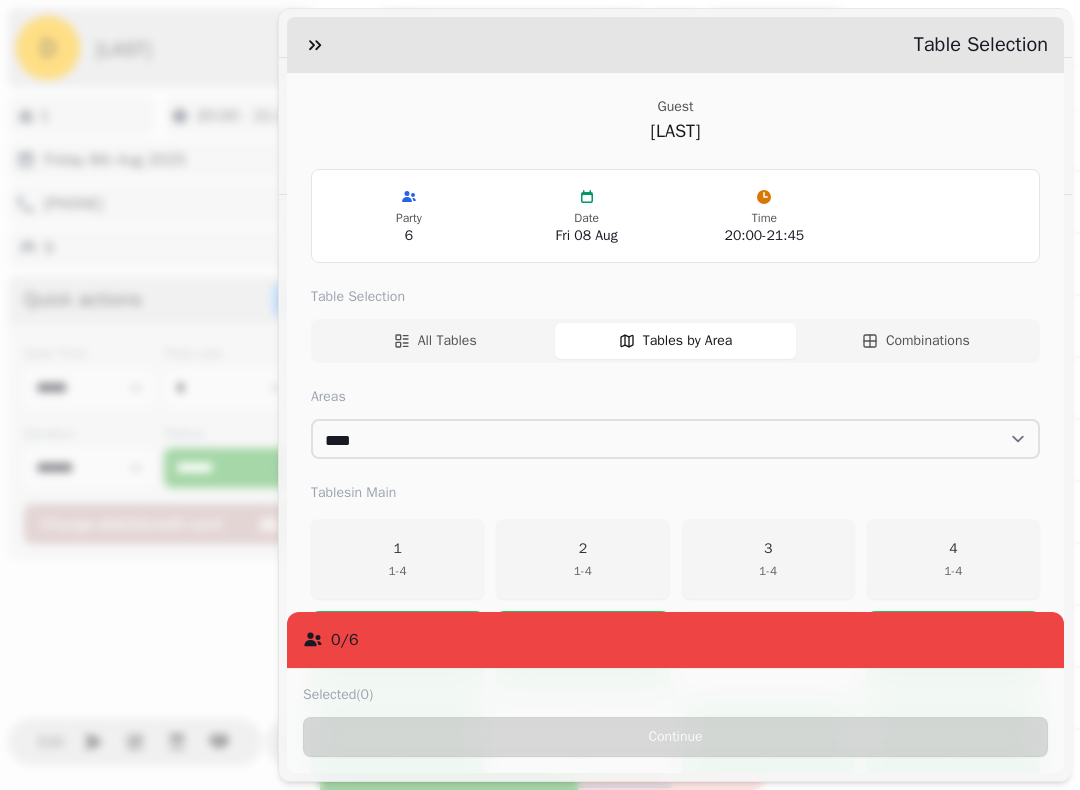 click on "Date" at bounding box center (587, 218) 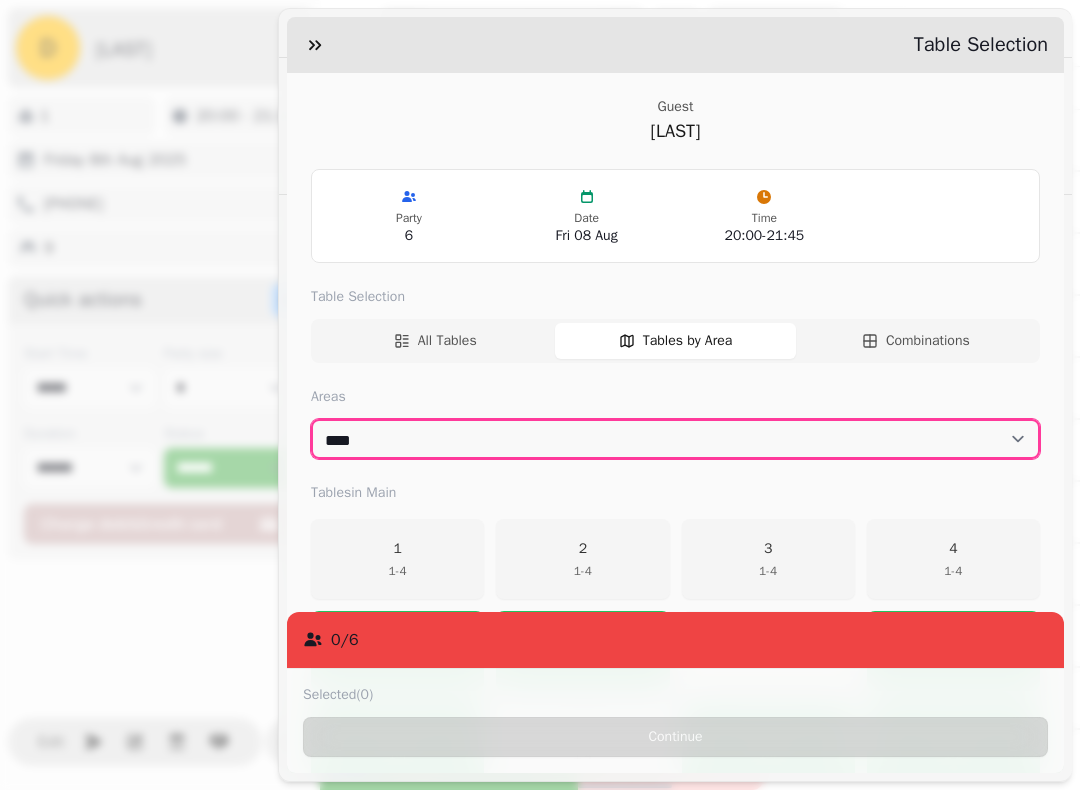 click on "**********" at bounding box center [675, 439] 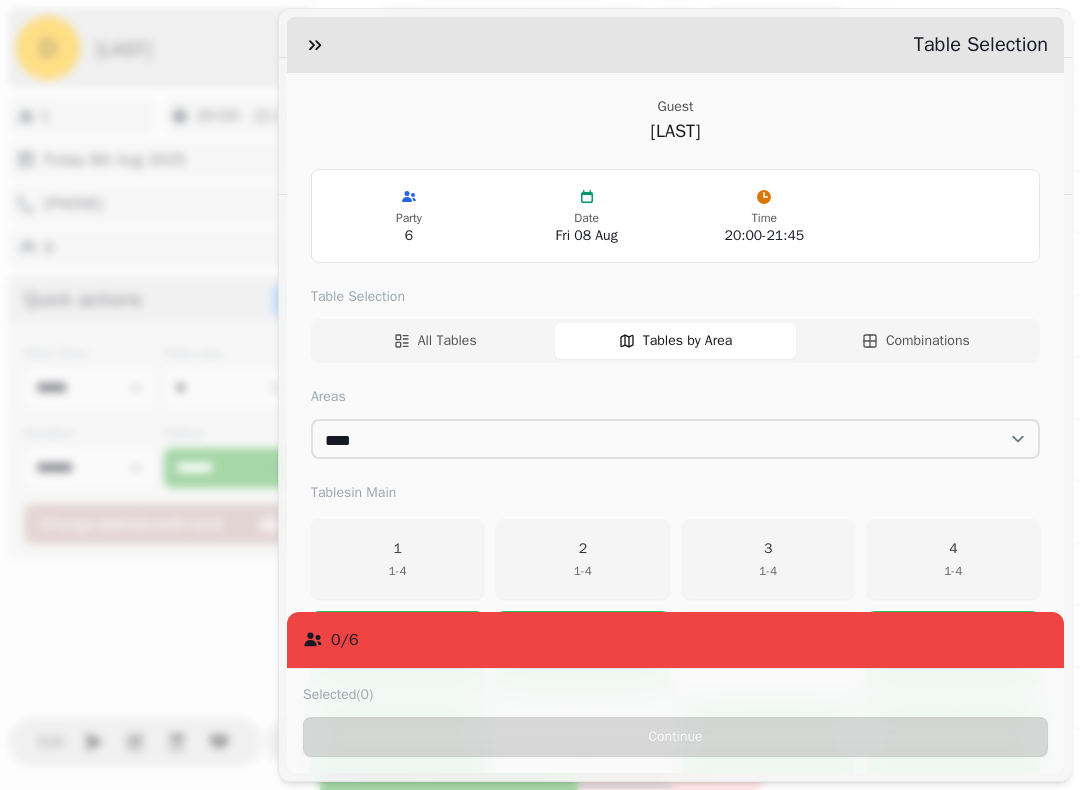 click on "7 1  -  2" at bounding box center [768, 651] 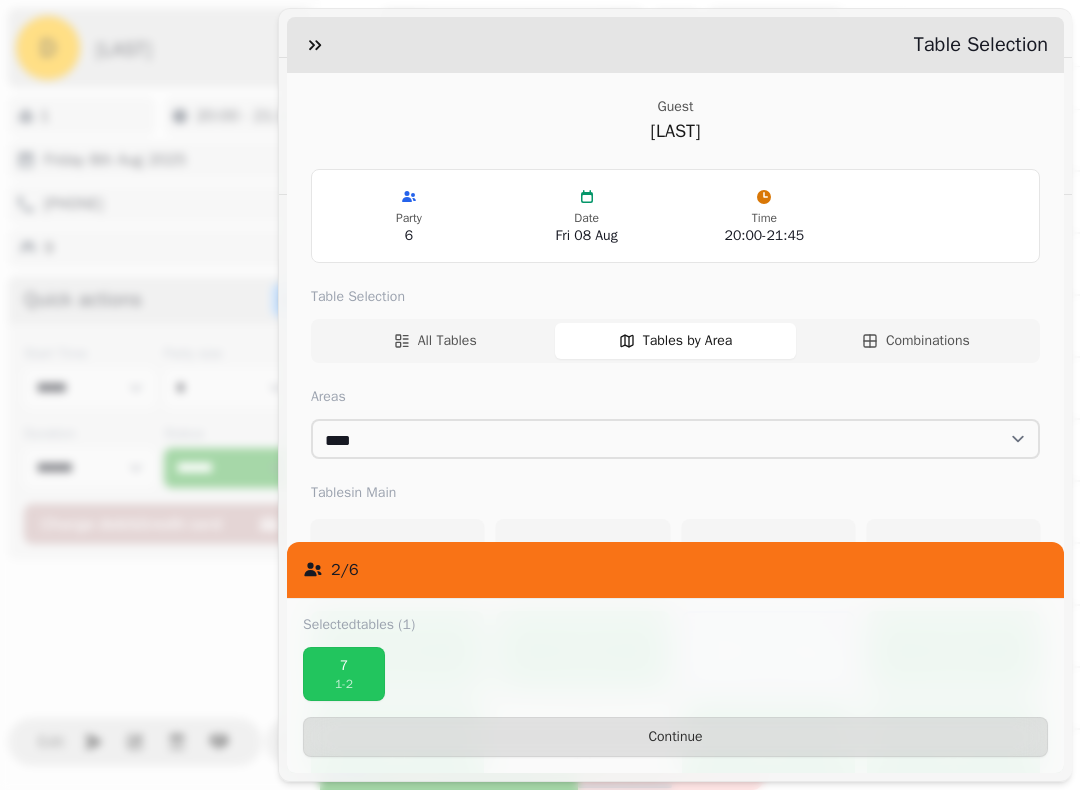 click on "Selected  tables (1) 7 1 - 2 Continue" at bounding box center (675, 686) 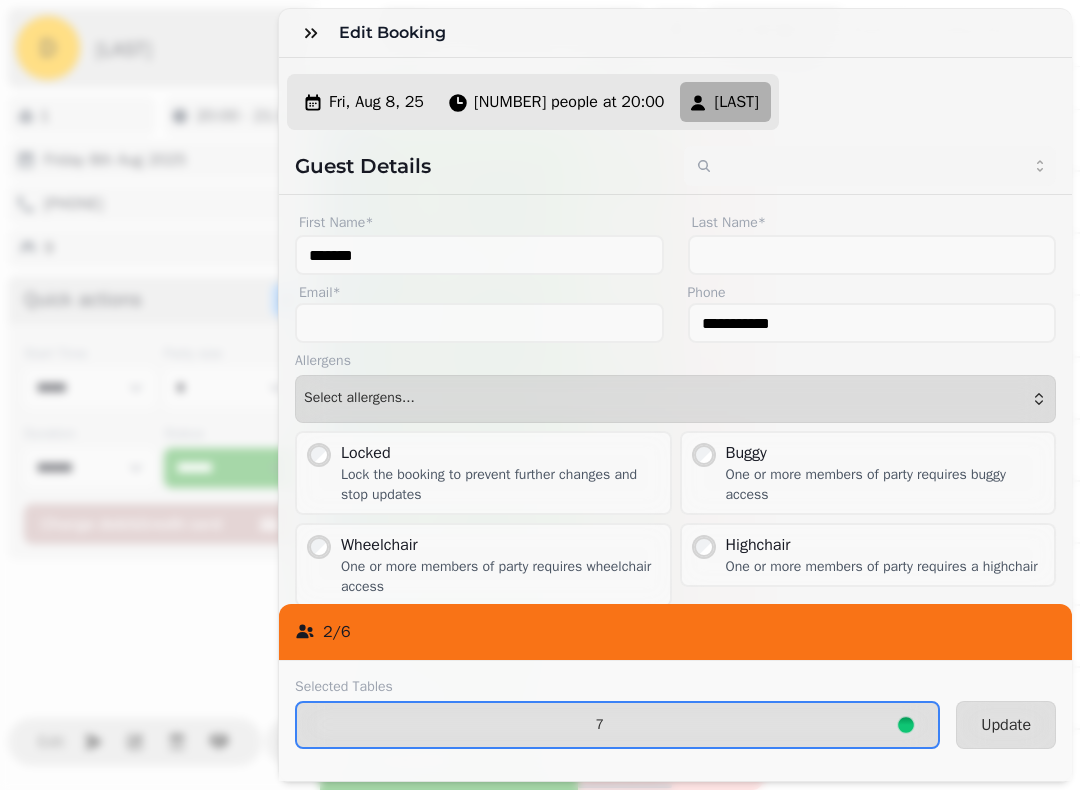 click on "Update" at bounding box center (1006, 725) 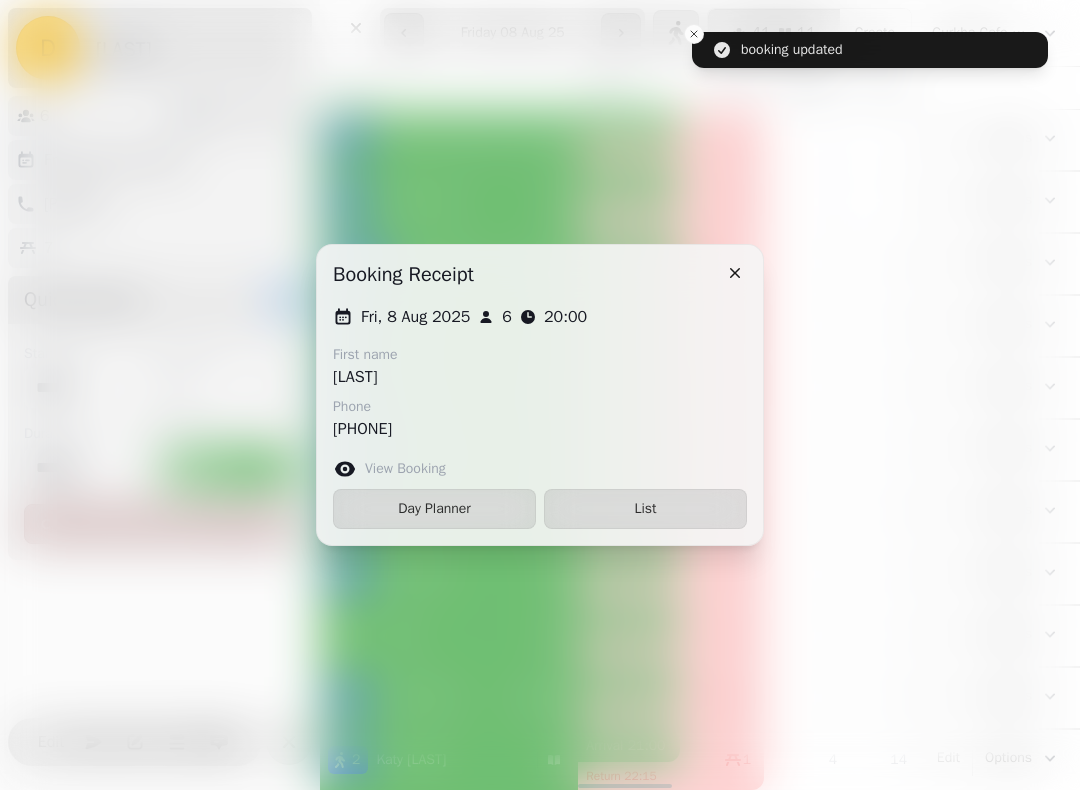 click on "List" at bounding box center (645, 509) 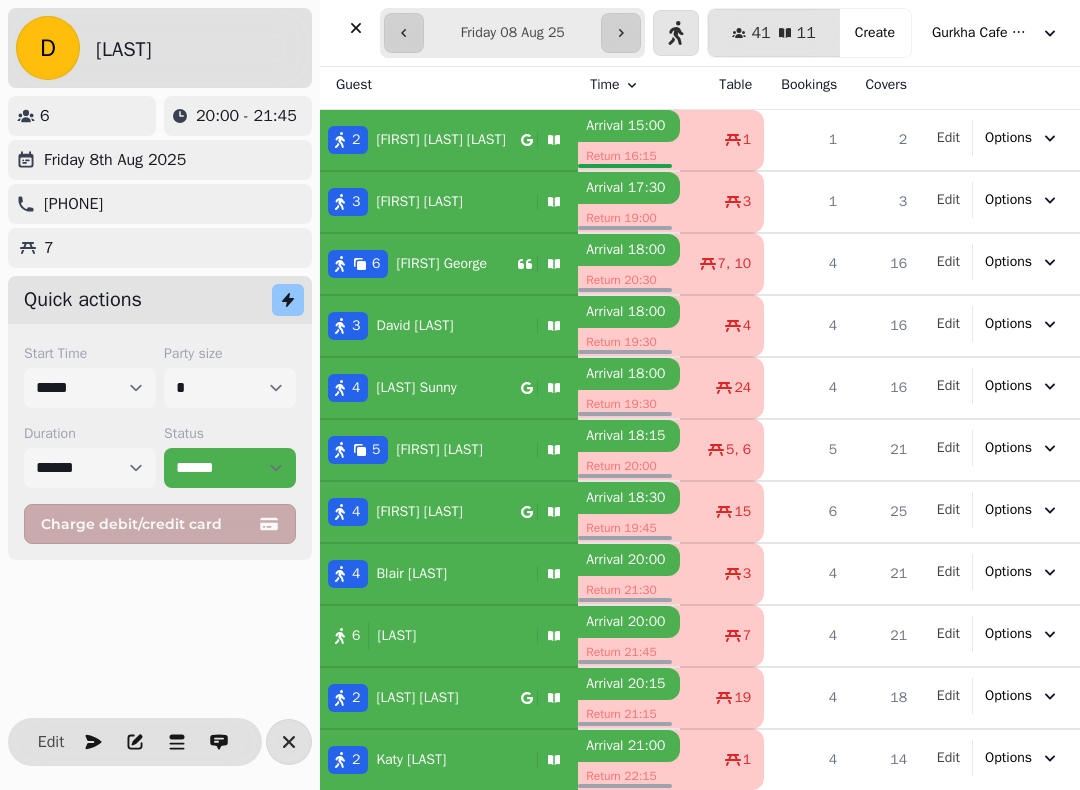 click at bounding box center [289, 742] 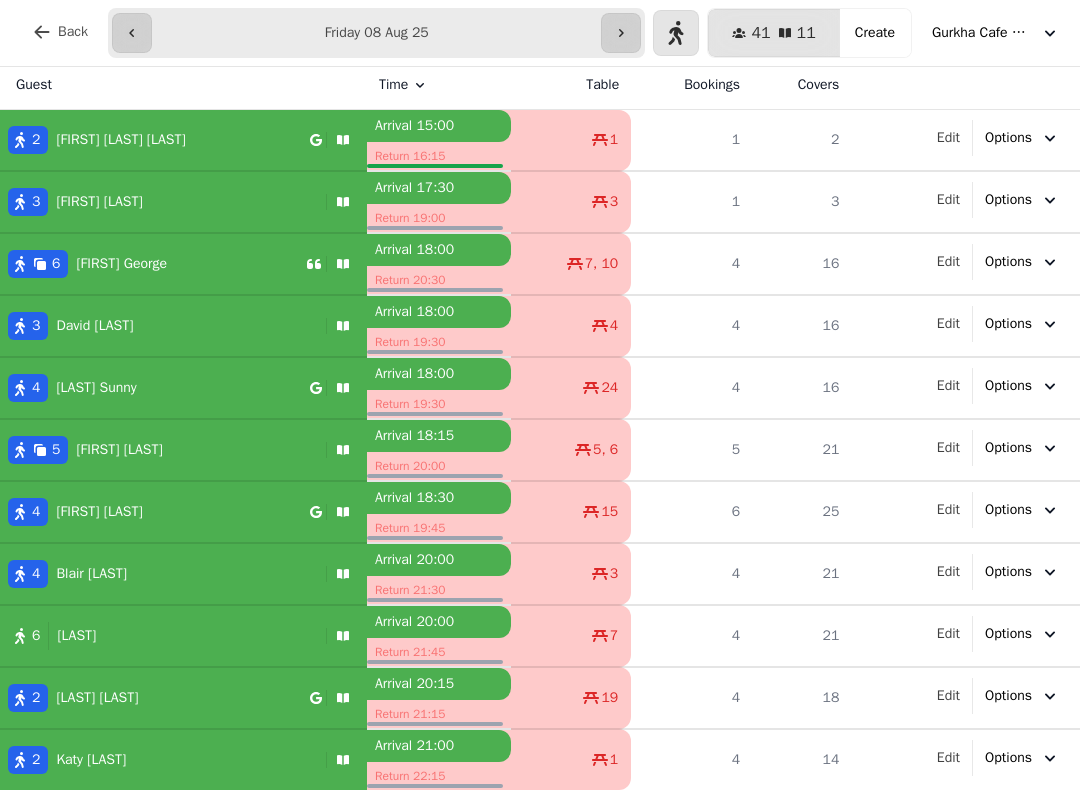 scroll, scrollTop: 6, scrollLeft: 0, axis: vertical 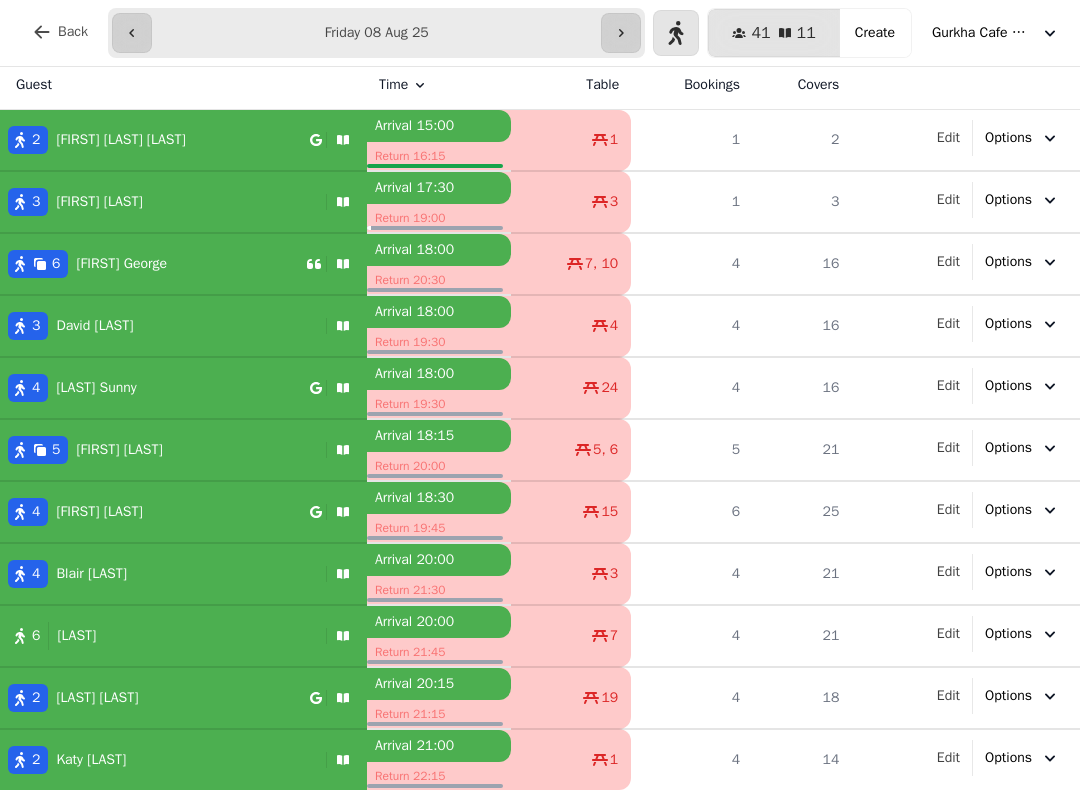 click on "[FIRST] [LAST]" at bounding box center (99, 202) 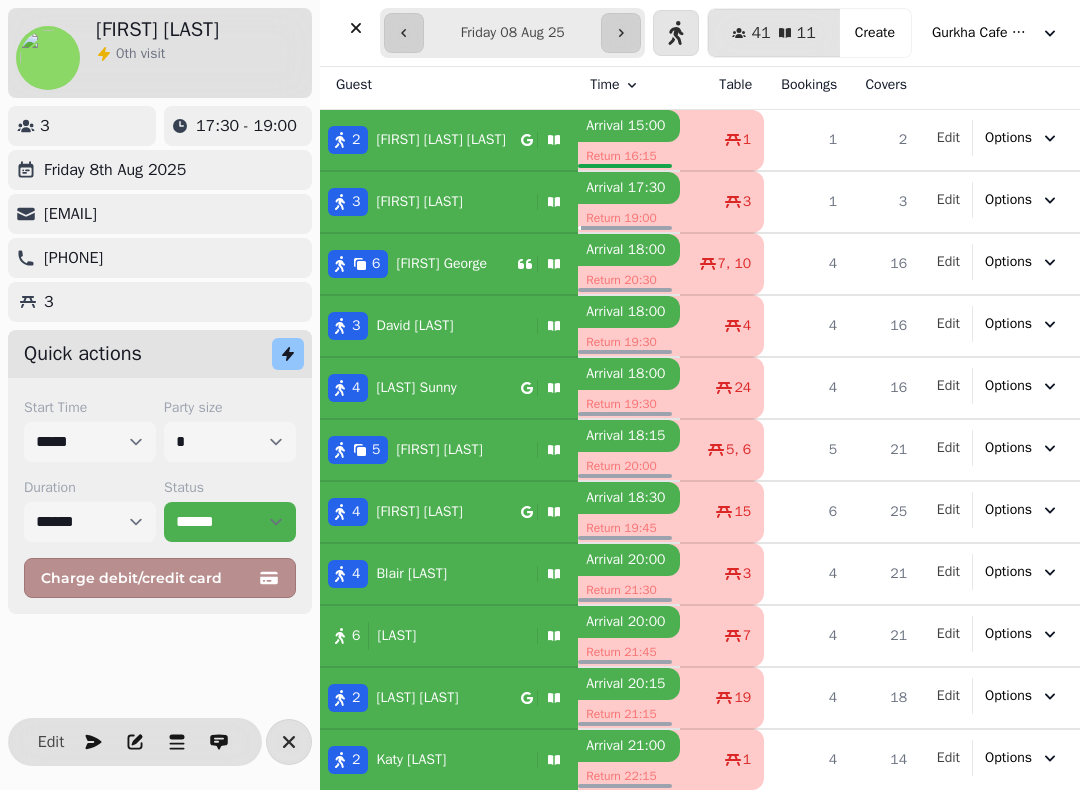 scroll, scrollTop: 6, scrollLeft: 0, axis: vertical 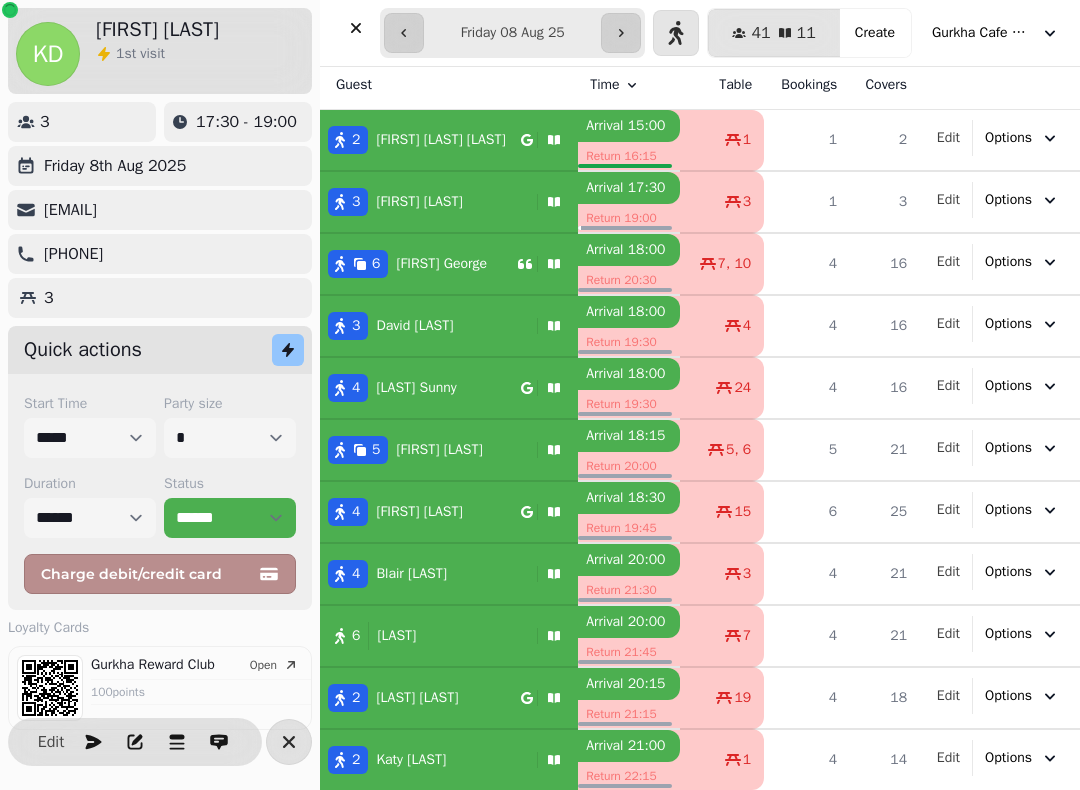 click on "Status" at bounding box center (230, 484) 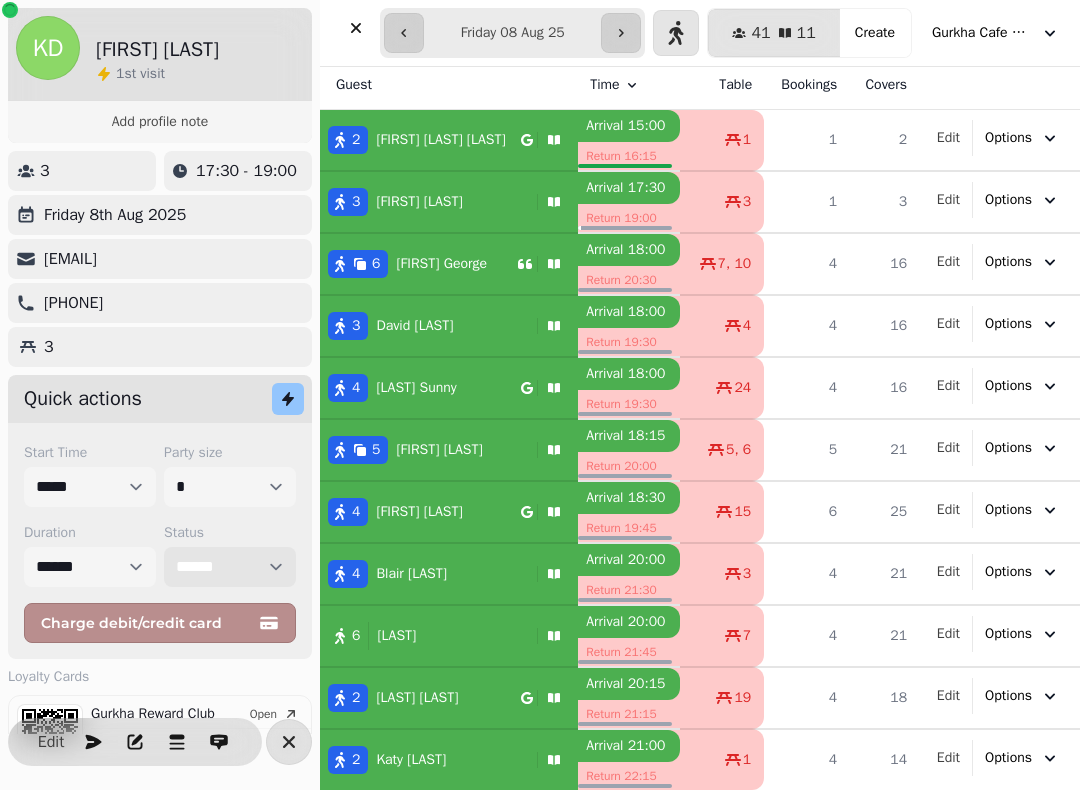 click on "**********" at bounding box center [230, 567] 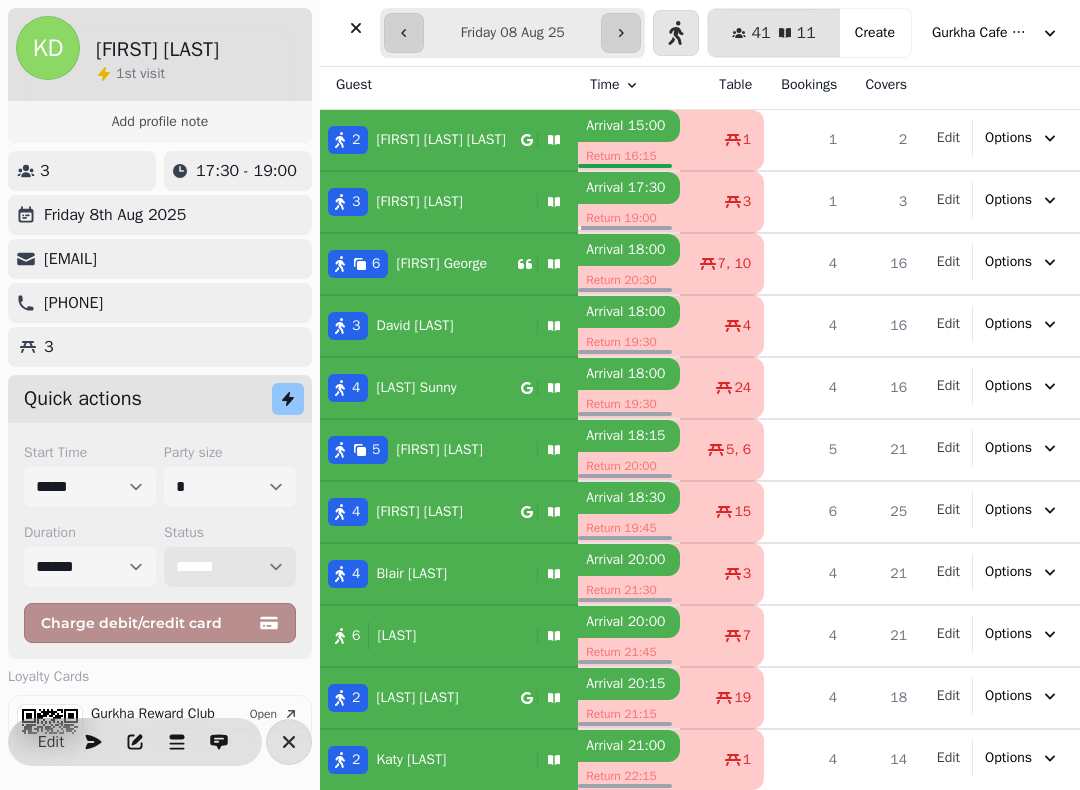 select on "******" 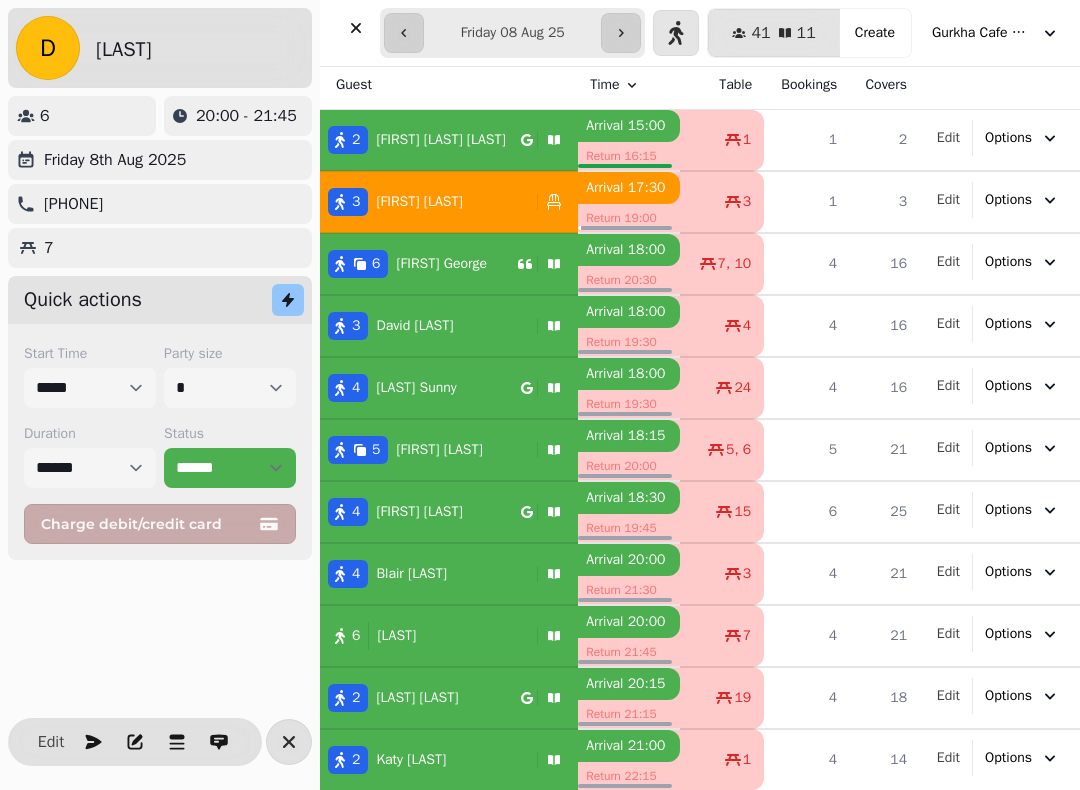 click 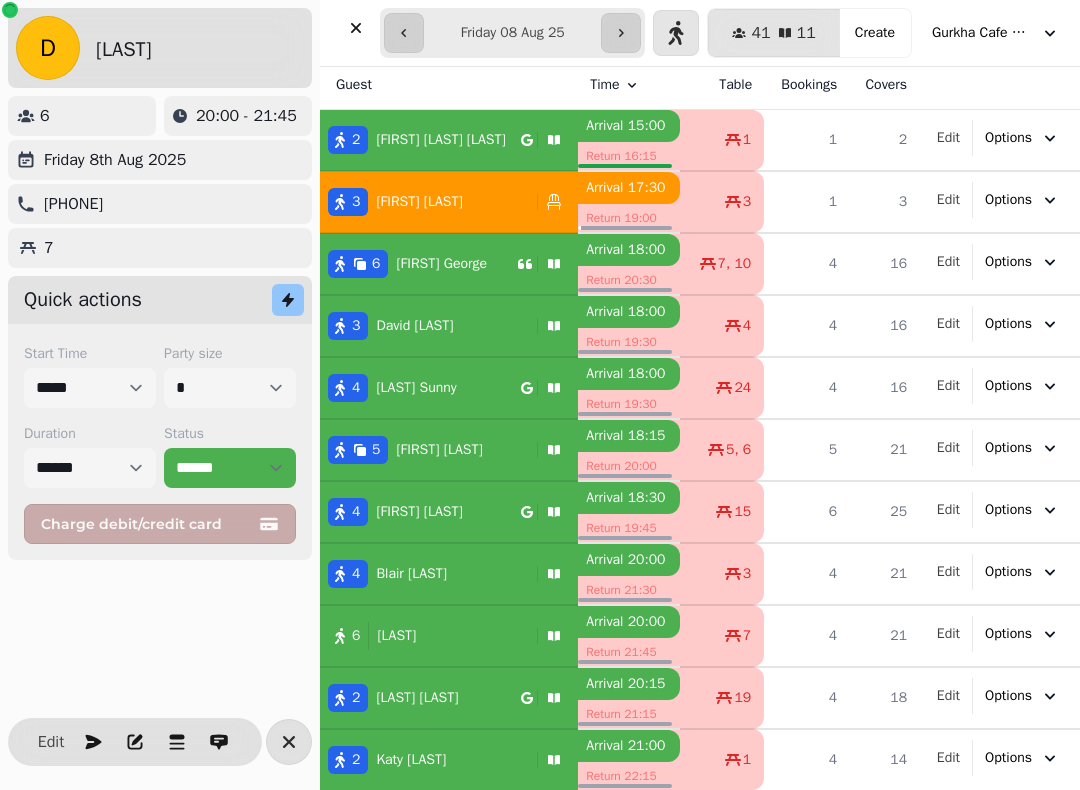 scroll, scrollTop: 6, scrollLeft: 0, axis: vertical 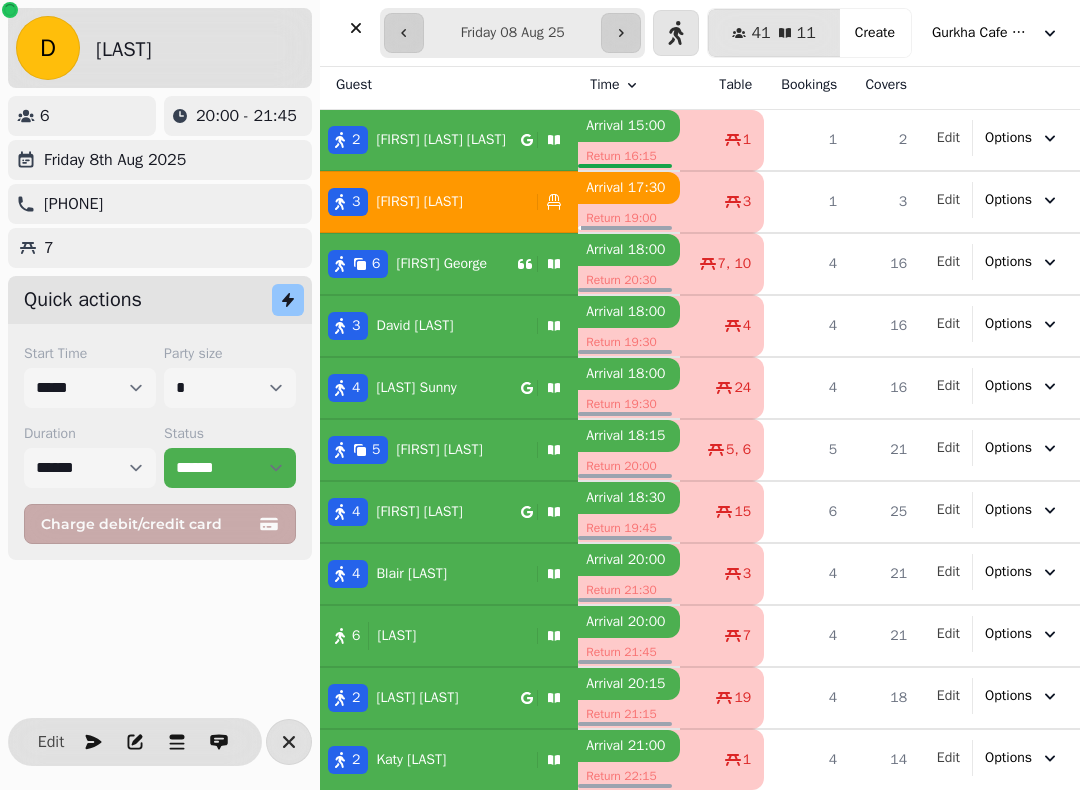 click on "[NUMBER] [FIRST] [LAST]" at bounding box center [449, 140] 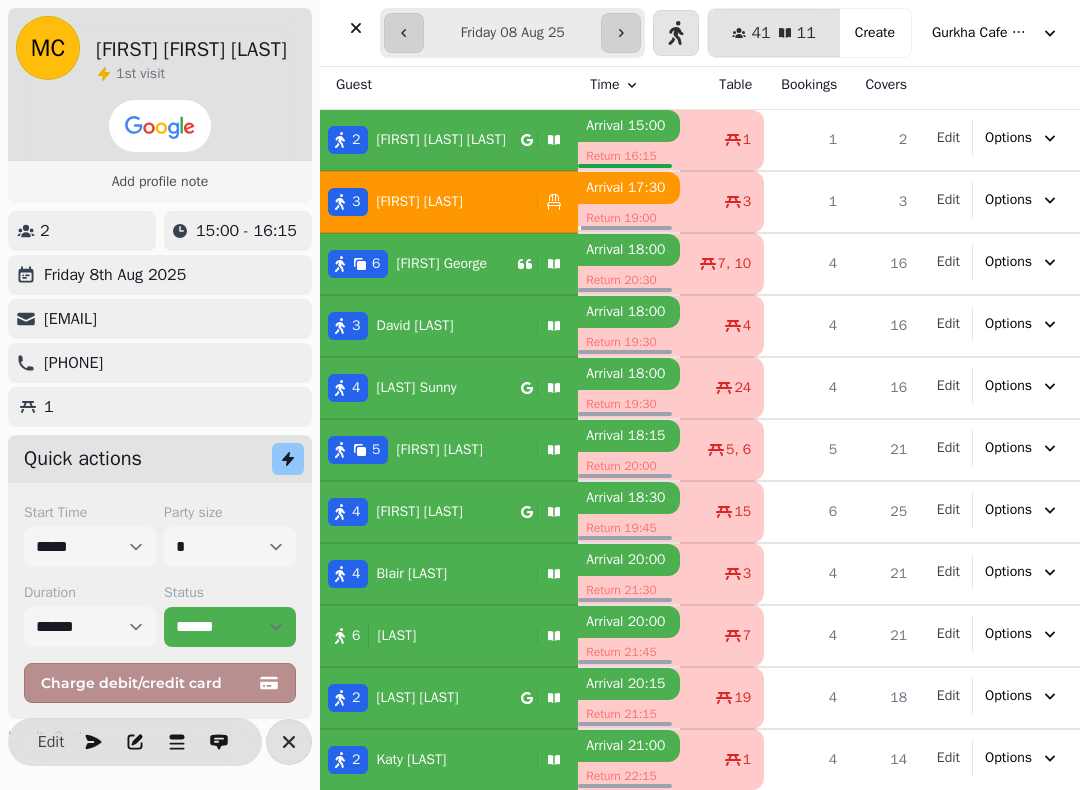select on "**********" 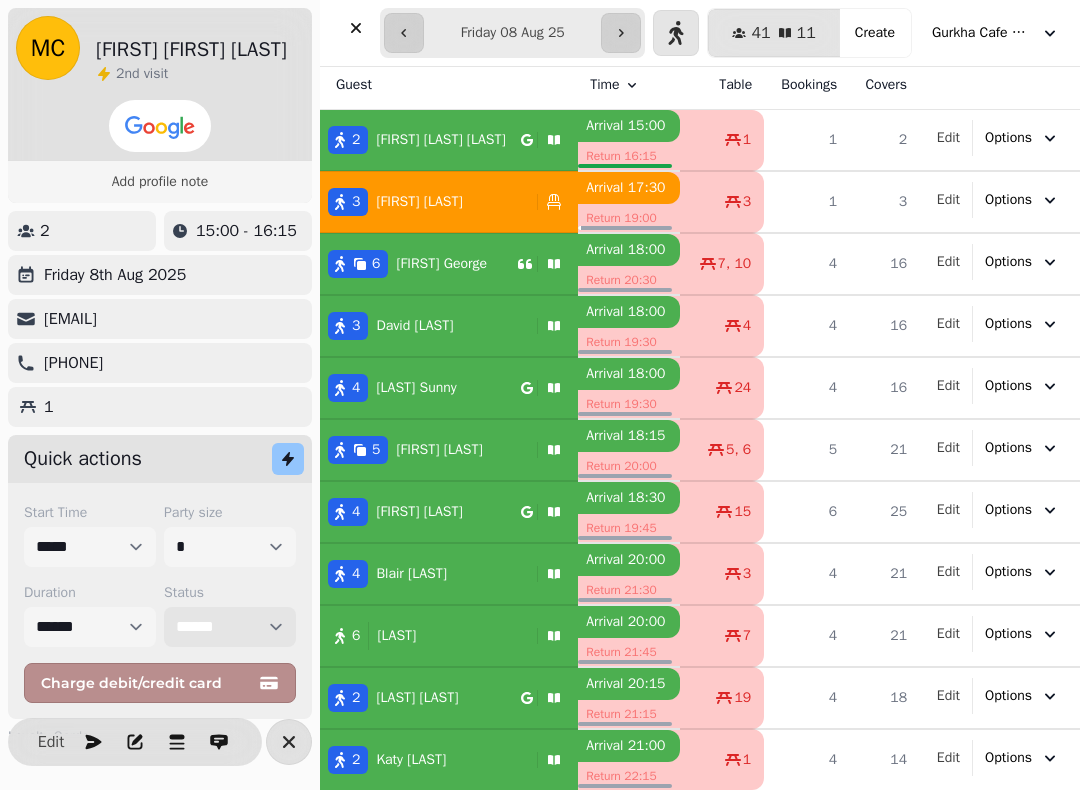 click on "**********" at bounding box center [230, 627] 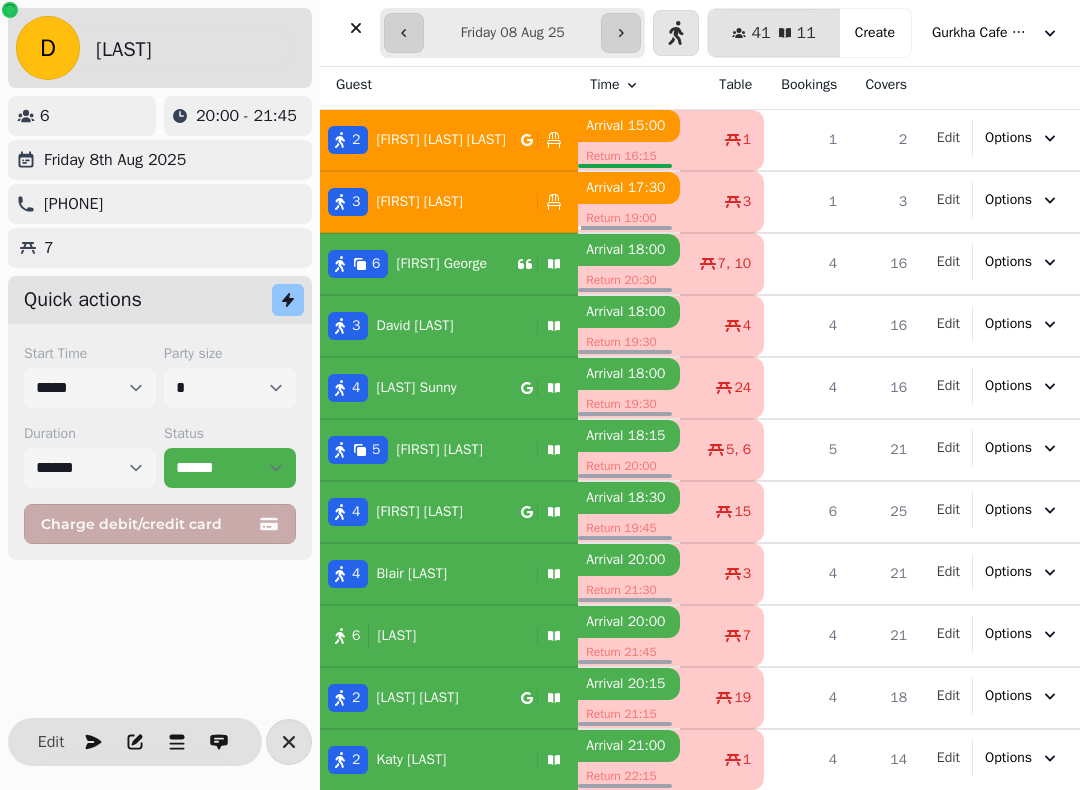 click on "D [LAST]  6 20:00 - 21:45 Friday 8th Aug 2025 [PHONE] 7 Quick actions Start Time ***** ***** ***** ***** ***** ***** ***** ***** ***** ***** ***** ***** ***** ***** ***** ***** ***** ***** ***** ***** ***** ***** ***** ***** ***** ***** ***** ***** ***** ***** ***** ***** ***** ***** ***** ***** ***** ***** ***** ***** ***** ***** ***** ***** ***** ***** ***** ***** ***** ***** ***** ***** ***** ***** ***** ***** ***** ***** ***** ***** ***** ***** ***** ***** ***** ***** ***** ***** ***** ***** ***** ***** ***** ***** ***** ***** ***** ***** ***** ***** ***** ***** ***** ***** ***** ***** ***** ***** ***** ***** ***** ***** ***** ***** ***** ***** Party size * * * * * * * * * ** ** ** ** ** ** ** ** ** ** ** ** ** ** ** ** ** ** ** ** ** ** ** ** ** ** ** ** ** ** ** ** ** ** ** ** ** ** ** ** ** ** ** ** ** ** ** ** ** ** ** ** ** ** ** ** ** ** ** ** ** ** ** ** ** ** ** ** ** ** ** ** ** ** ** ** ** ** ** ** ** ** ** ** ** ** ** ** ** ** *** *** *** *** *** *** *** *** *** *** *** *** *** *** *** ***" at bounding box center [160, 395] 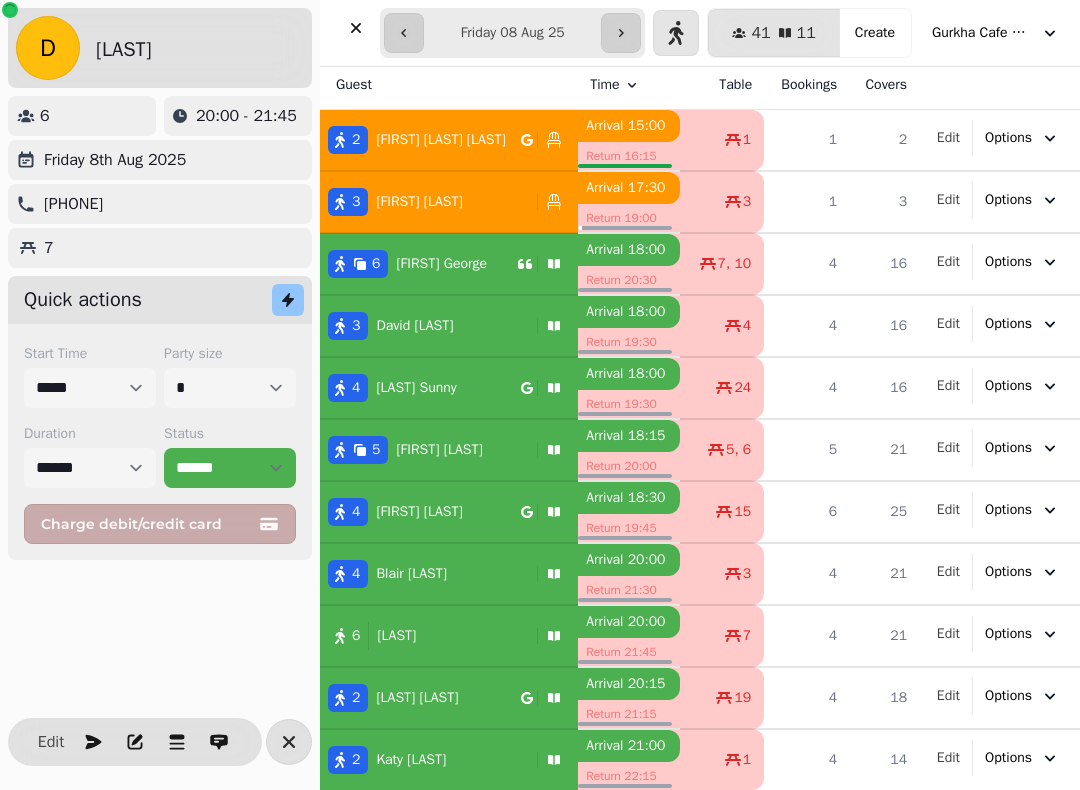 click 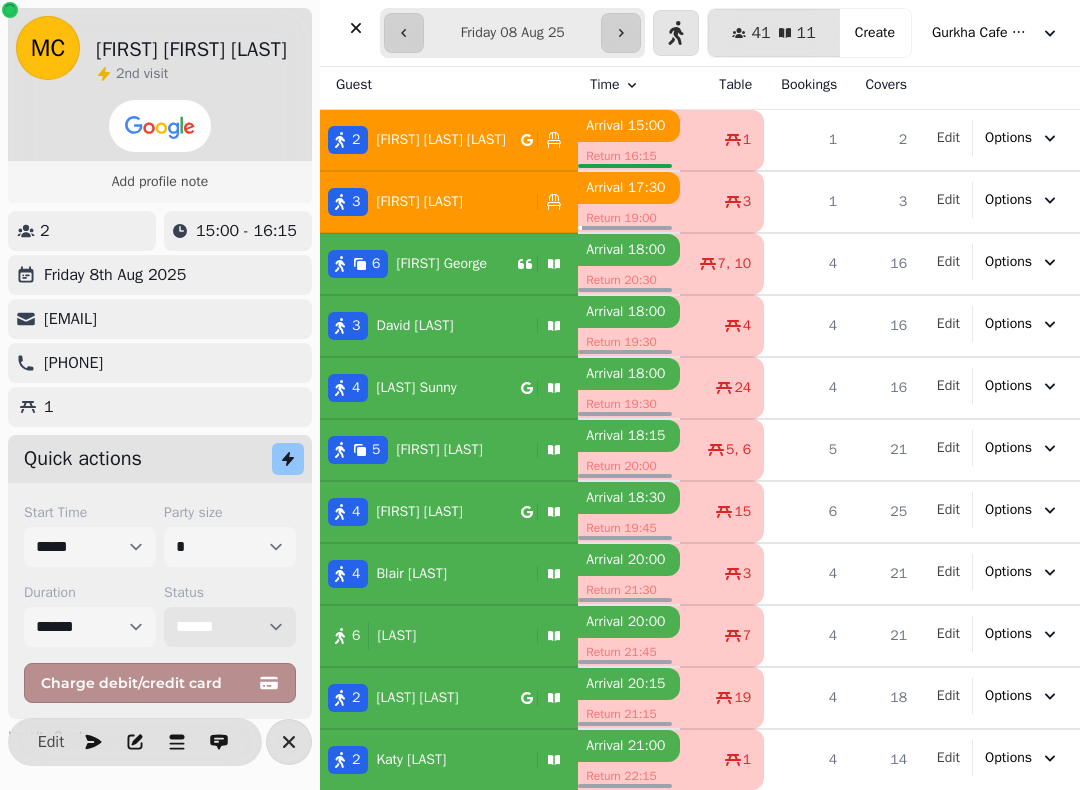 click on "**********" at bounding box center [230, 627] 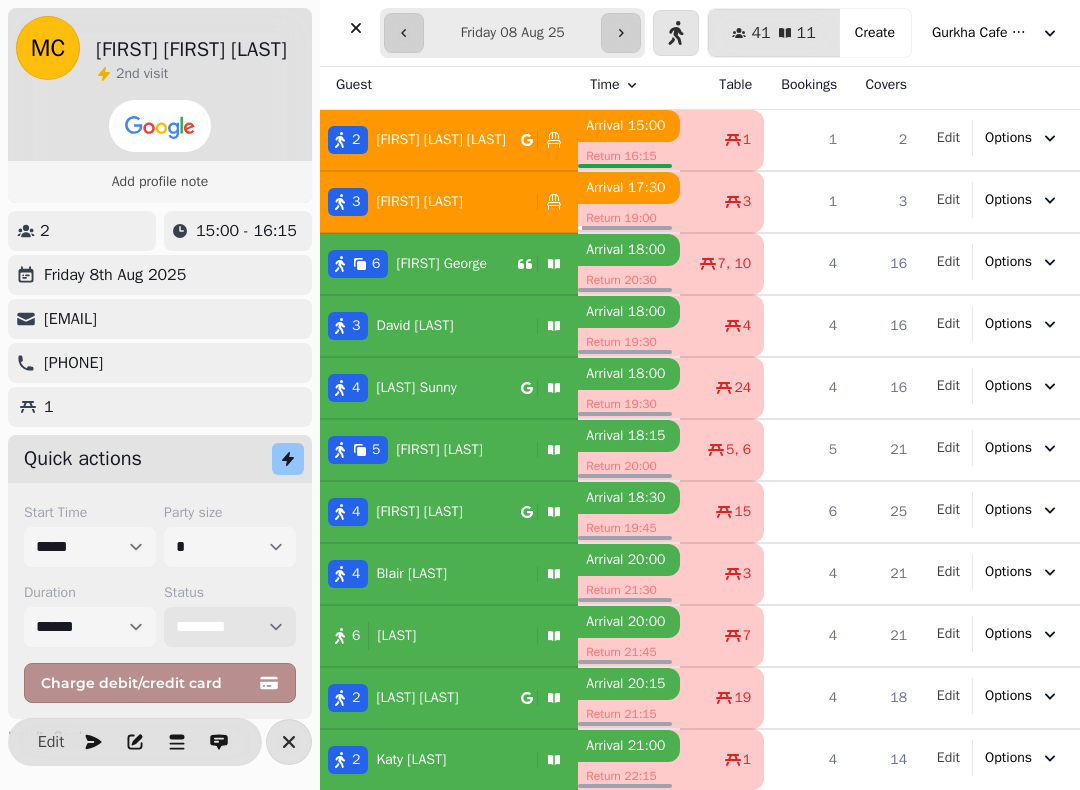 select on "******" 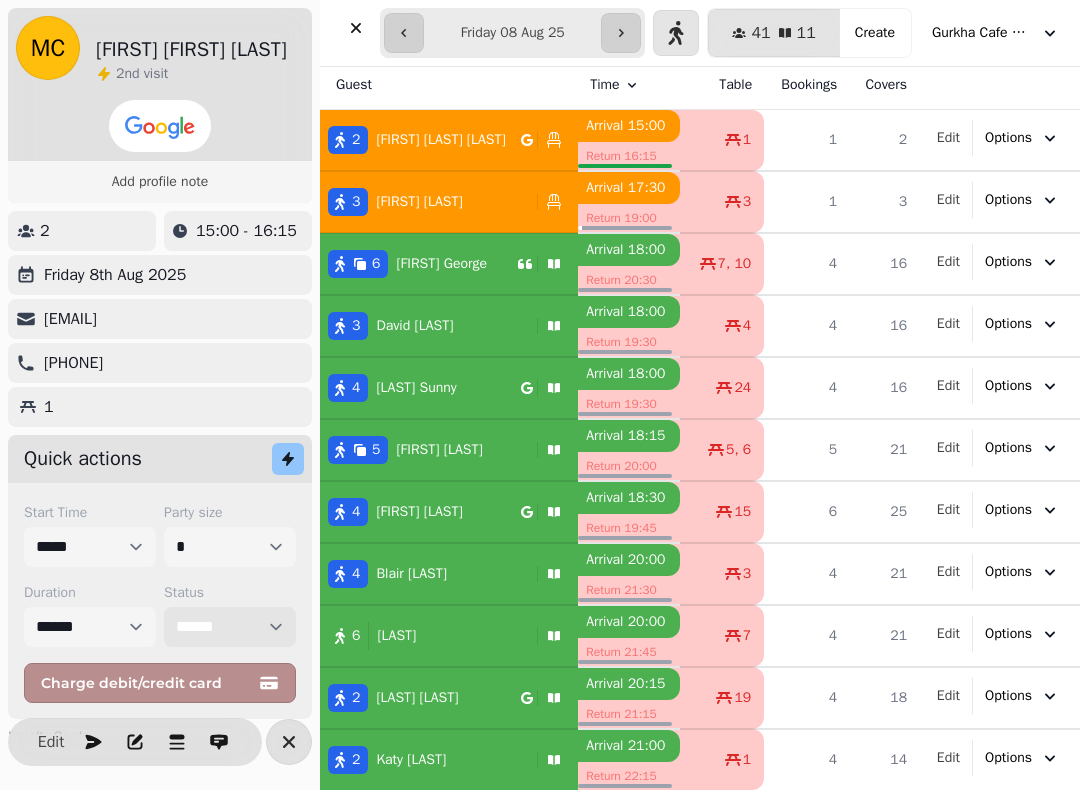 select on "**********" 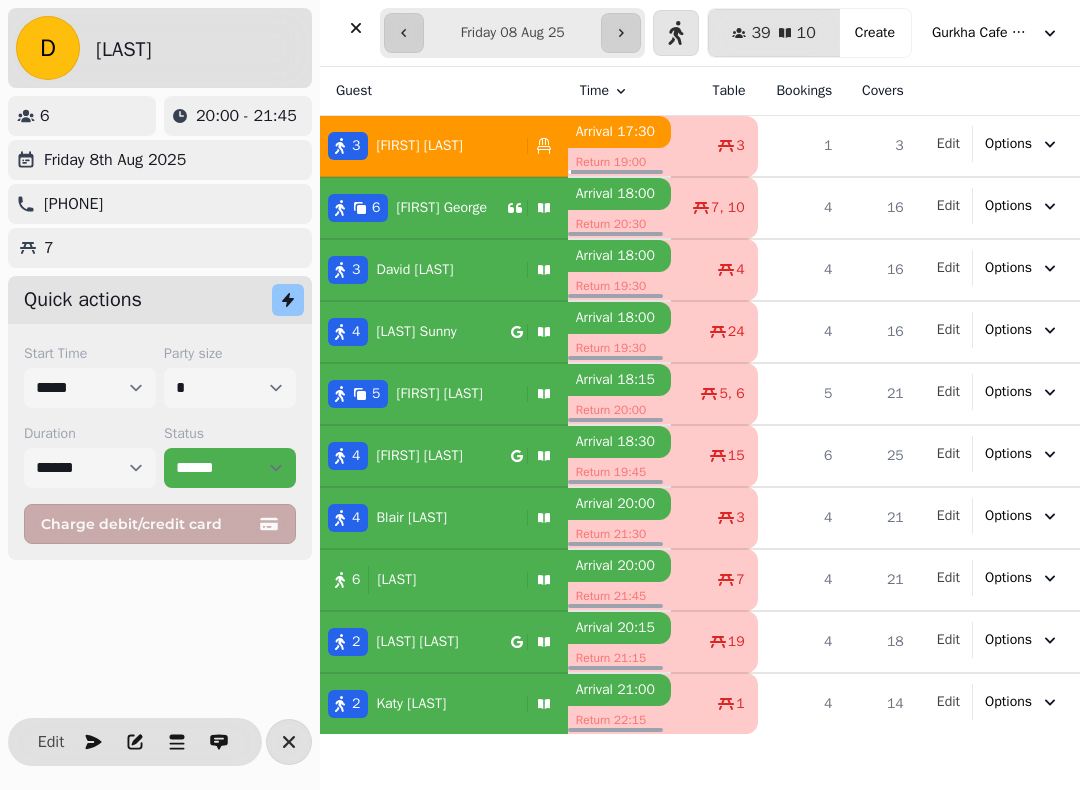 click at bounding box center (289, 742) 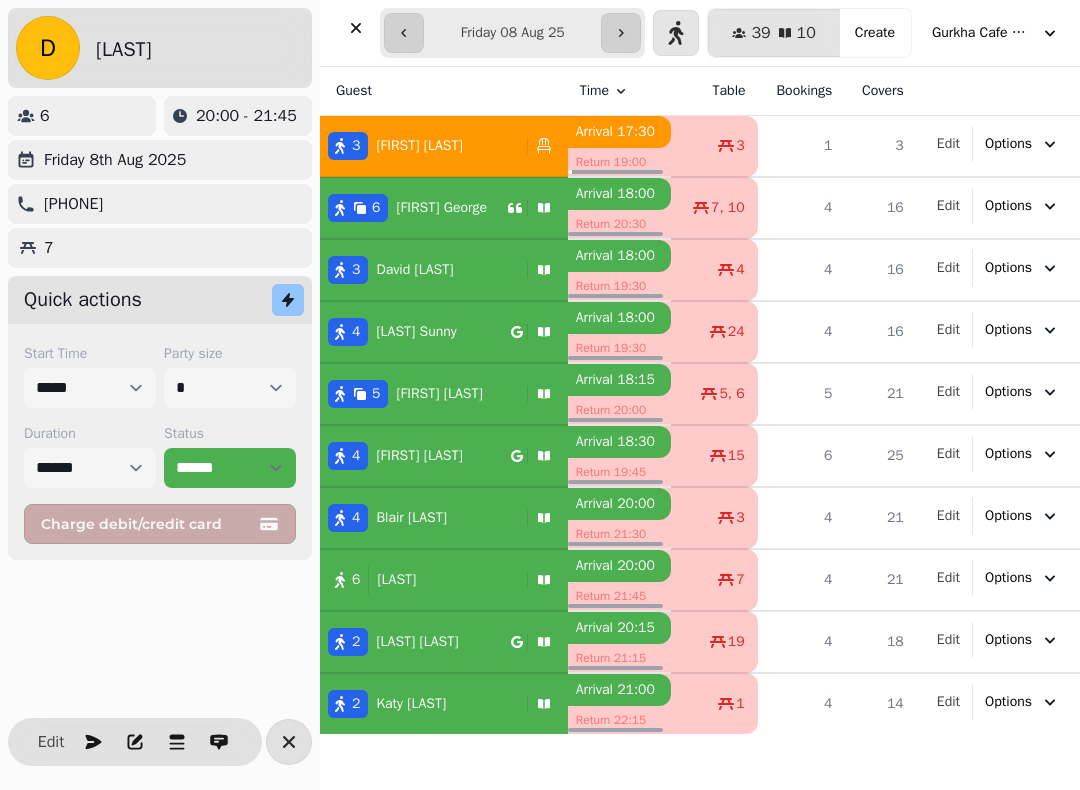 click 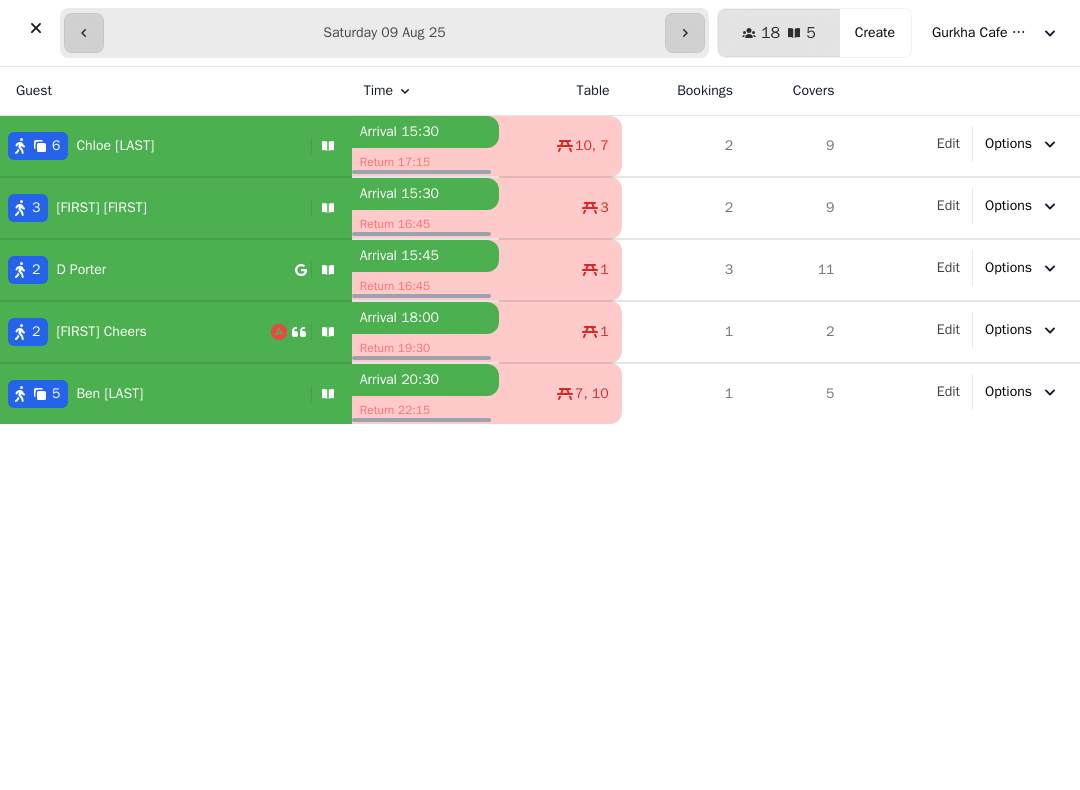 click at bounding box center (84, 33) 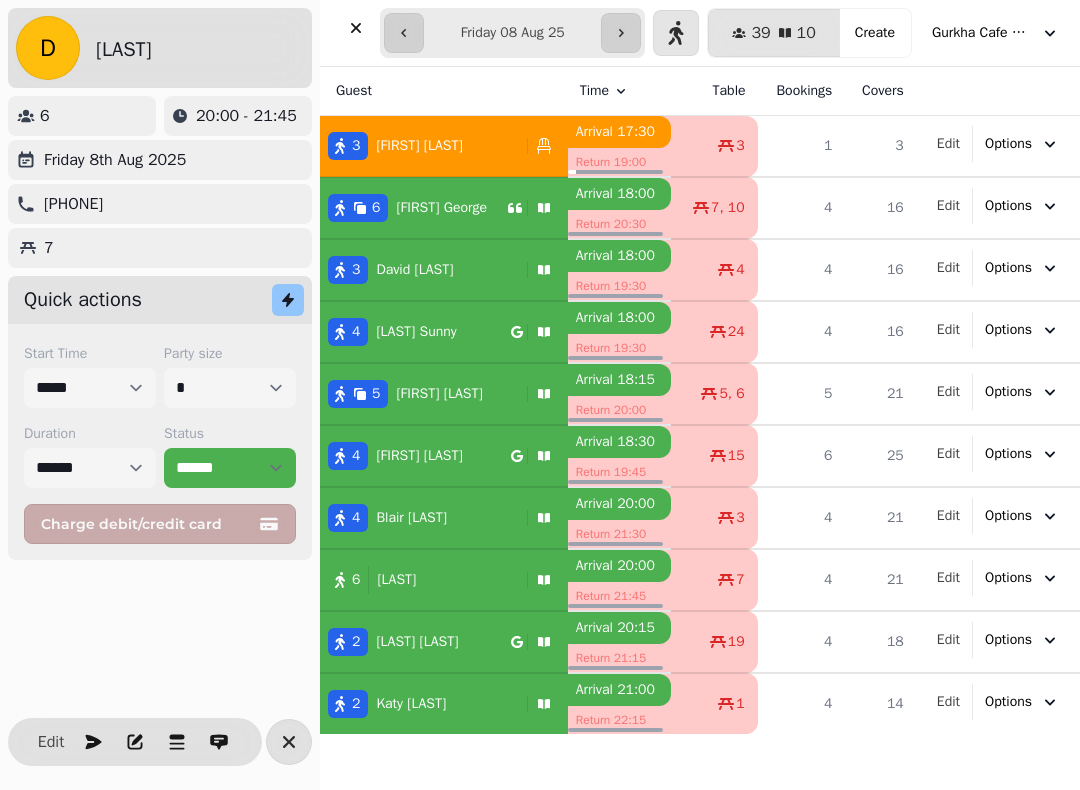 click at bounding box center [289, 742] 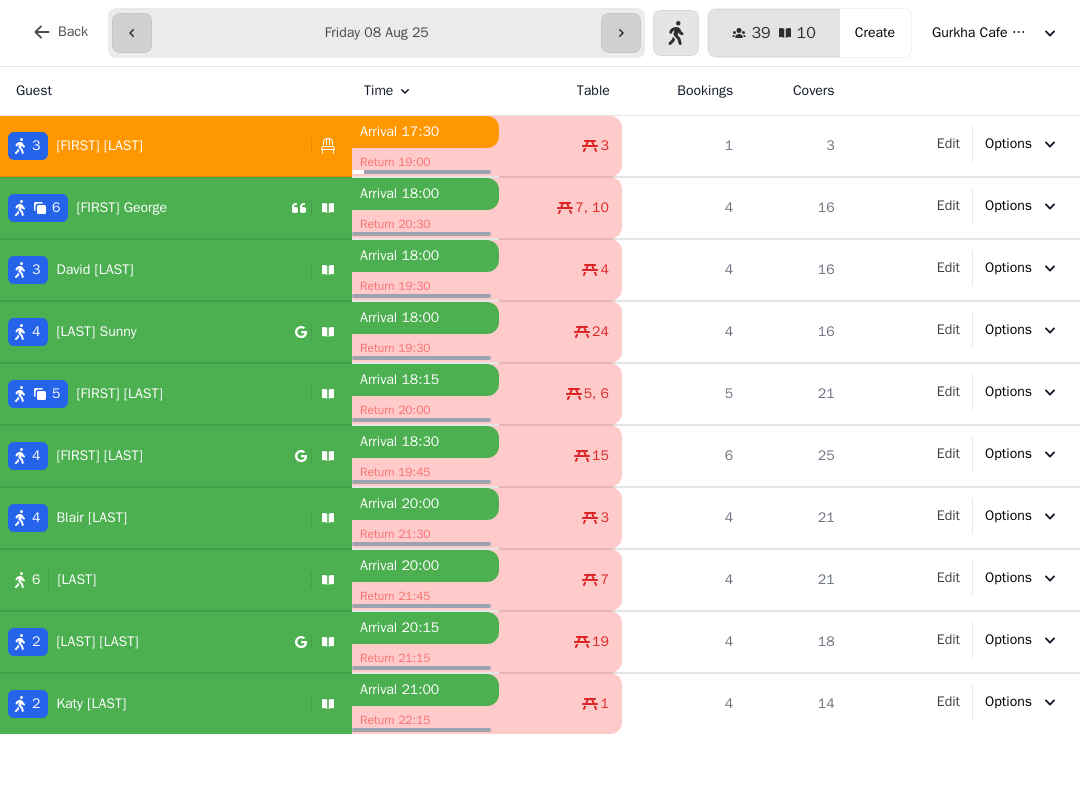 click at bounding box center [621, 33] 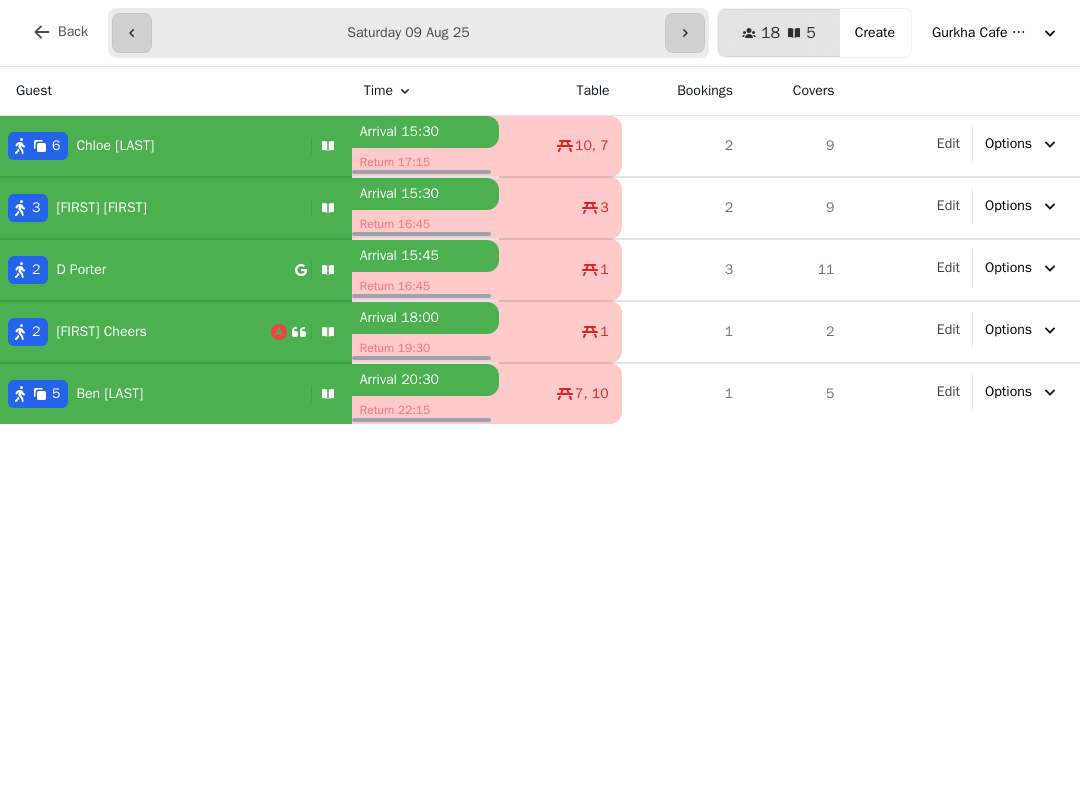 click at bounding box center [685, 33] 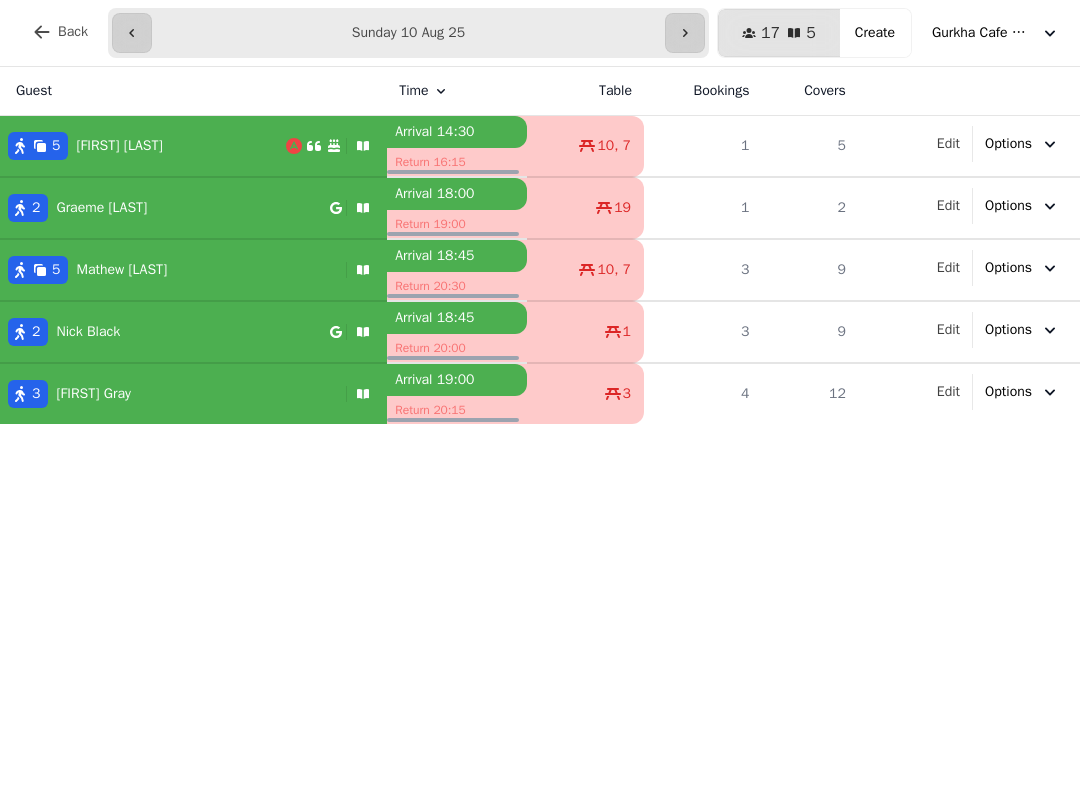 click at bounding box center (685, 33) 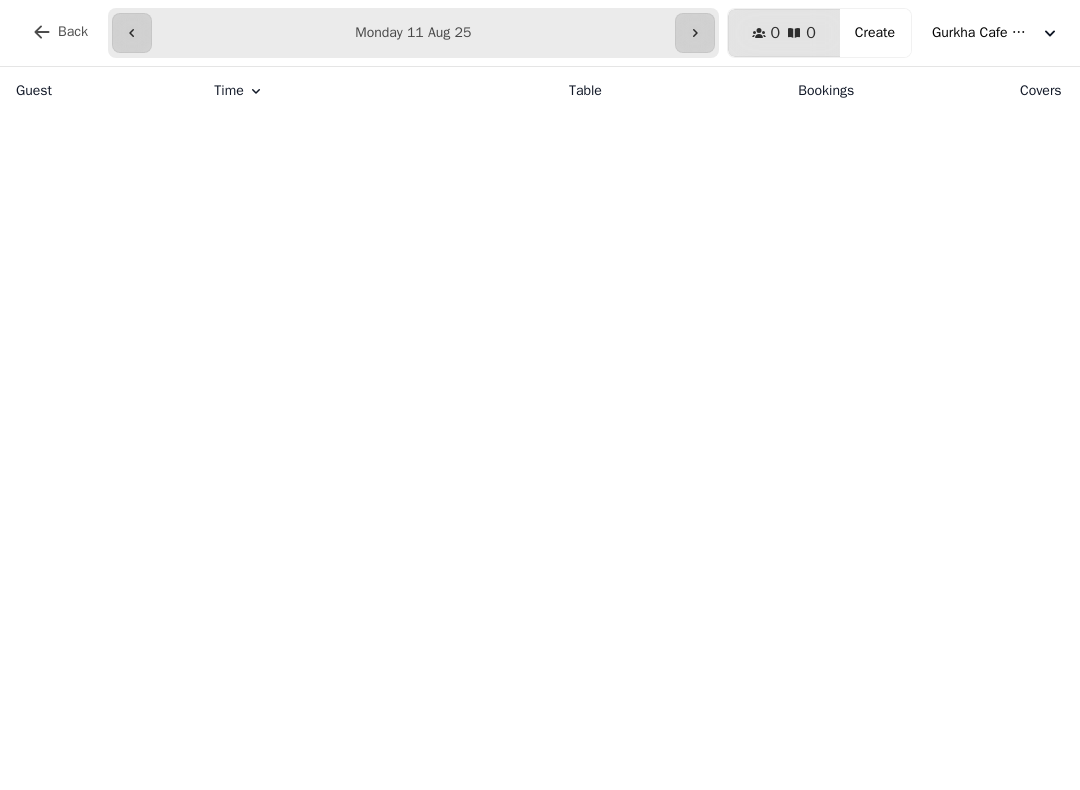 click at bounding box center [132, 33] 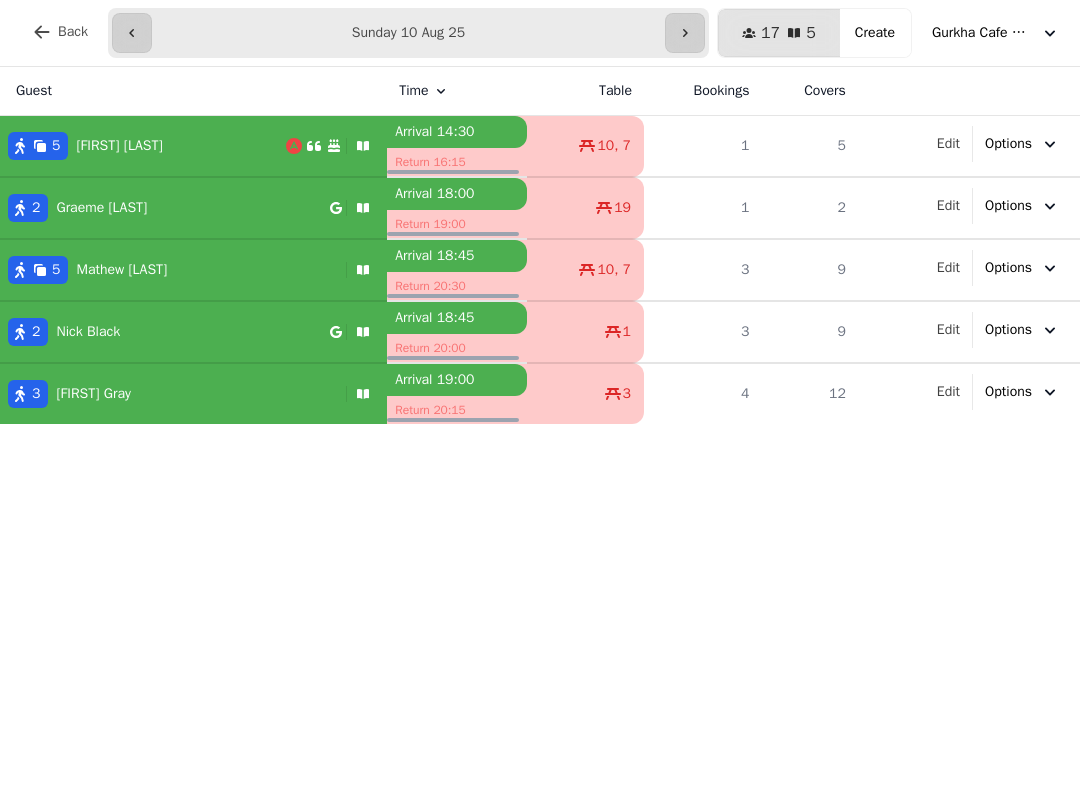 click 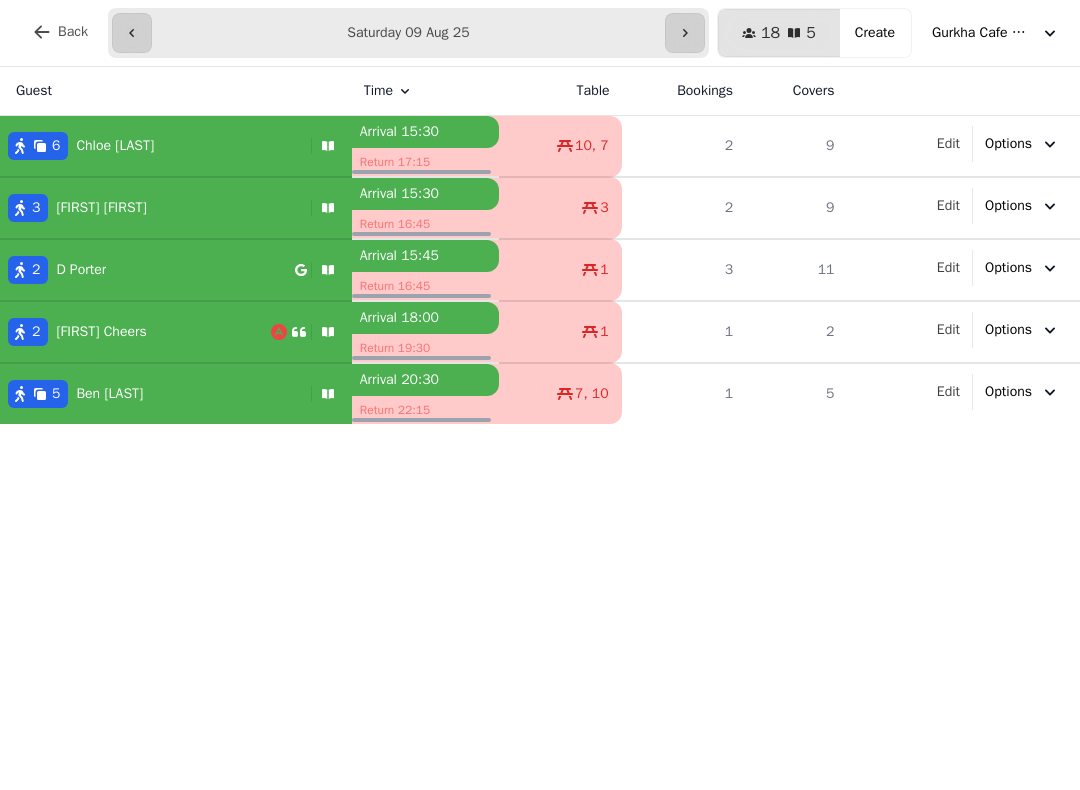 click 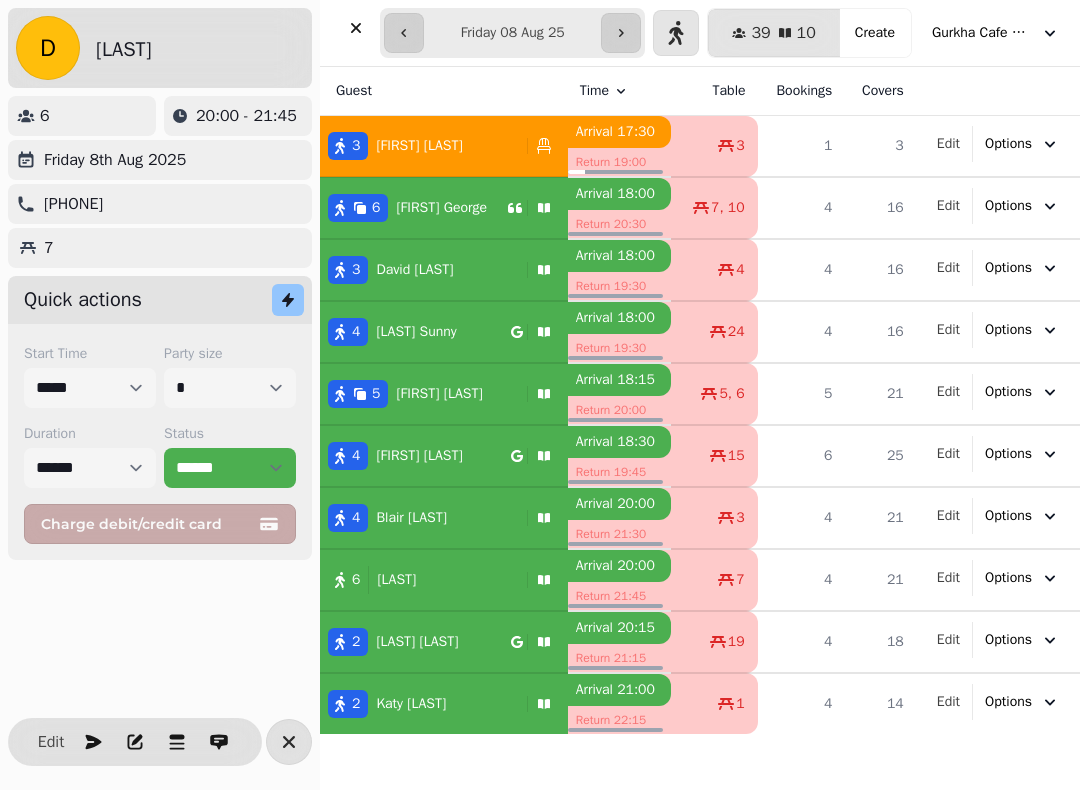 click at bounding box center (404, 33) 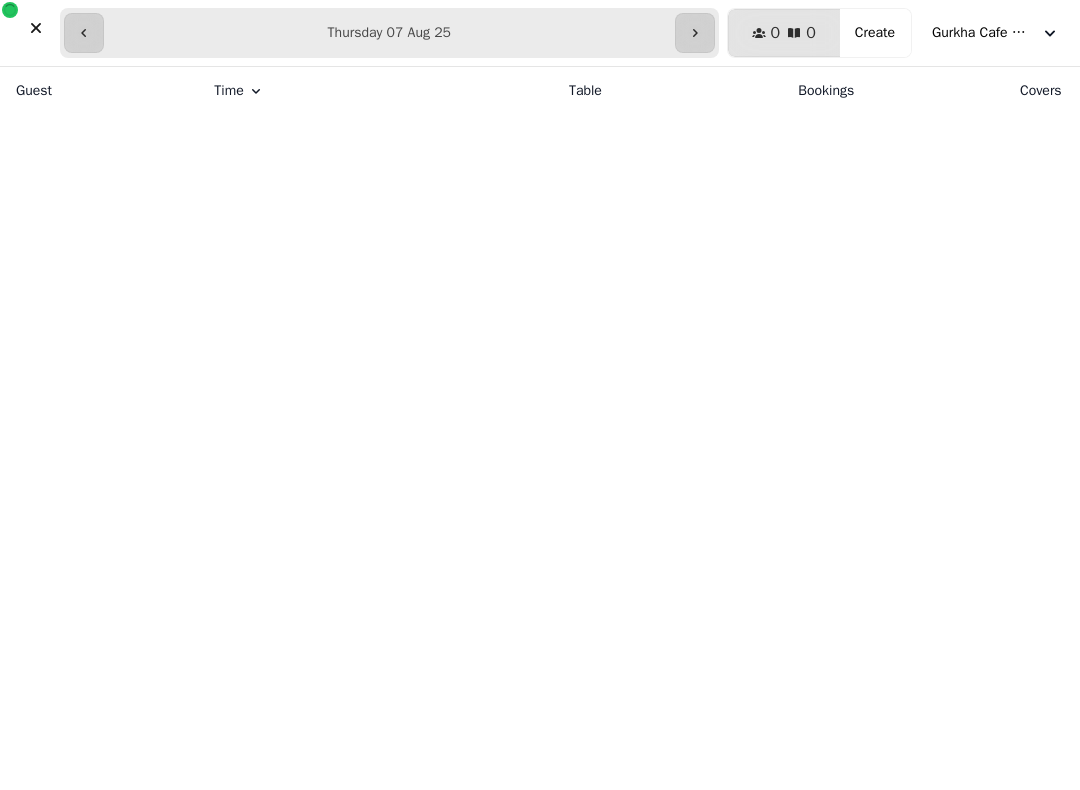 click 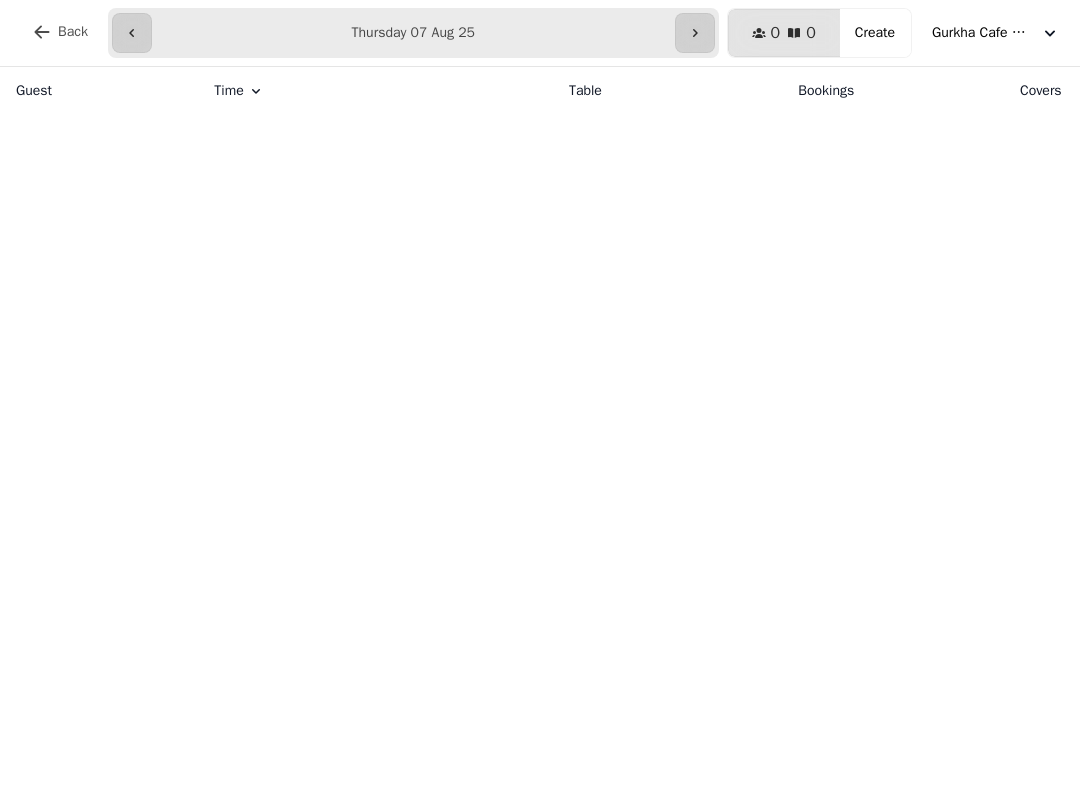 click at bounding box center (132, 33) 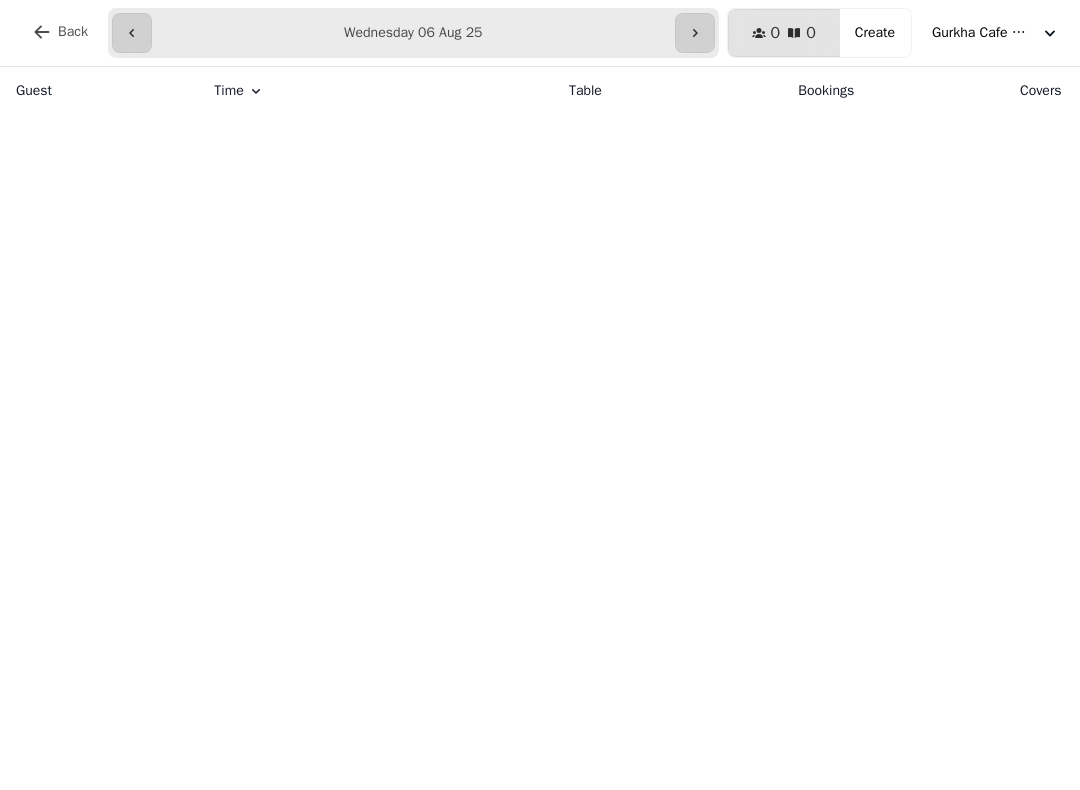 click on "**********" at bounding box center (413, 33) 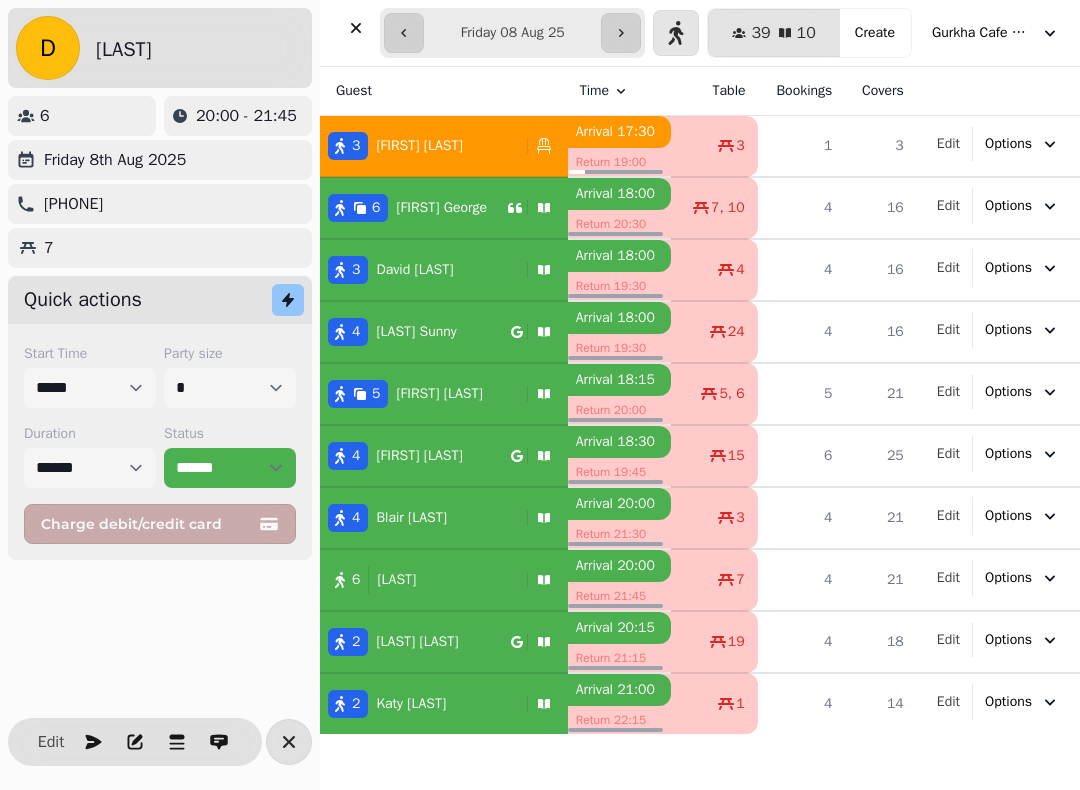 click on "[NUMBER] [FIRST] [LAST]" at bounding box center [419, 270] 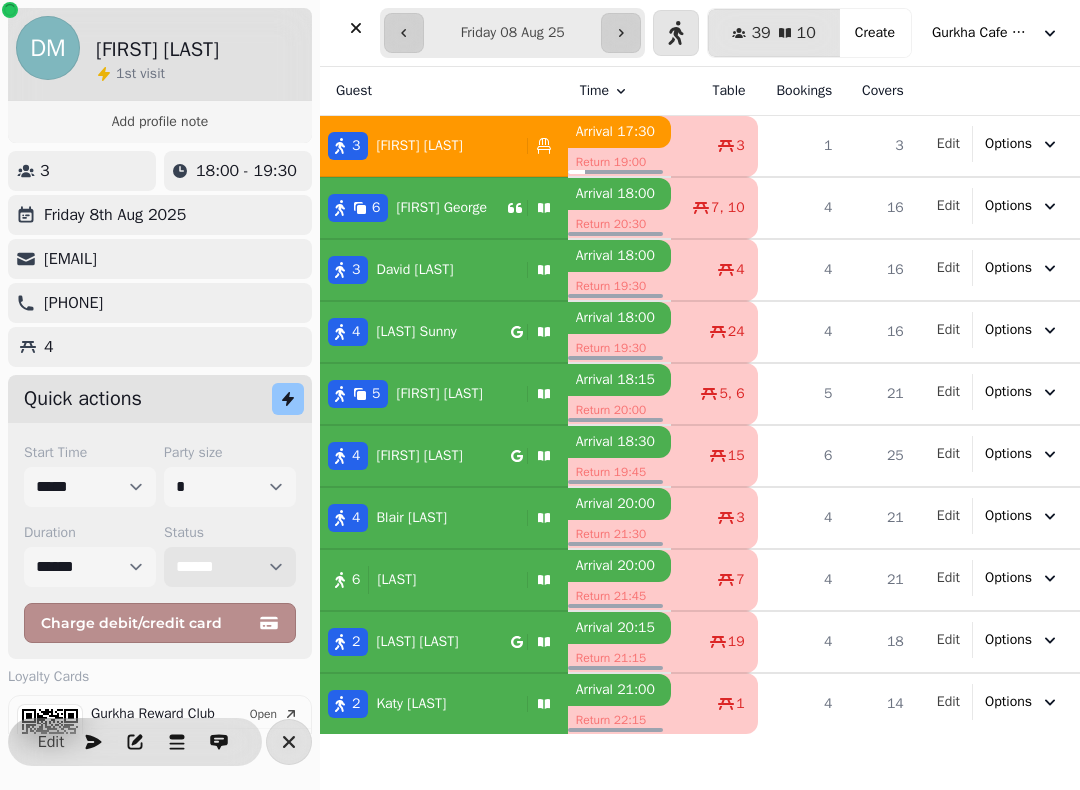 click on "**********" at bounding box center (230, 567) 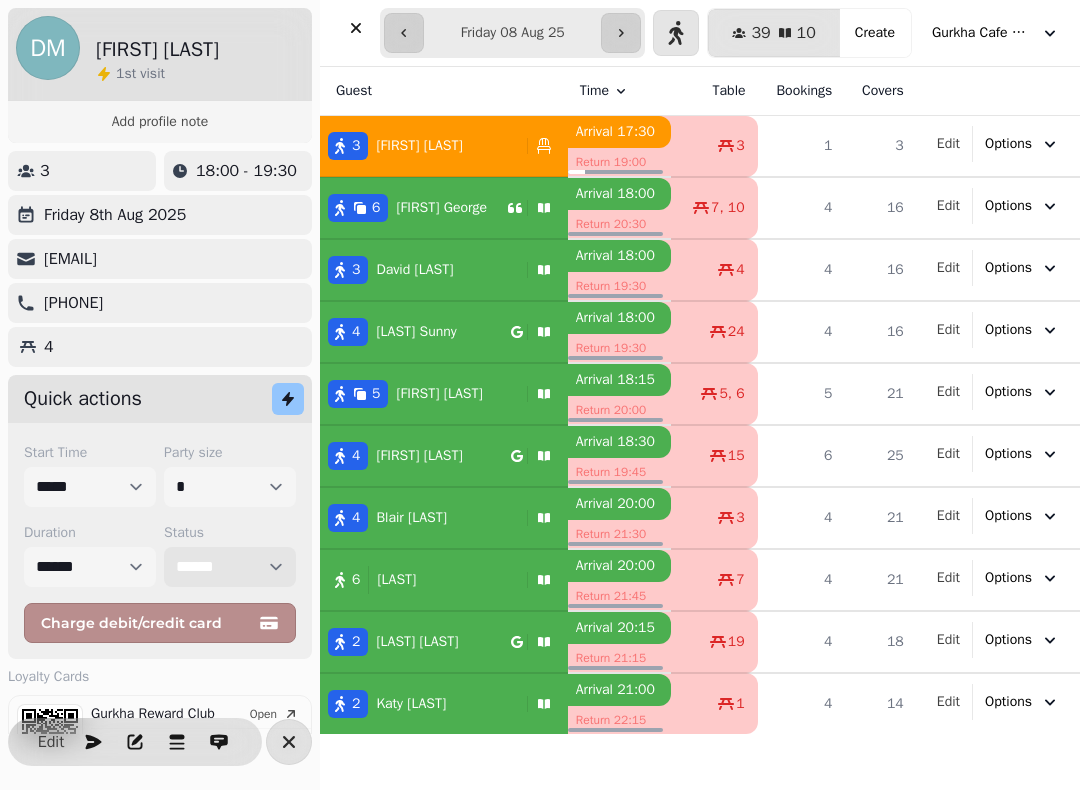 select on "******" 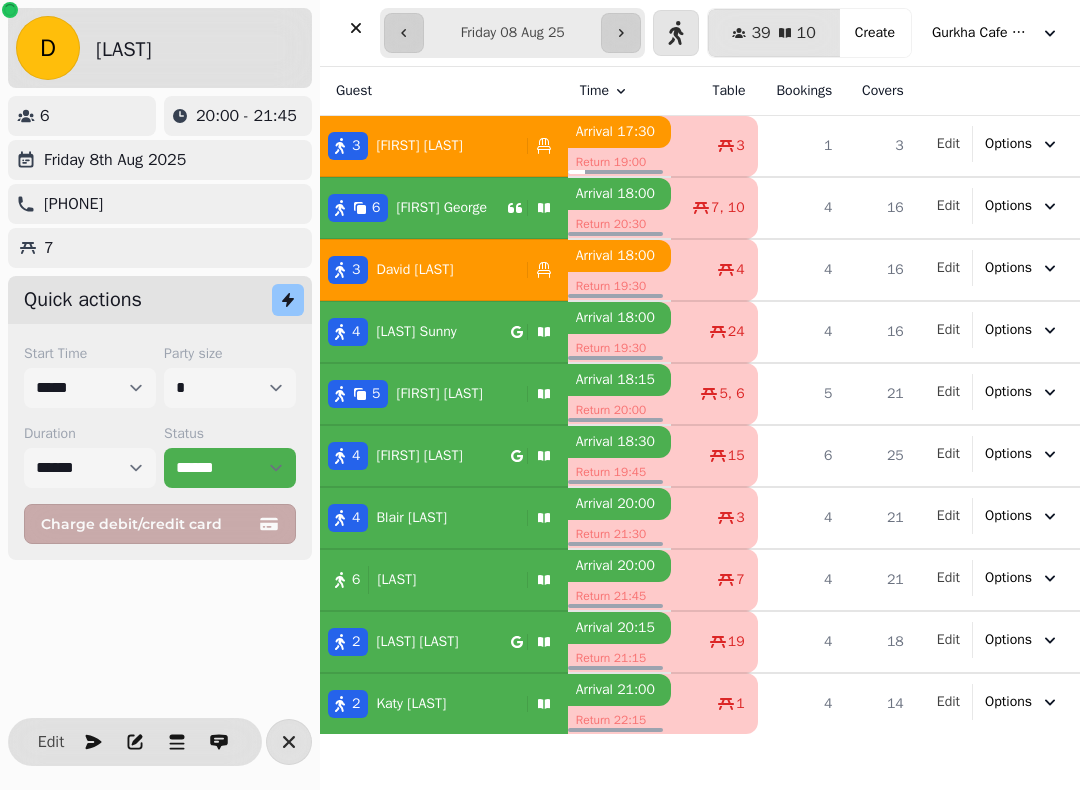 click at bounding box center (289, 742) 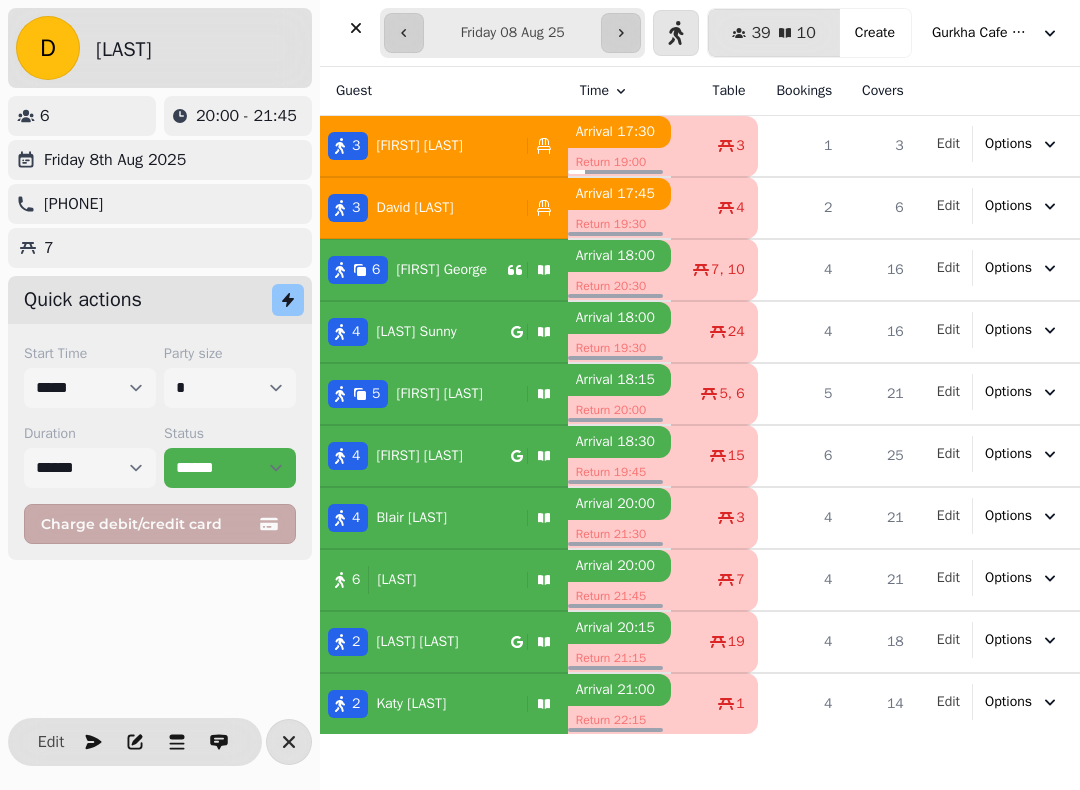click at bounding box center (289, 742) 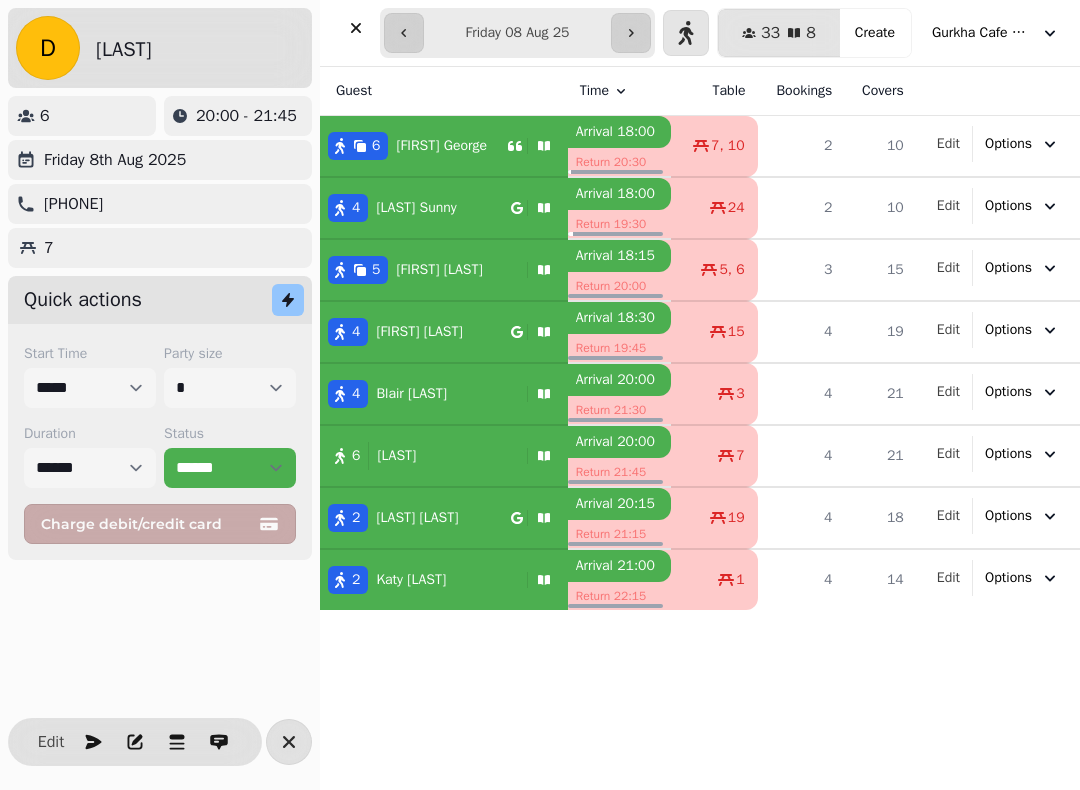 click on "[FIRST] [FIRST]" at bounding box center (437, 146) 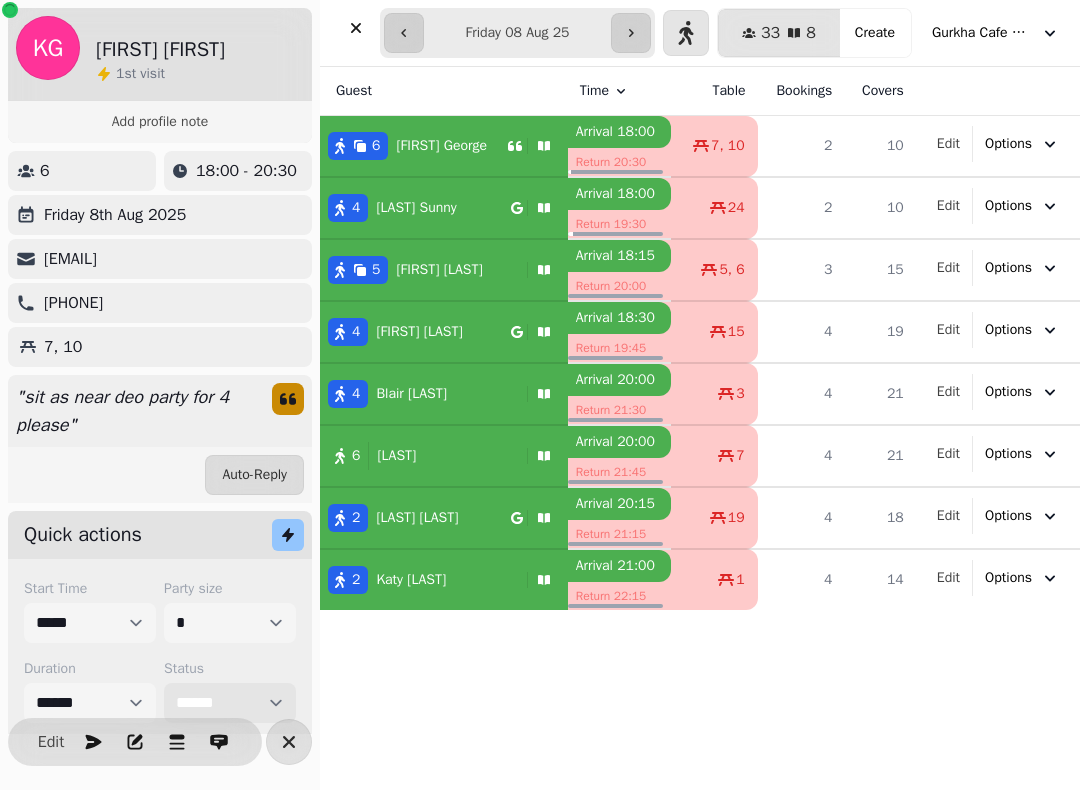 click on "**********" at bounding box center (230, 703) 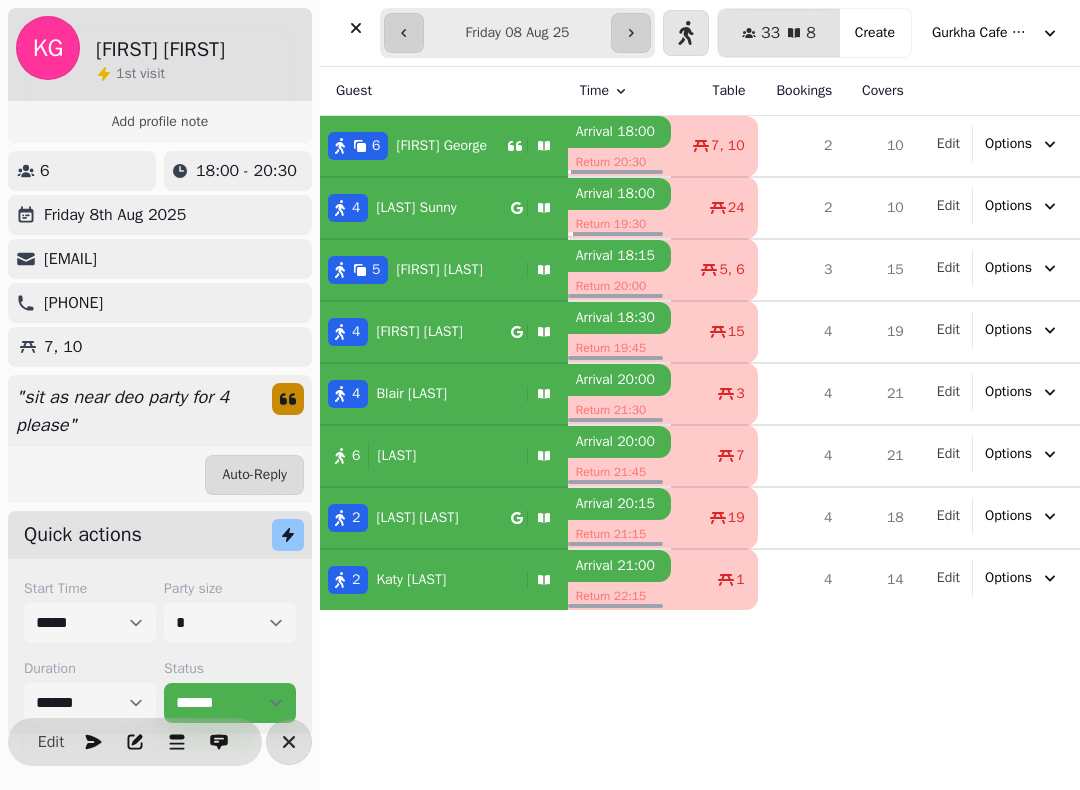 click on "[LAST] [FIRST]" at bounding box center [416, 208] 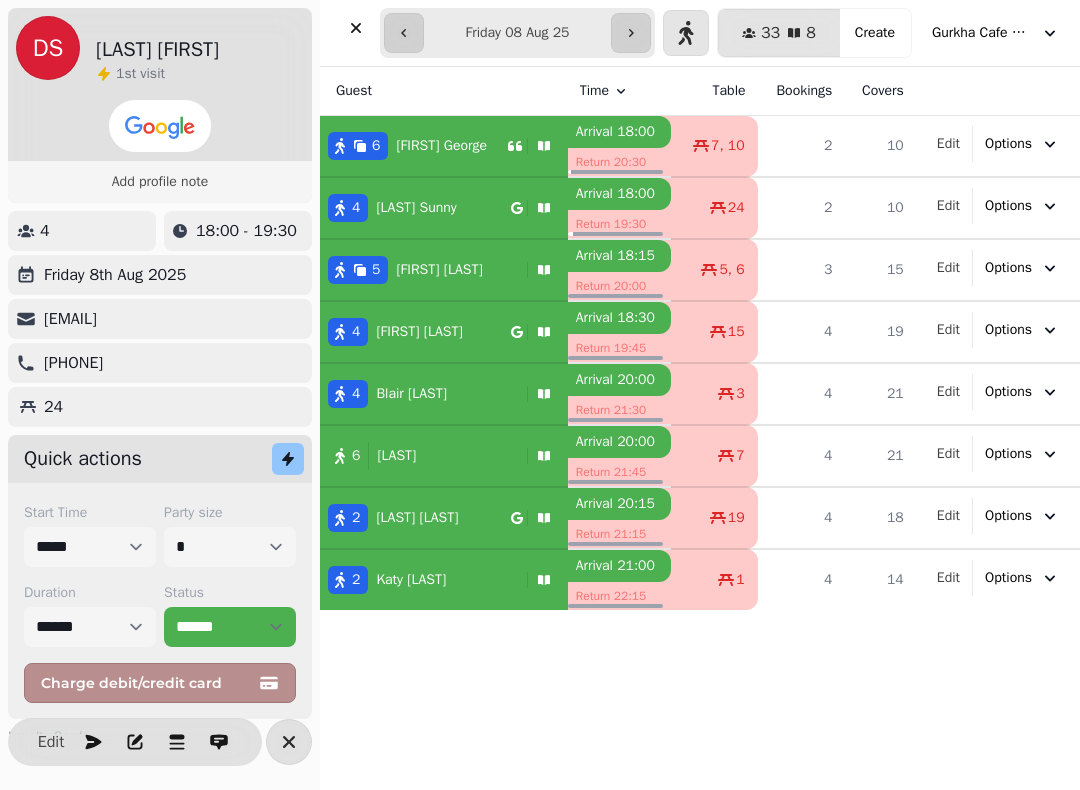 select on "*" 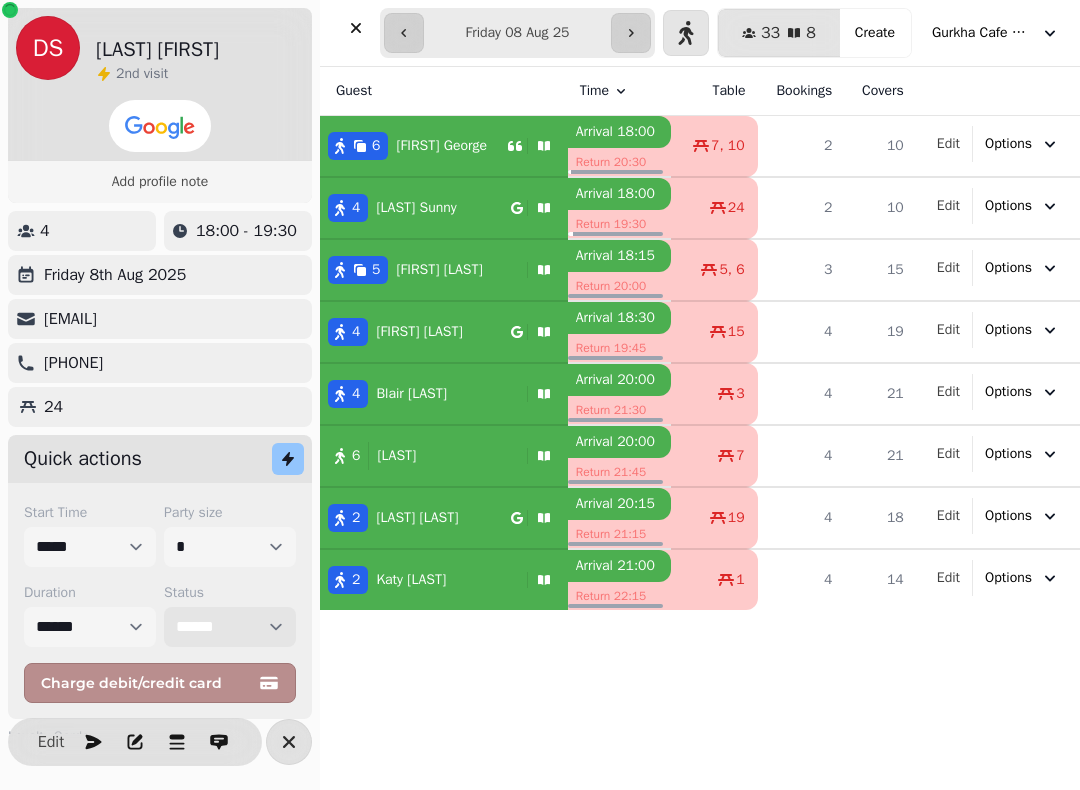 click on "**********" at bounding box center [230, 627] 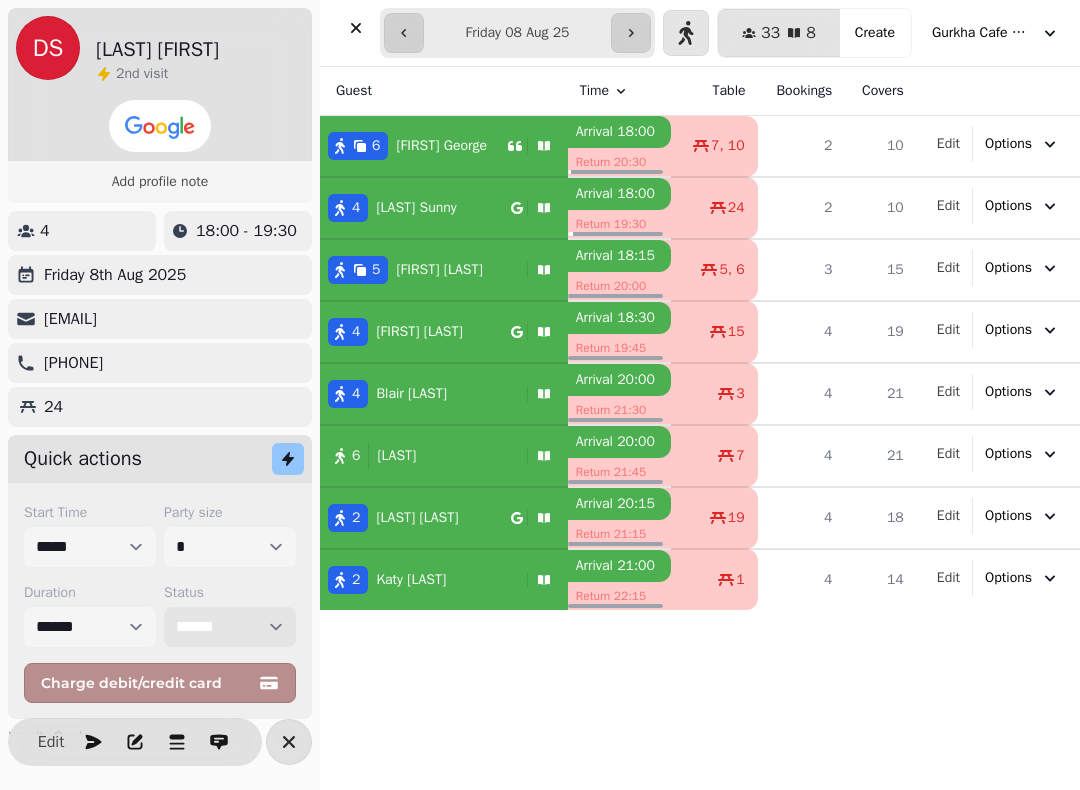 select on "******" 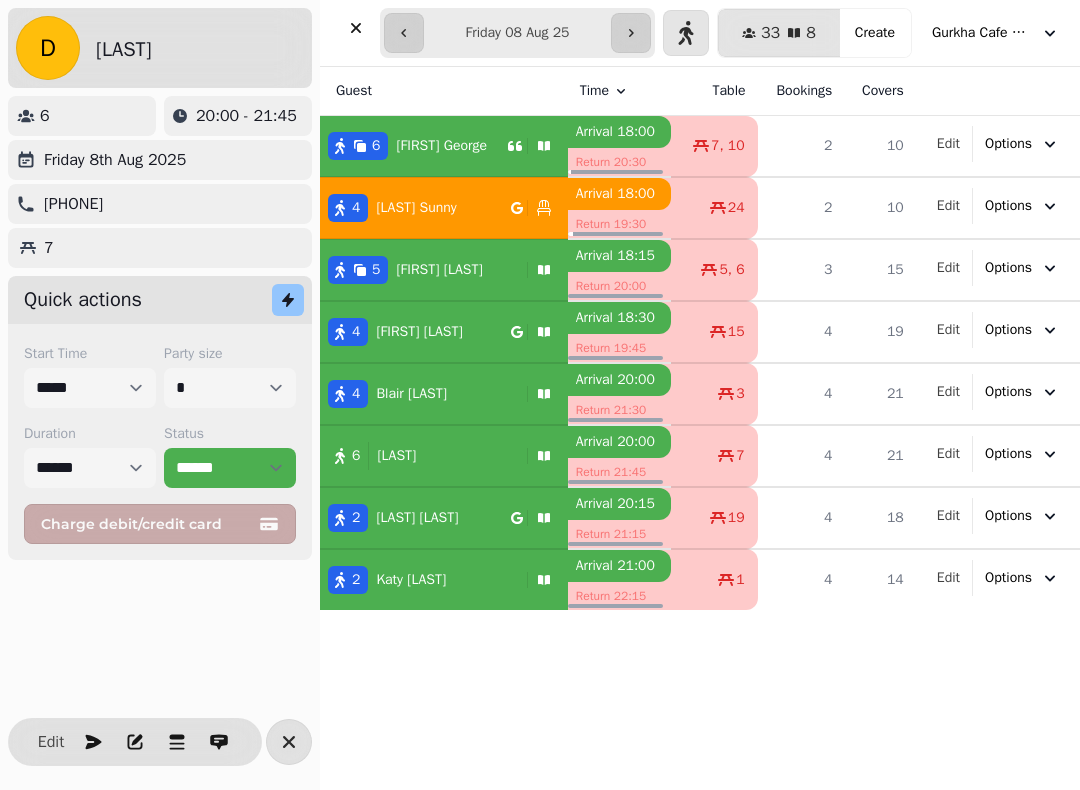 click on "[FIRST] [FIRST]" at bounding box center (441, 146) 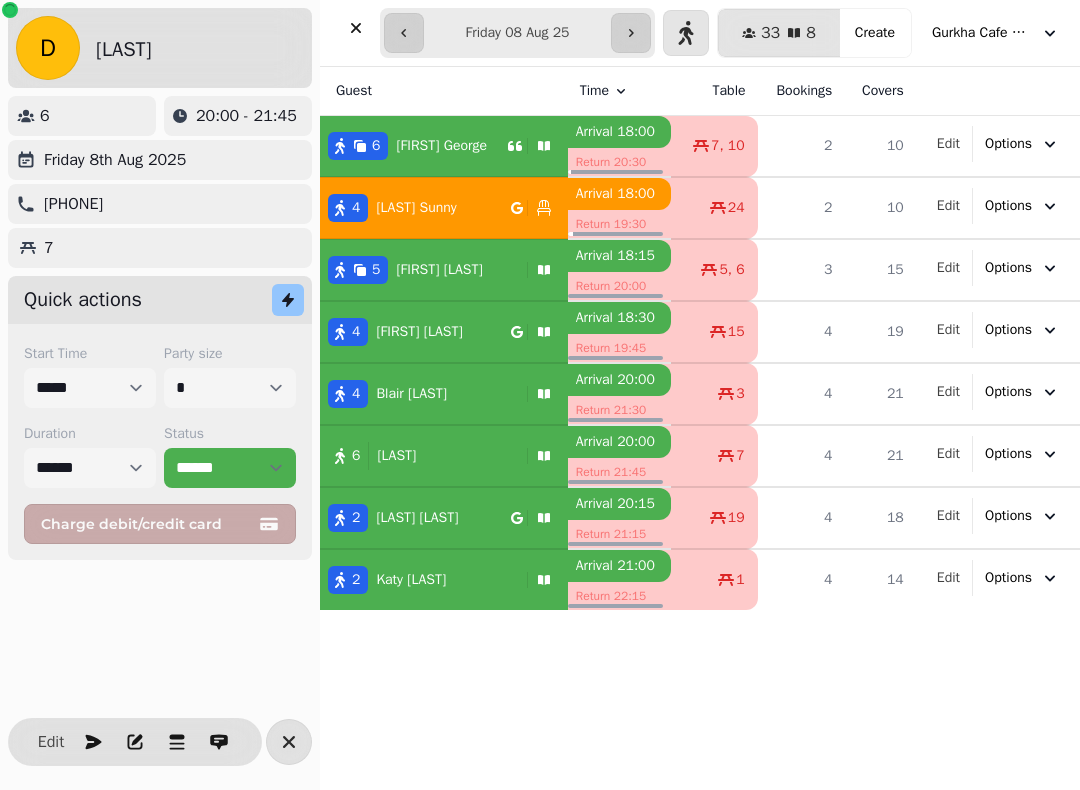 select on "**********" 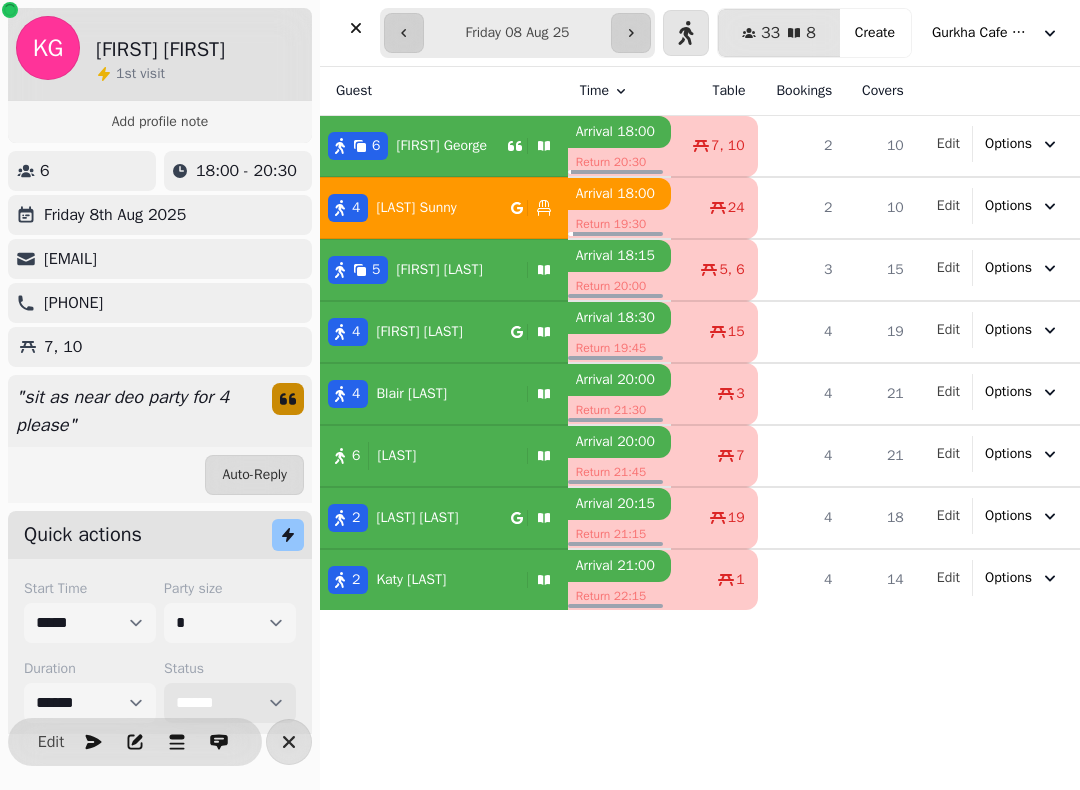 click on "**********" at bounding box center [230, 703] 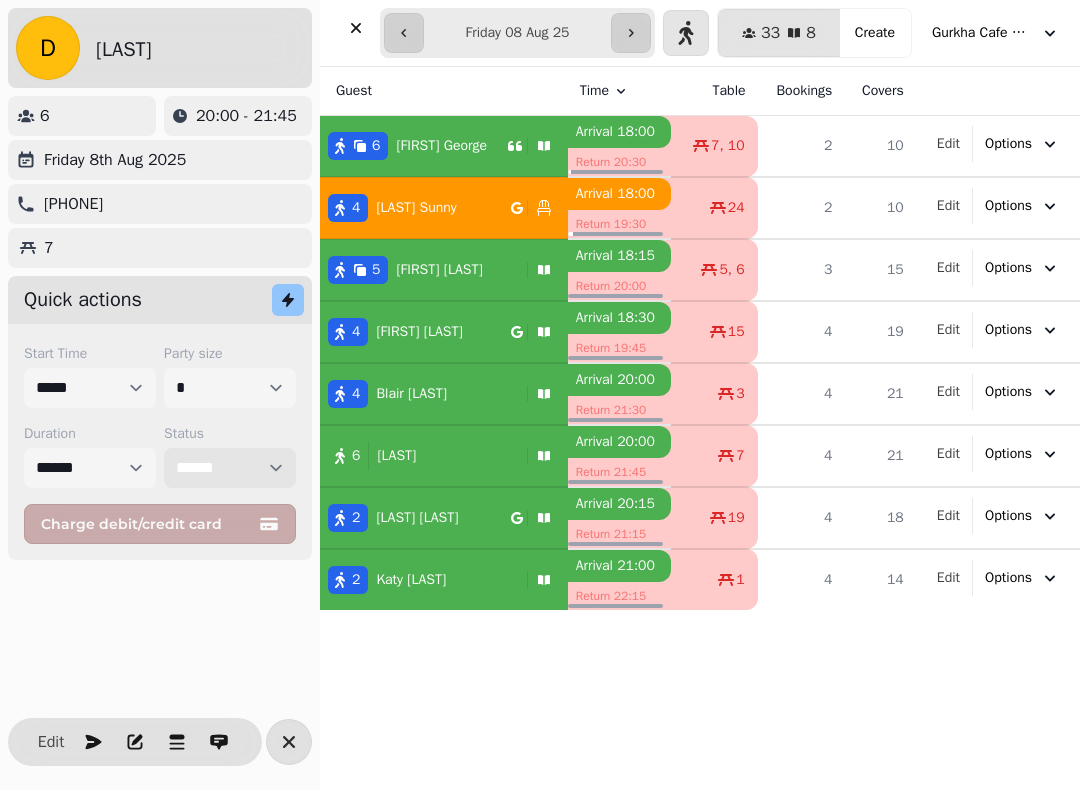 select on "******" 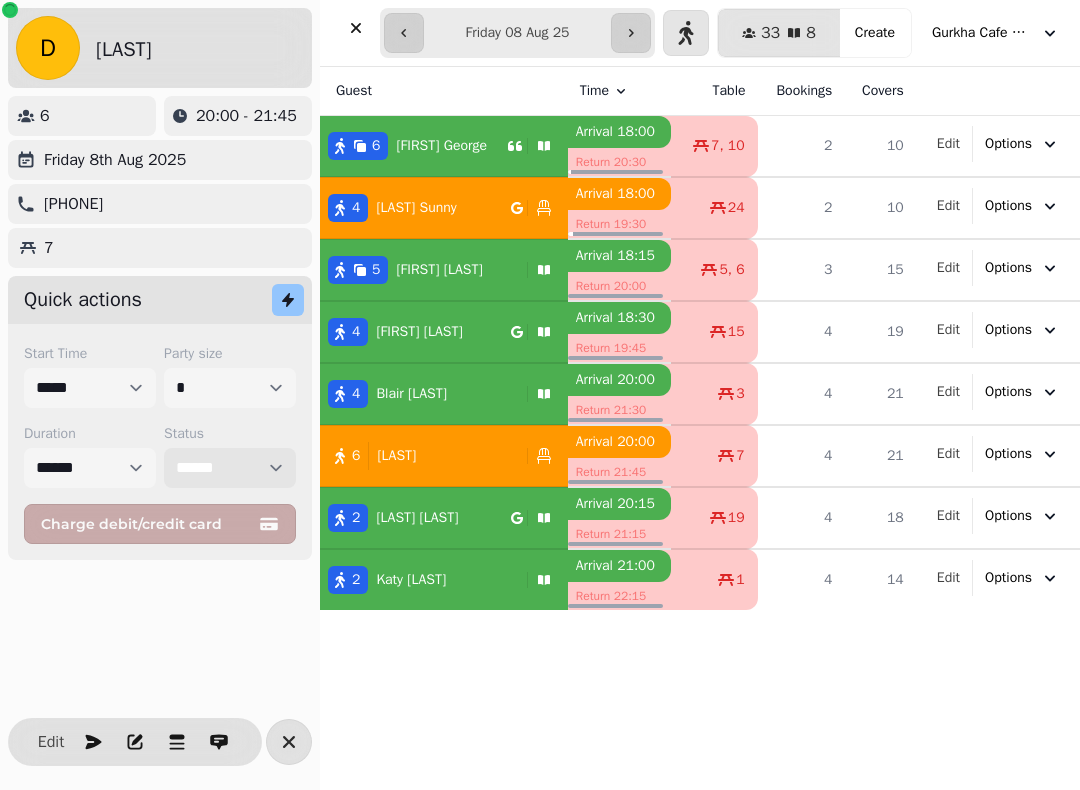 select on "**********" 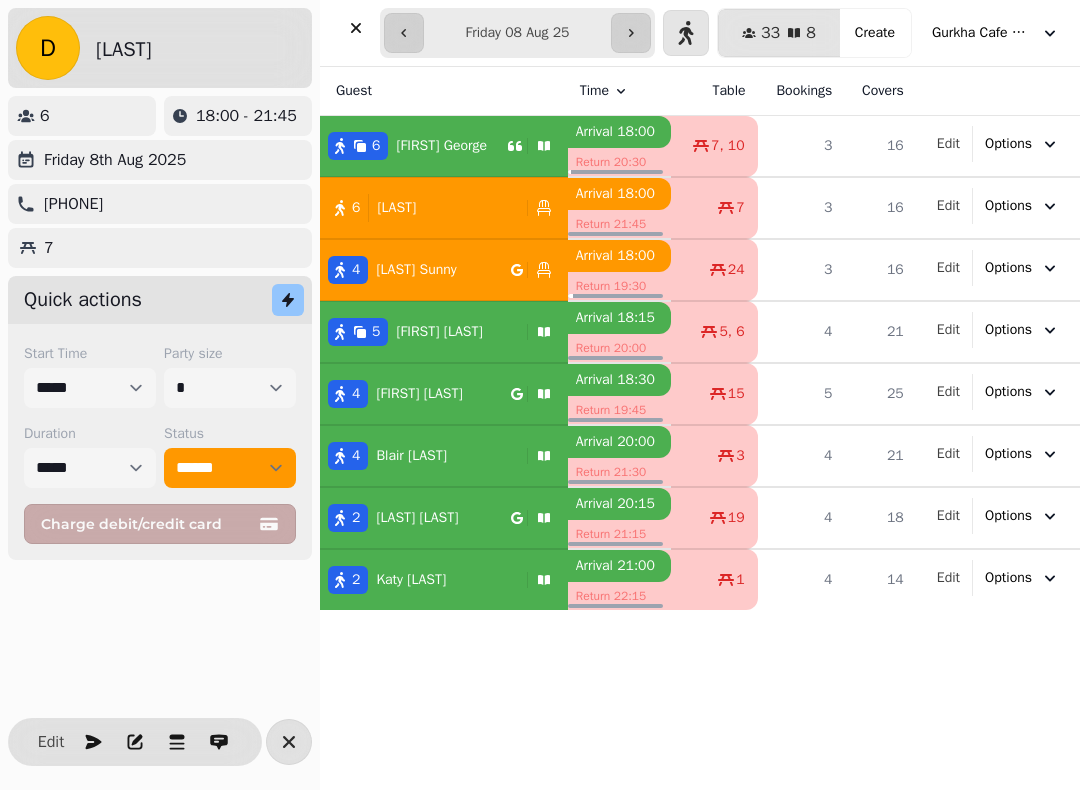 click on "[FIRST] [FIRST]" at bounding box center (441, 146) 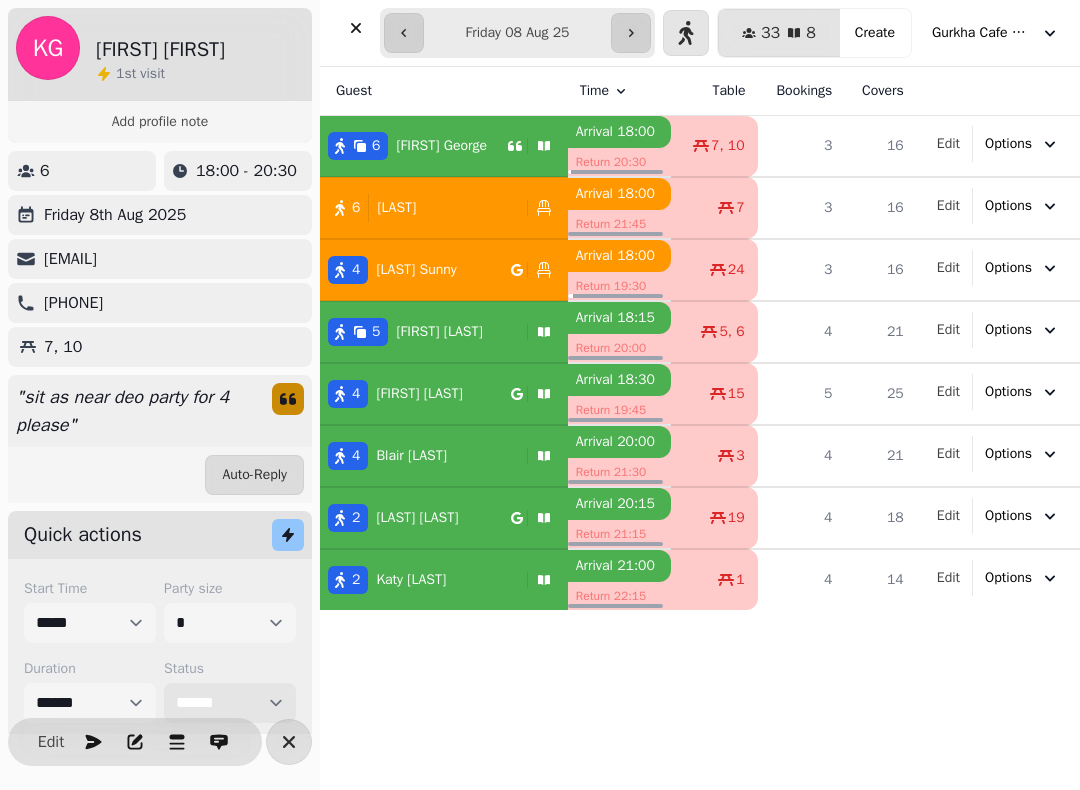 click on "**********" at bounding box center [230, 703] 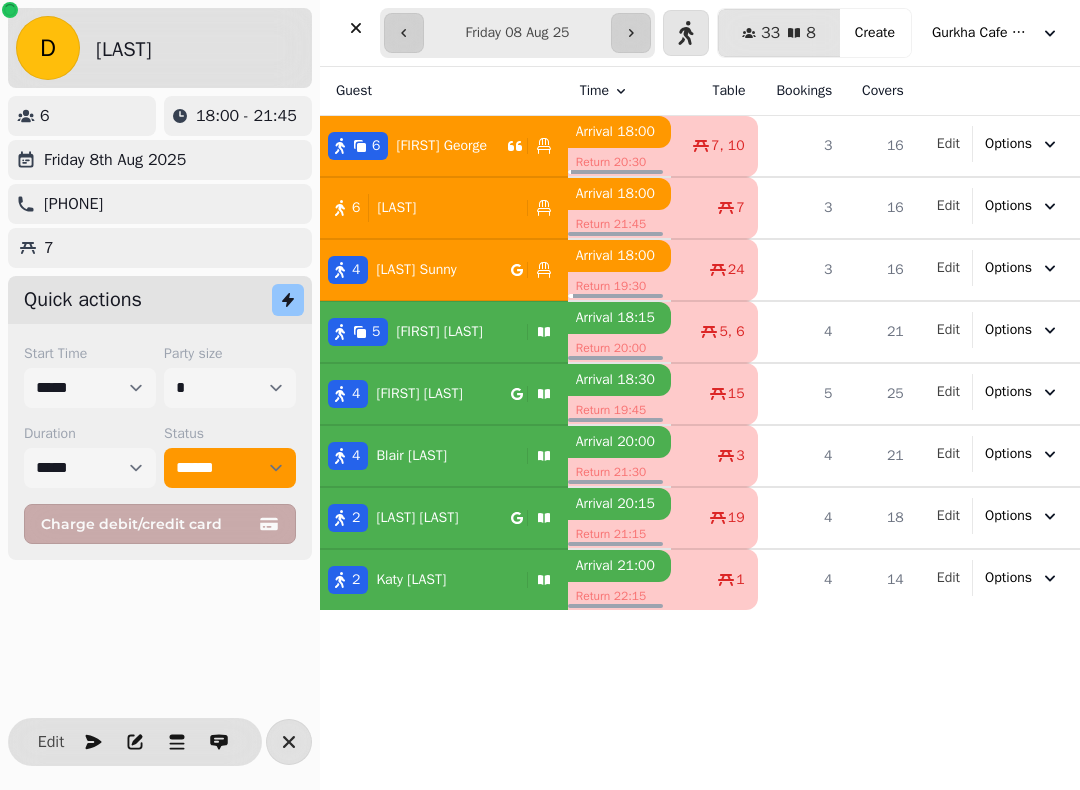 click on "[LAST] [NUMBER]" at bounding box center [419, 208] 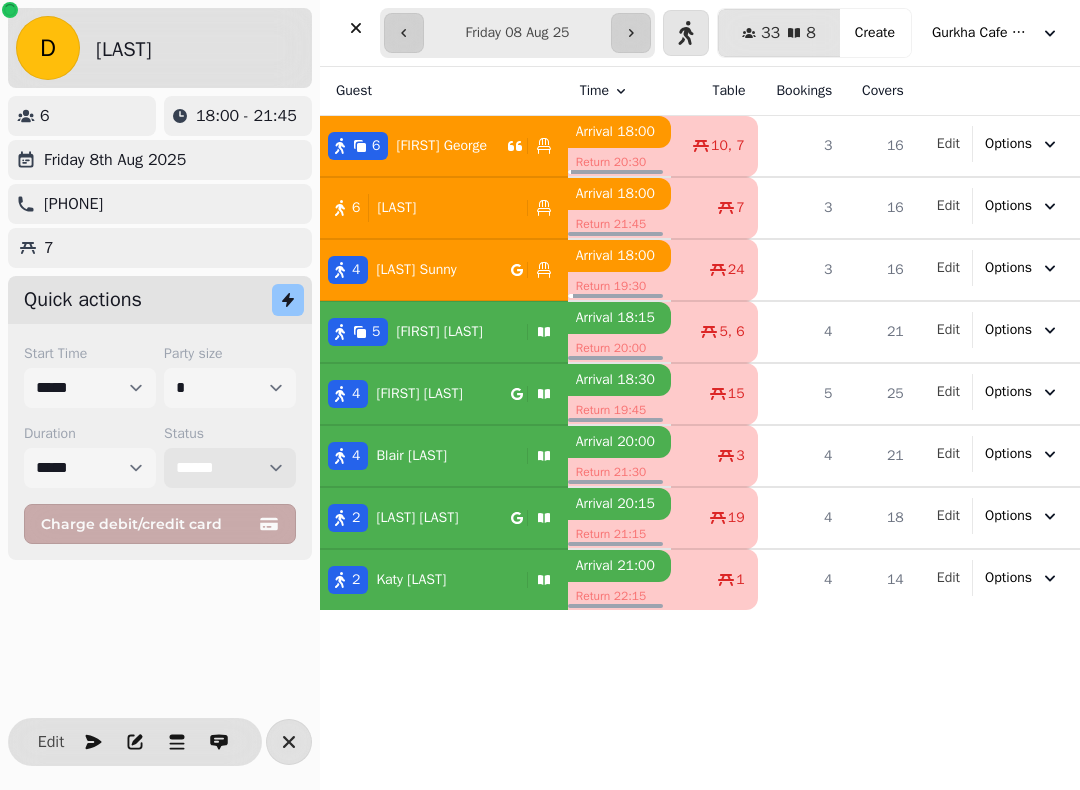 click on "**********" at bounding box center [230, 468] 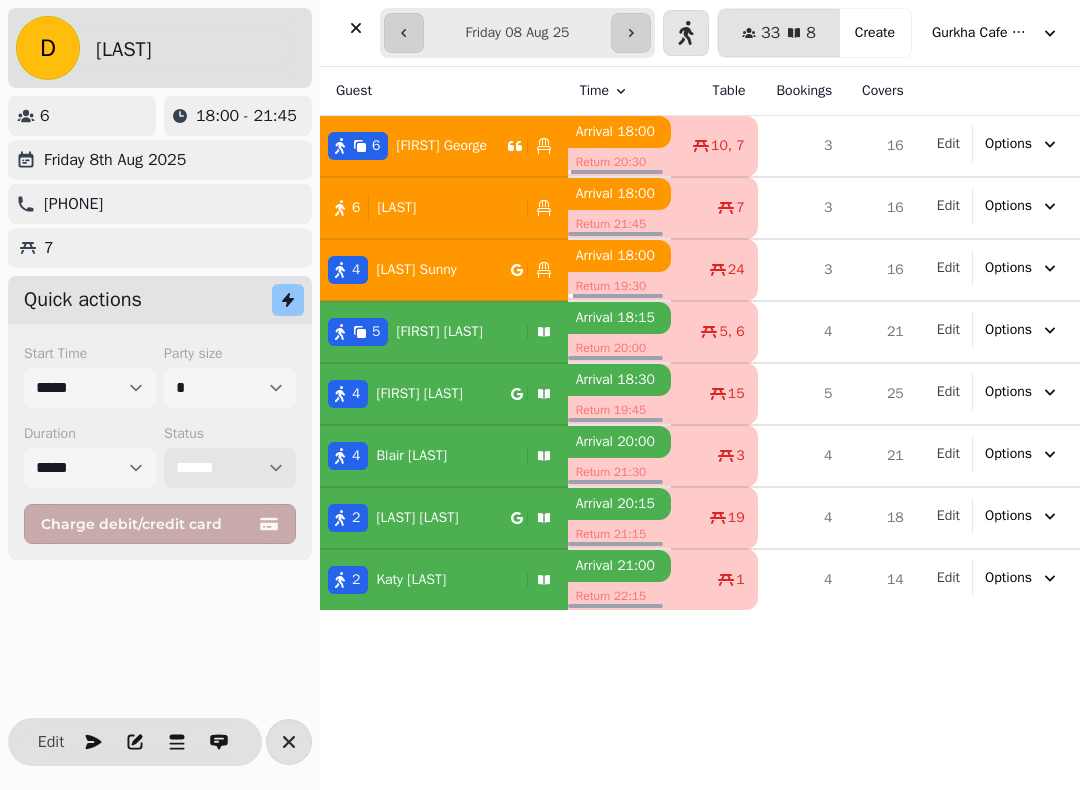 select on "******" 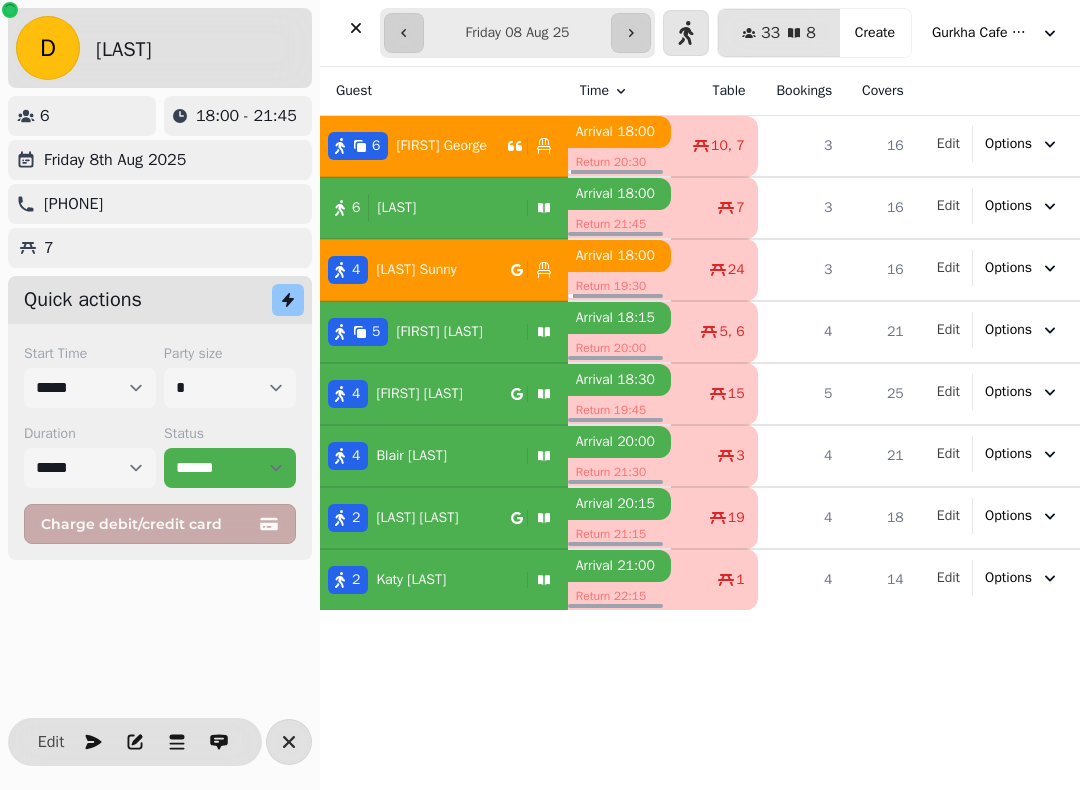 click at bounding box center [289, 742] 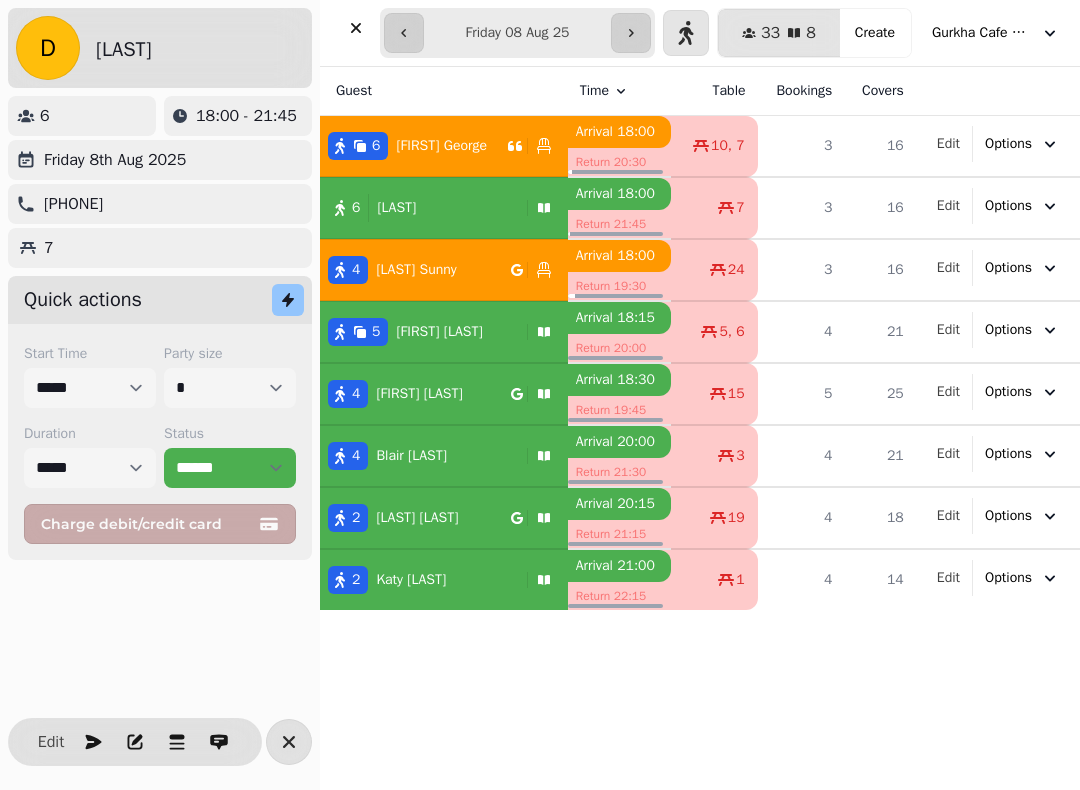 click on "[FIRST] [FIRST]" at bounding box center (441, 146) 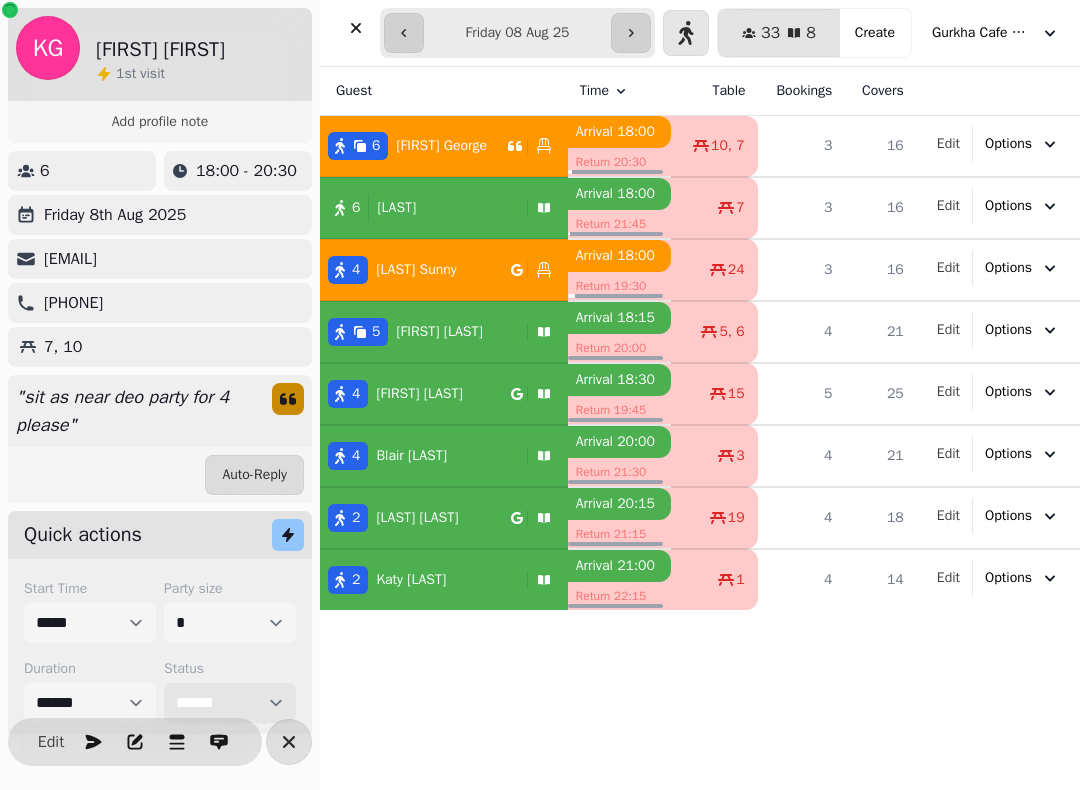 click on "**********" at bounding box center (230, 703) 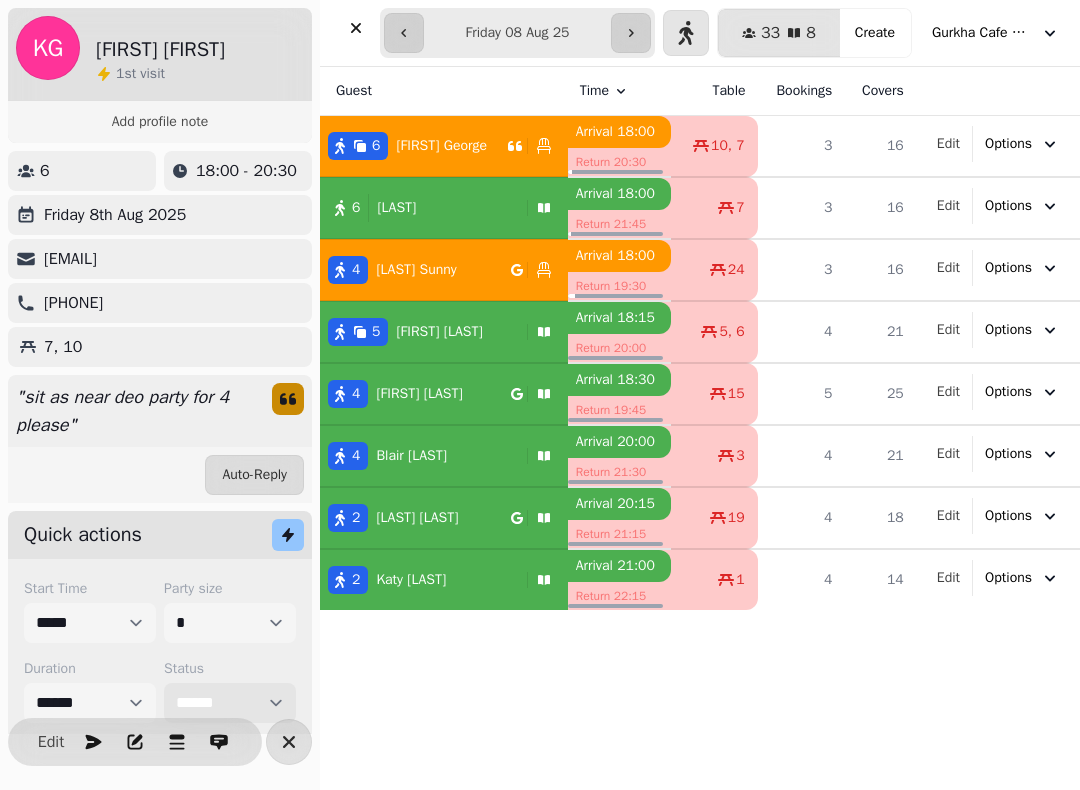 select on "******" 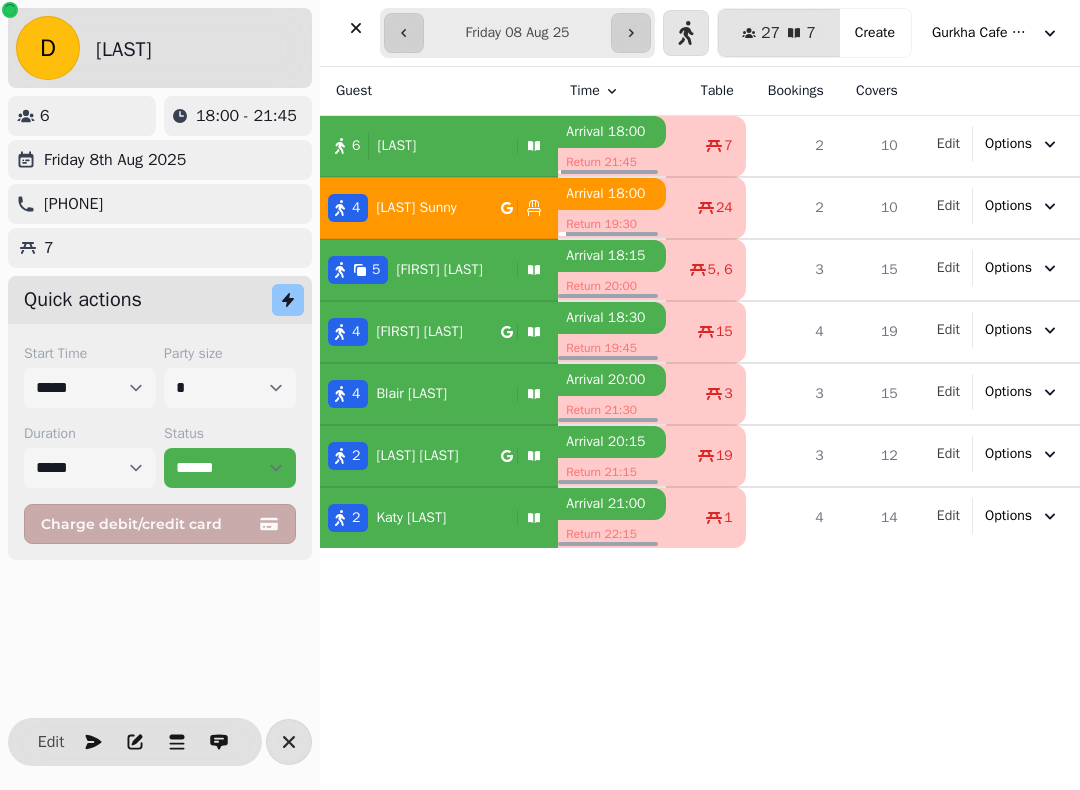 click on "[NUMBER] [FIRST] [LAST]" at bounding box center (410, 208) 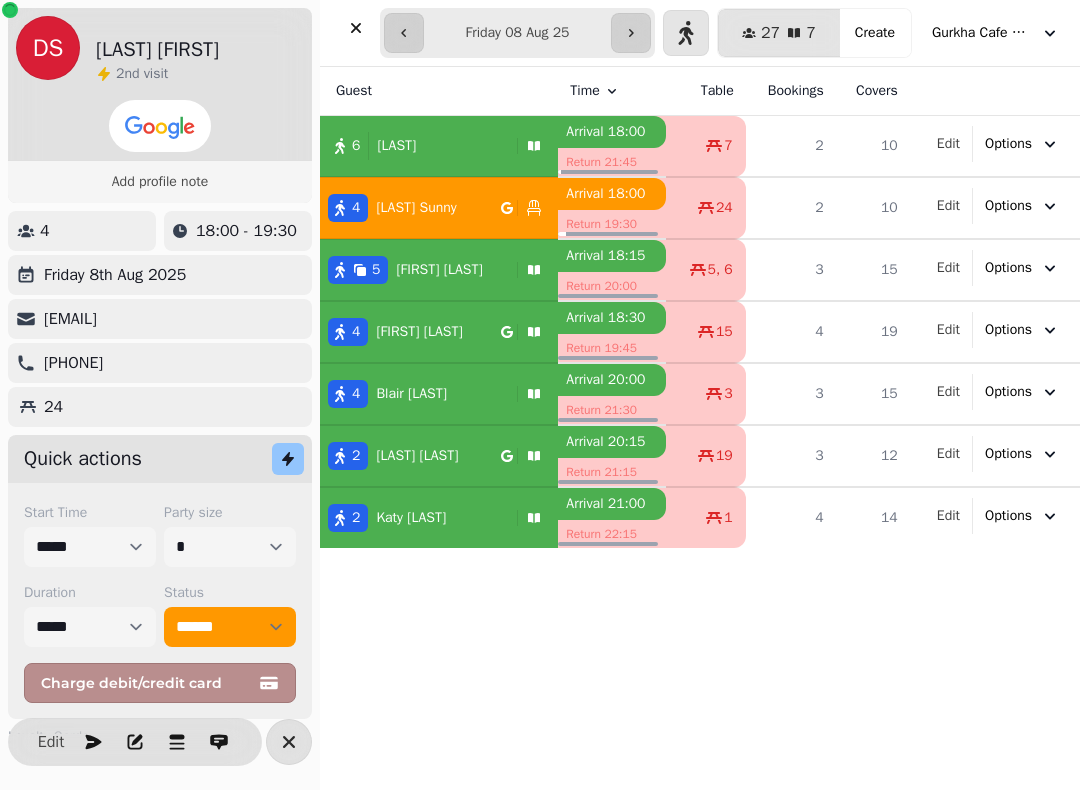 select on "*" 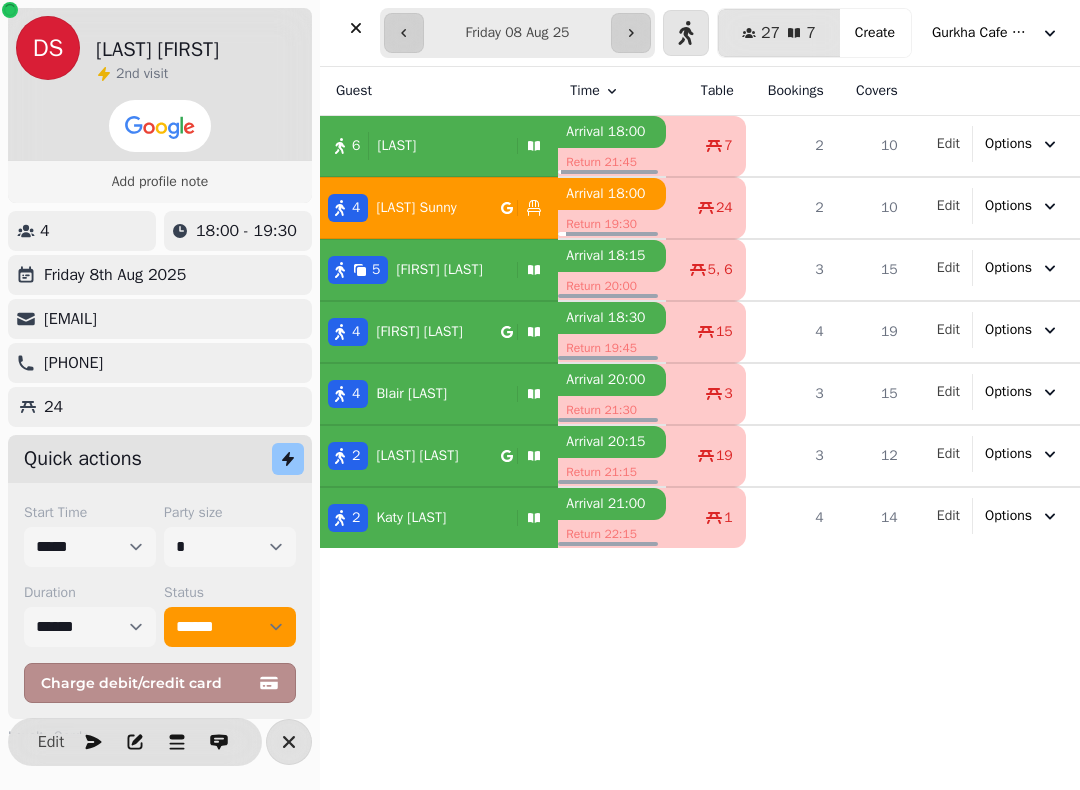 select on "*" 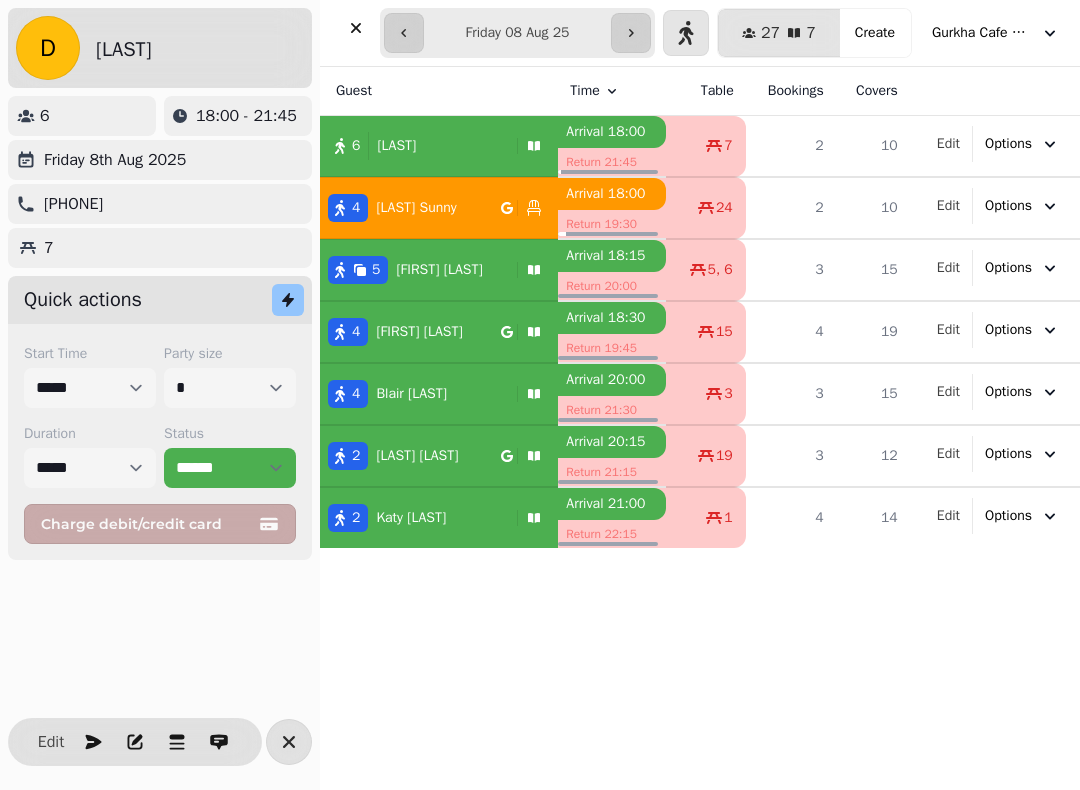 click on "[NUMBER] [FIRST] [LAST]" at bounding box center [410, 208] 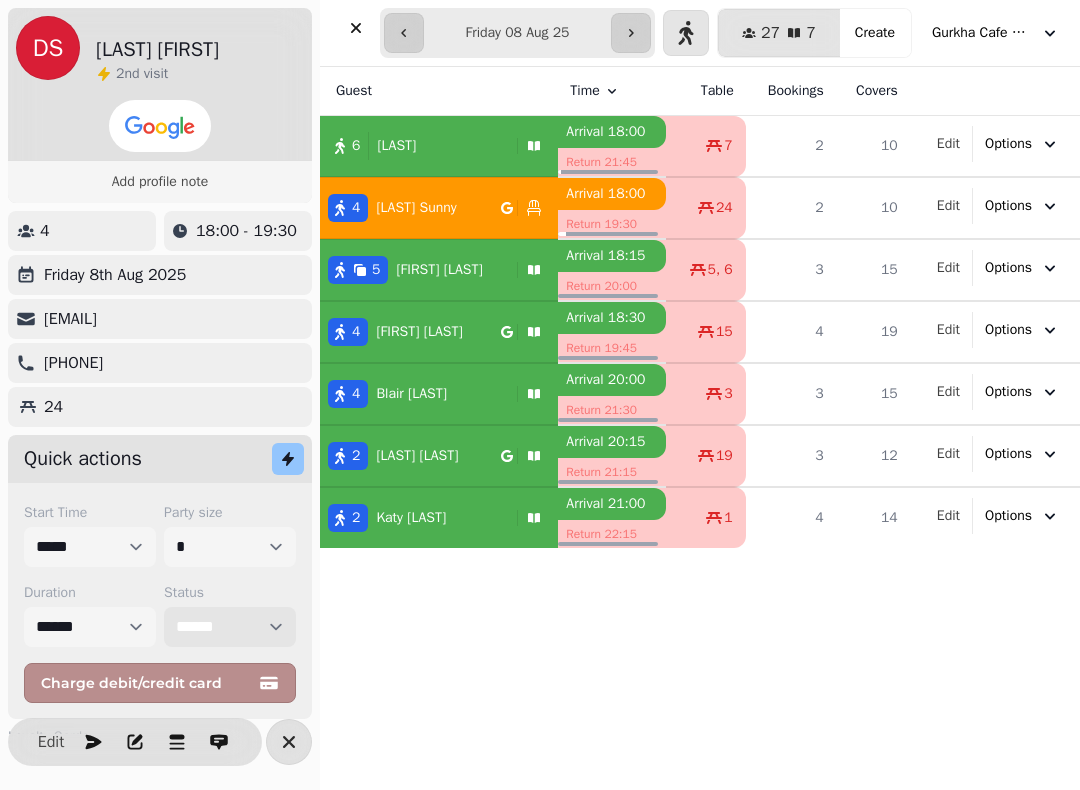 click on "**********" at bounding box center (230, 627) 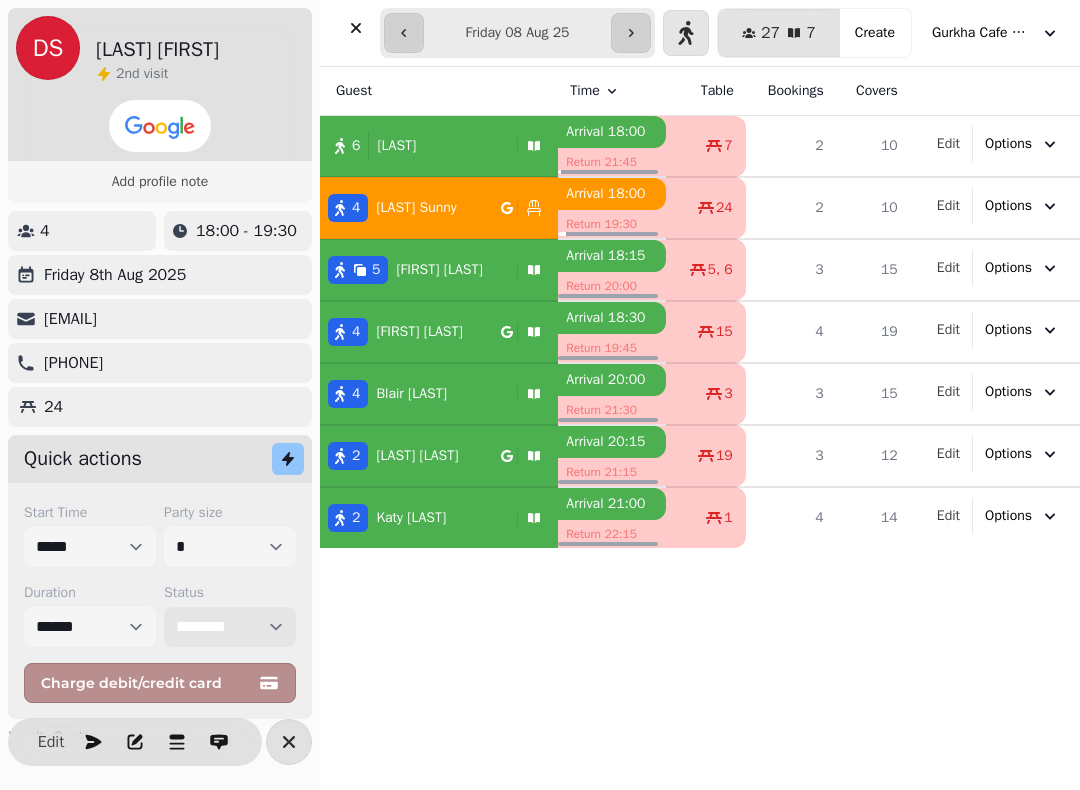 select on "******" 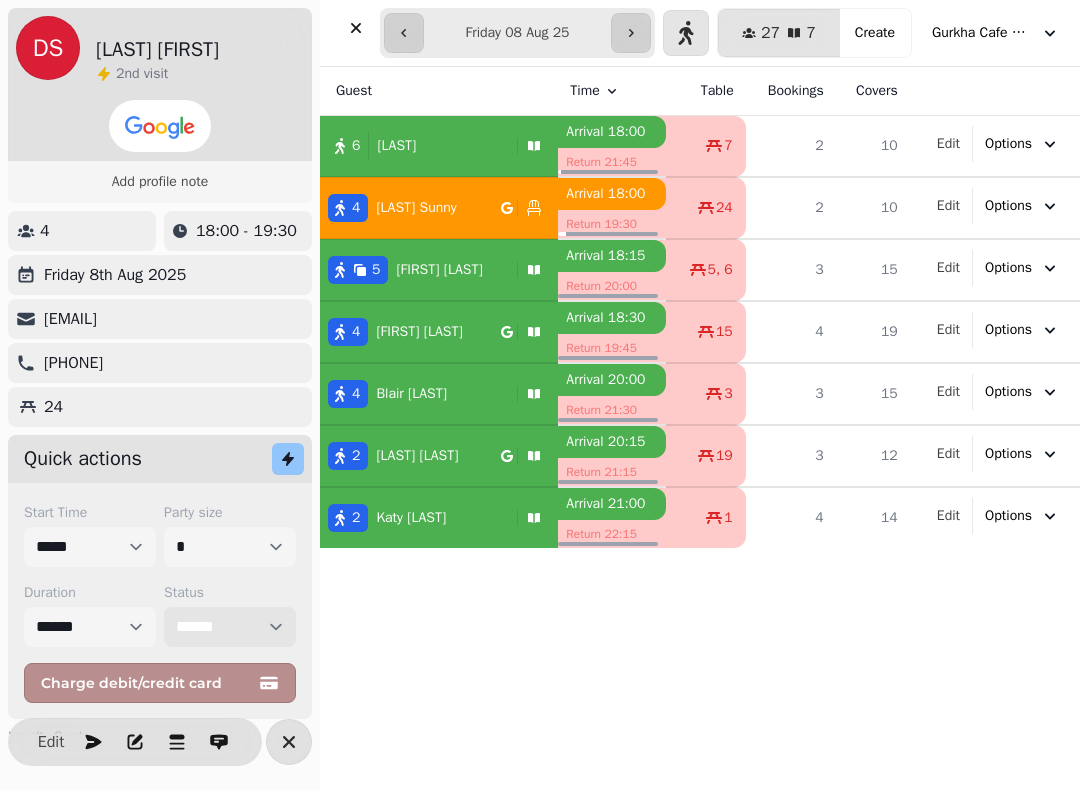 select on "*" 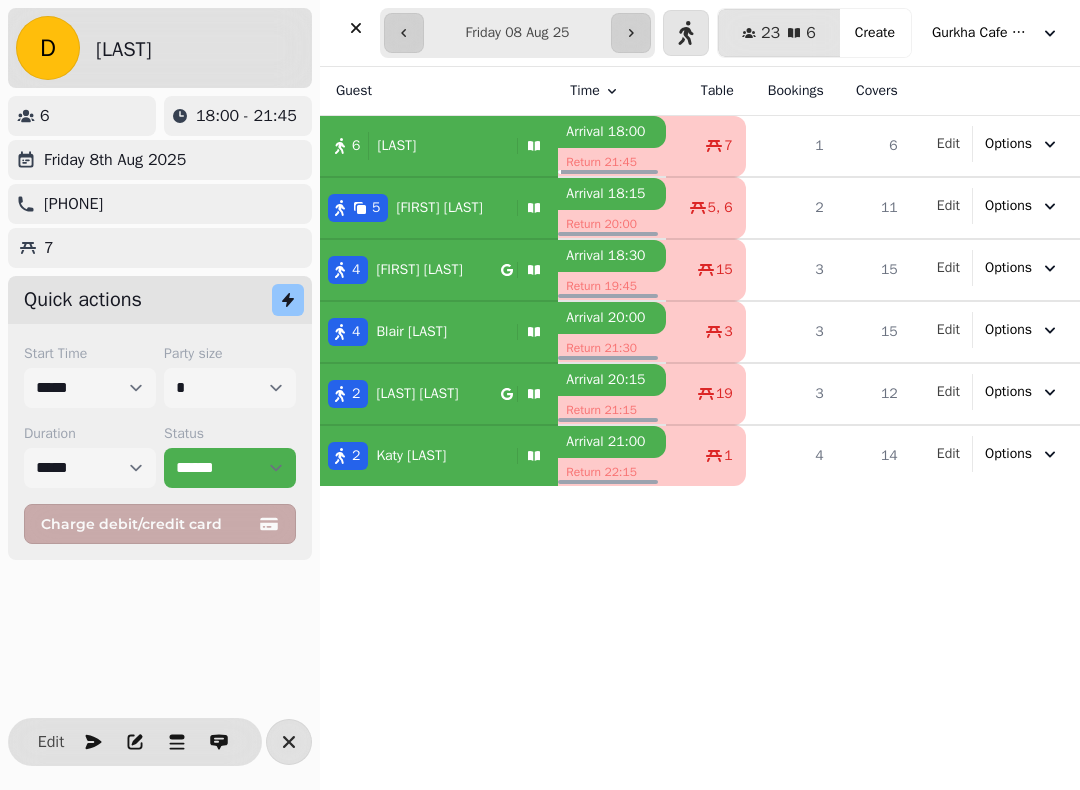 click at bounding box center (289, 742) 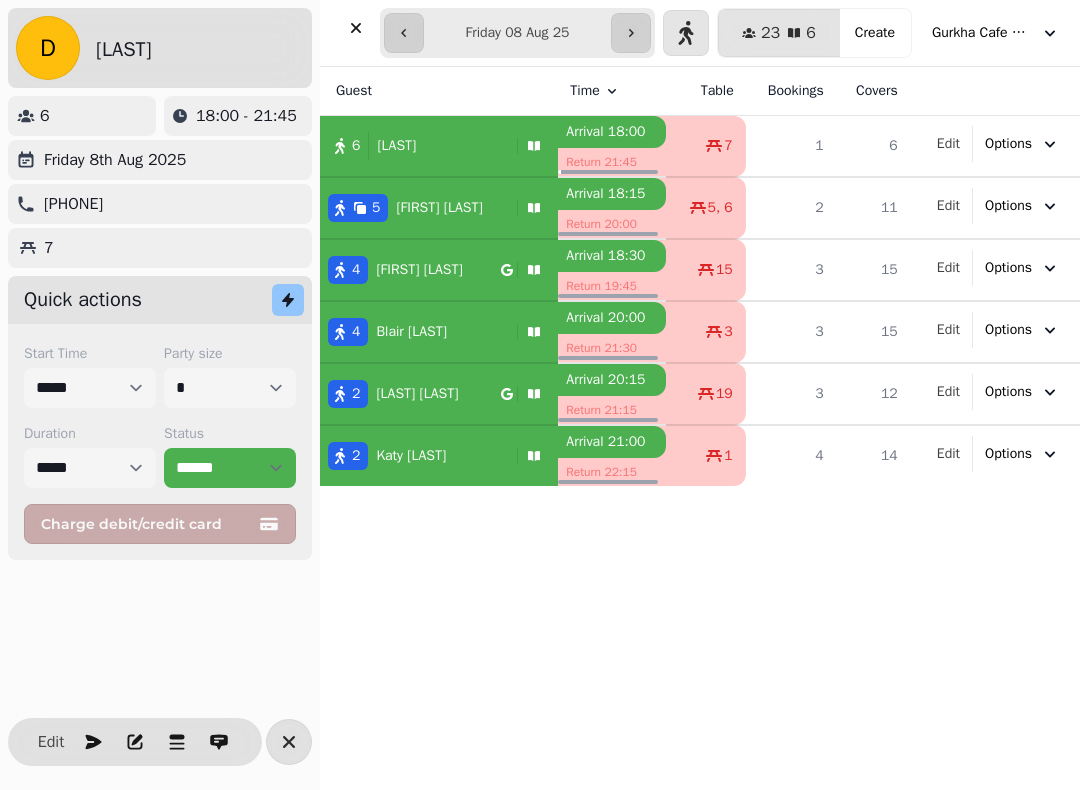 click 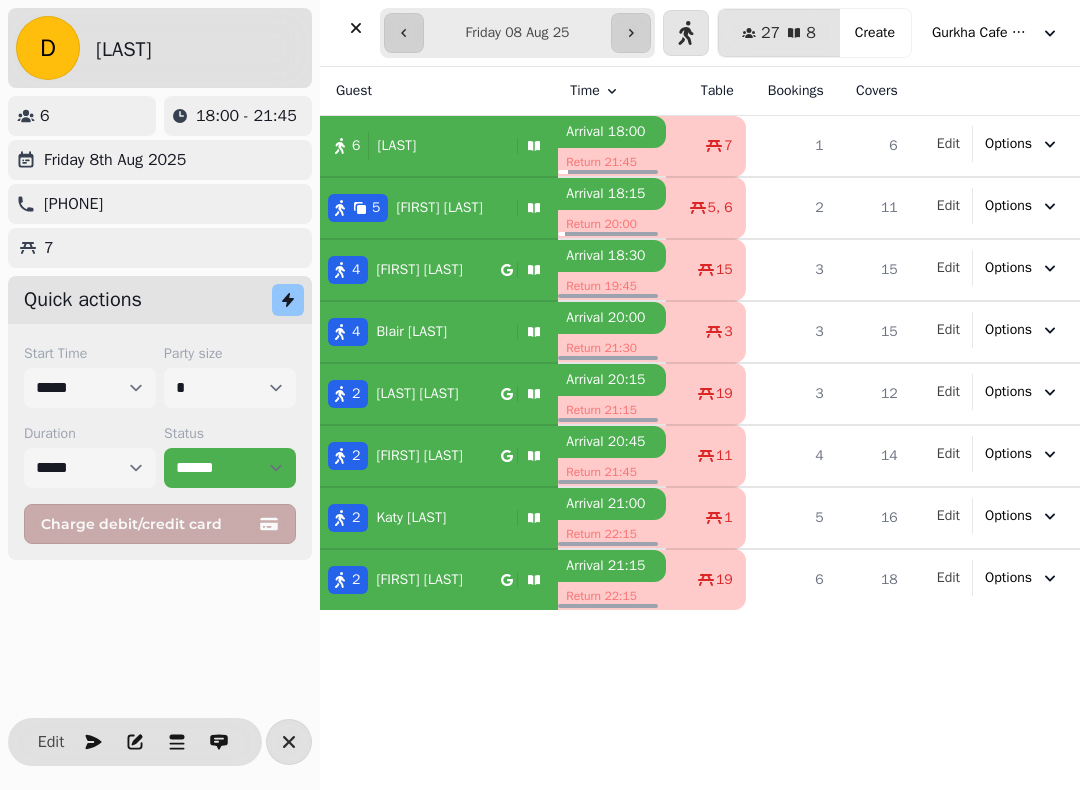 click on "Options" at bounding box center (1022, 144) 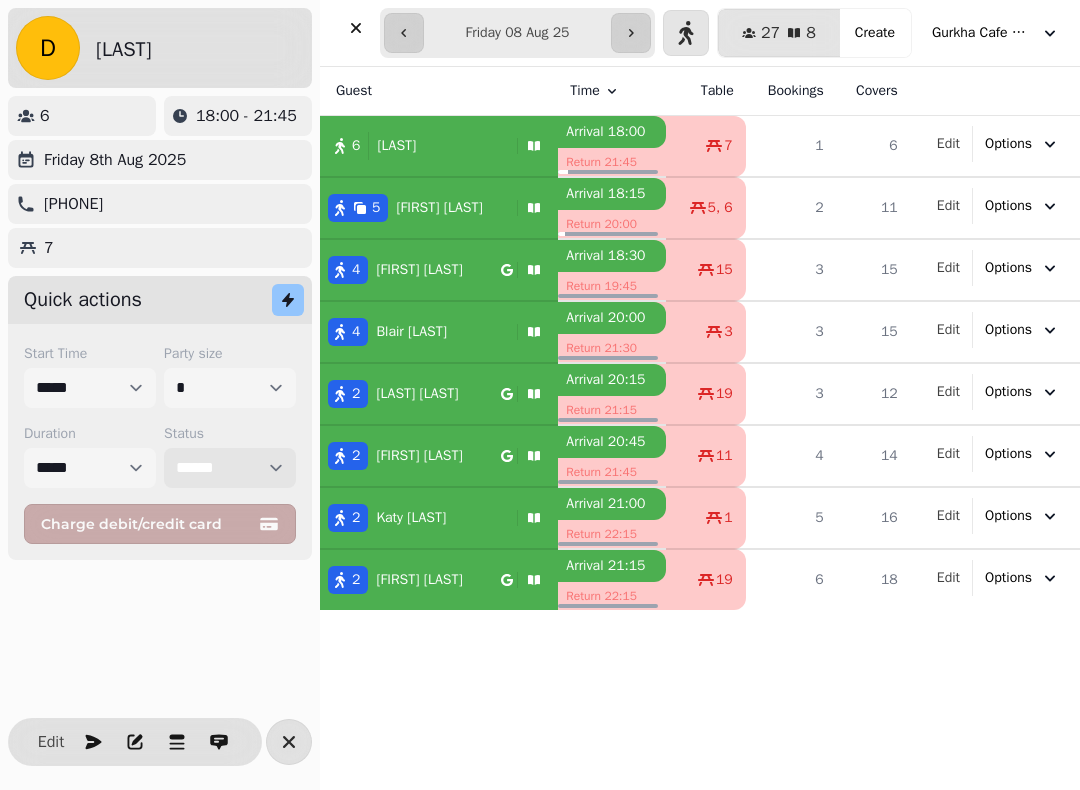 click on "**********" at bounding box center (230, 468) 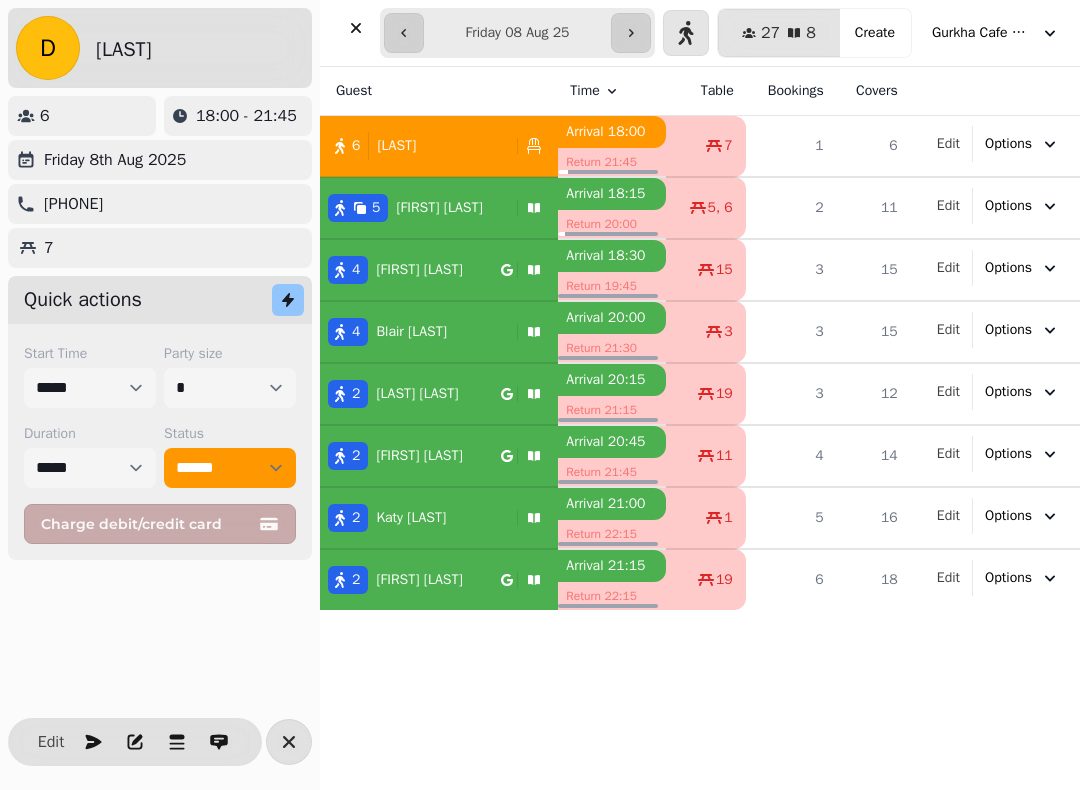 click on "[FIRST] [LAST]" at bounding box center [439, 208] 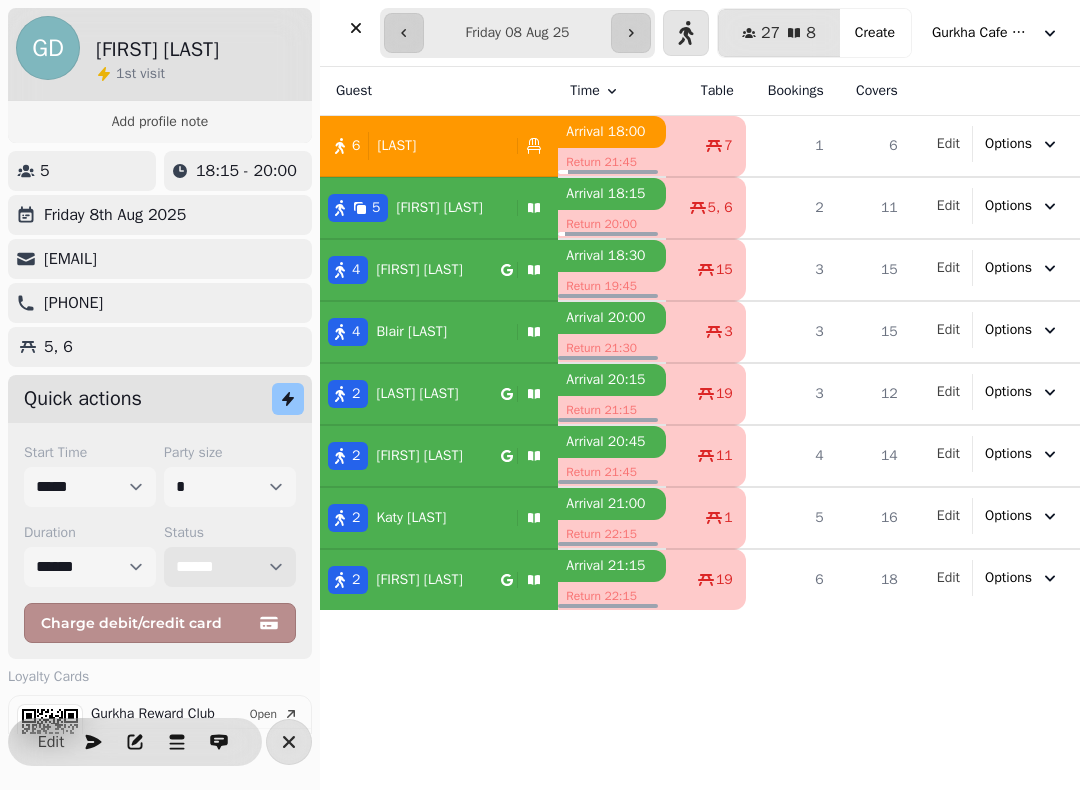 click on "**********" at bounding box center [230, 567] 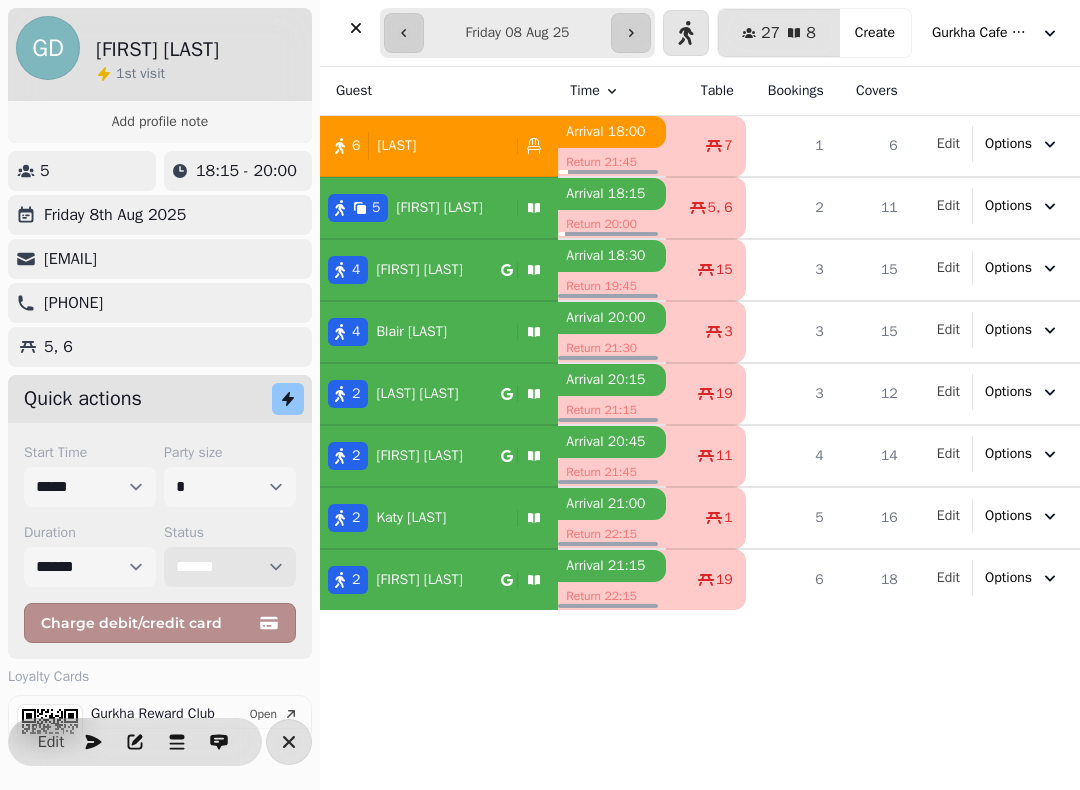 select on "******" 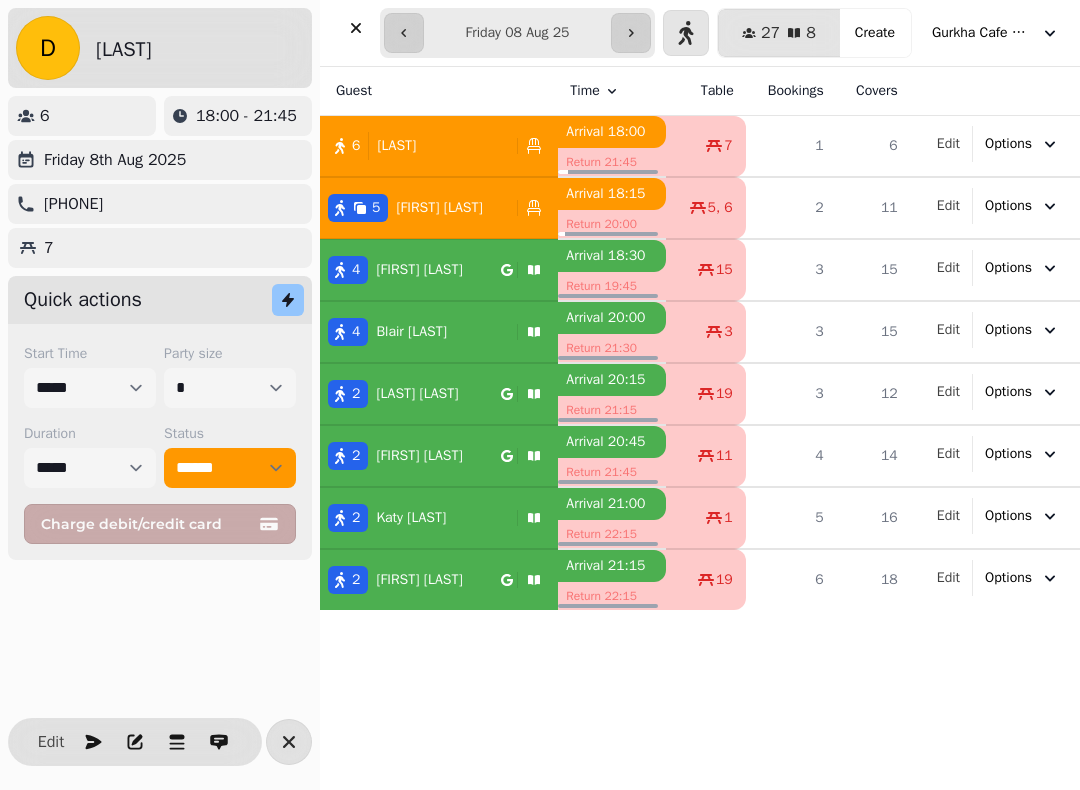 click on "[FIRST] [LAST]" at bounding box center [419, 270] 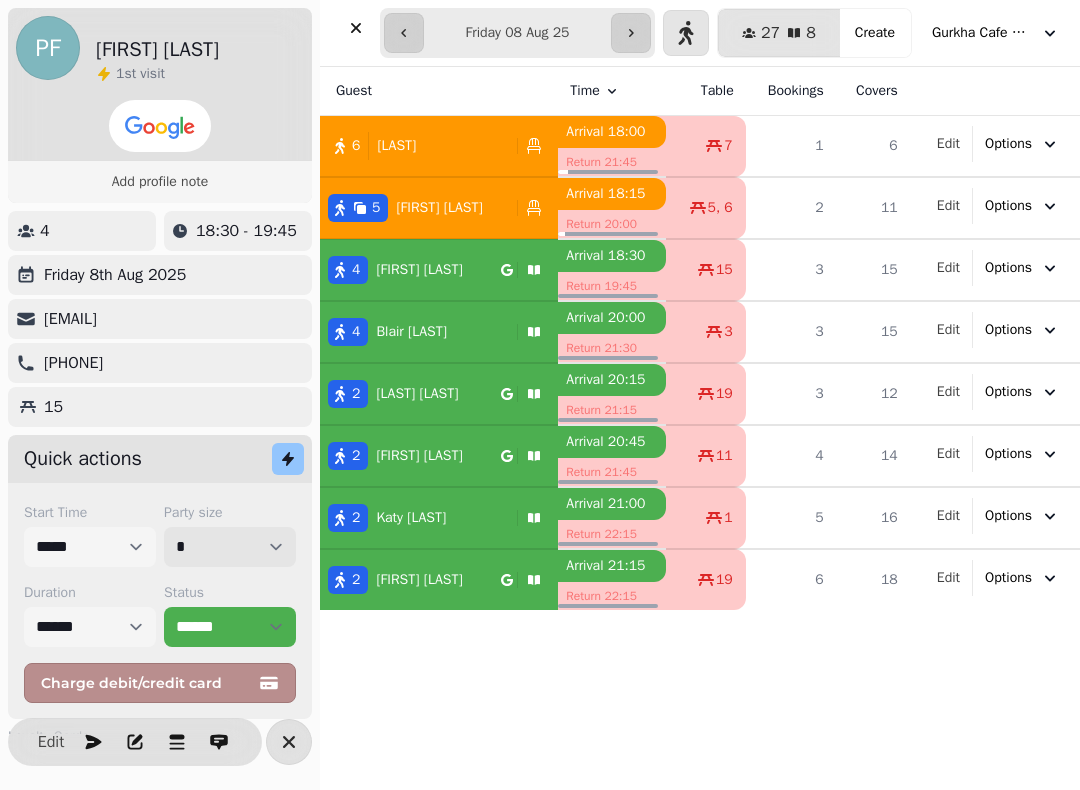 click on "* * * * * * * * * ** ** ** ** ** ** ** ** ** ** ** ** ** ** ** ** ** ** ** ** ** ** ** ** ** ** ** ** ** ** ** ** ** ** ** ** ** ** ** ** ** ** ** ** ** ** ** ** ** ** ** ** ** ** ** ** ** ** ** ** ** ** ** ** ** ** ** ** ** ** ** ** ** ** ** ** ** ** ** ** ** ** ** ** ** ** ** ** ** ** *** *** *** *** *** *** *** *** *** *** *** *** *** *** *** *** *** *** *** *** *** *** *** *** *** *** *** *** *** *** *** *** *** *** *** *** *** *** *** *** *** *** *** *** *** *** *** *** *** *** *** *** *** *** *** *** *** *** *** *** *** *** *** *** *** *** *** *** *** *** *** *** *** *** *** *** *** *** *** *** *** *** *** *** *** *** *** *** *** *** *** *** *** *** *** *** *** *** *** *** *** *** *** *** *** *** *** *** *** *** *** *** *** *** *** *** *** *** *** *** *** *** *** *** *** *** *** *** *** *** *** *** *** *** *** *** *** *** *** *** *** *** *** *** *** *** *** *** *** *** ***" at bounding box center [230, 547] 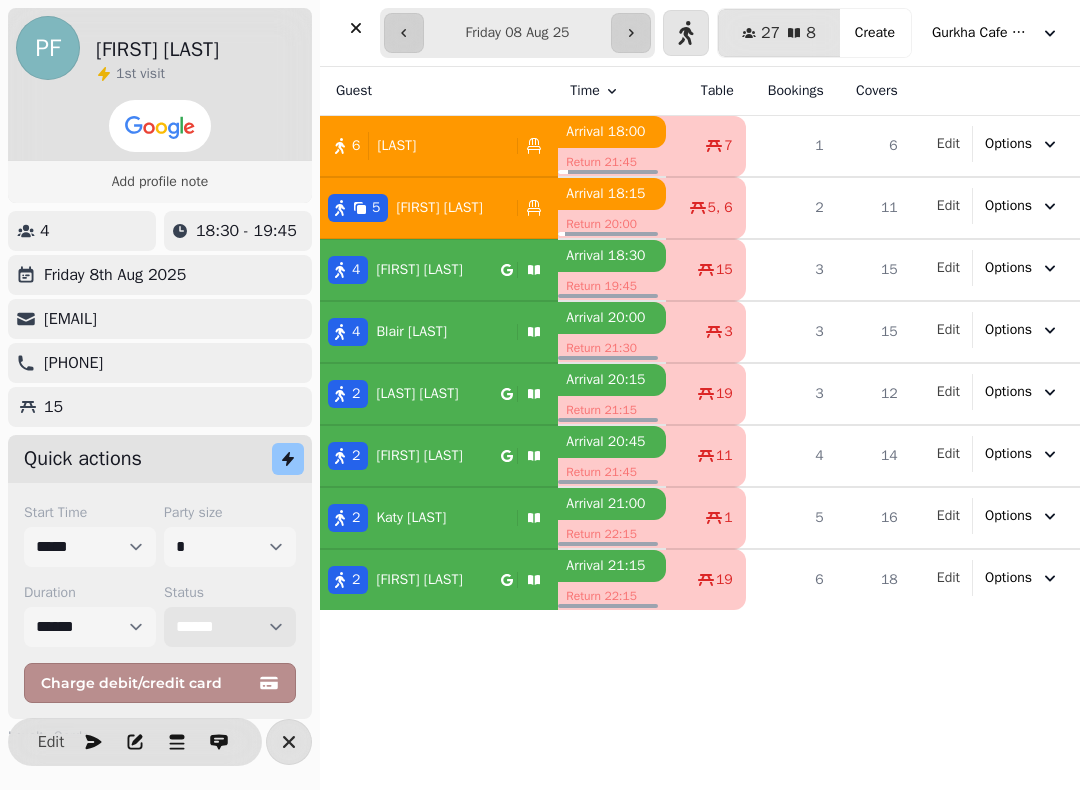 click on "**********" at bounding box center (230, 627) 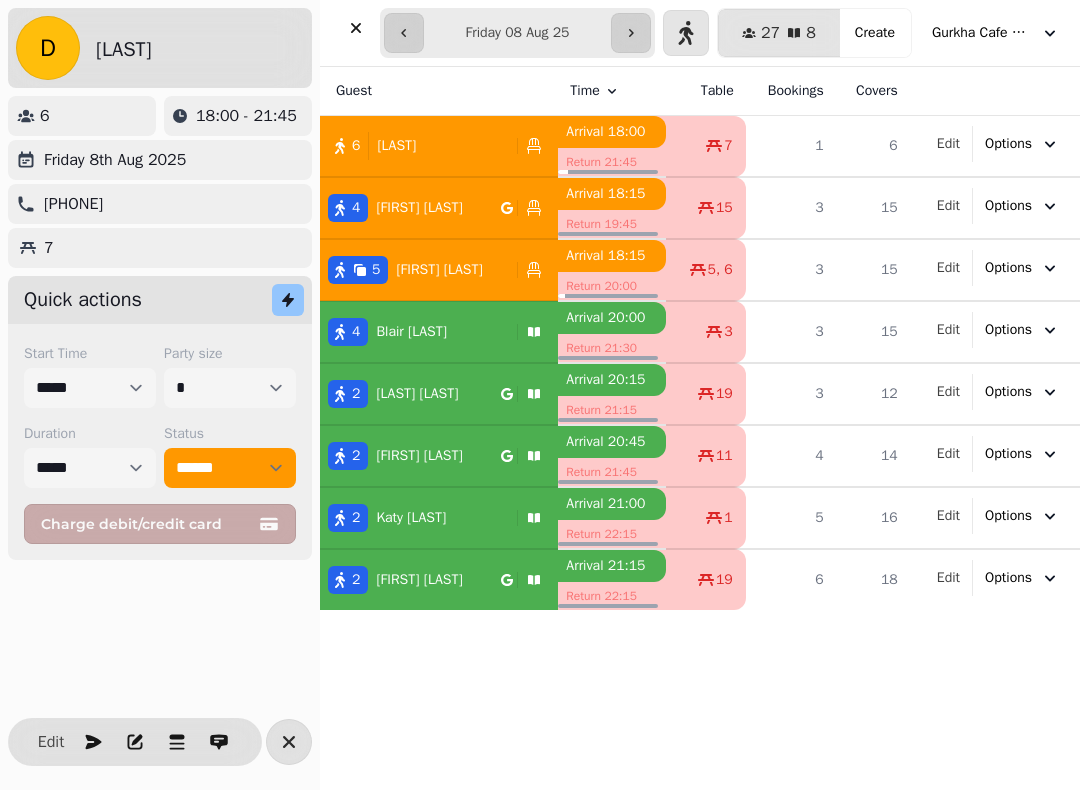 click on "Guest Time Table Bookings Covers 6 [LAST] Arrival   18:00 Return   21:45 7 1 6 Edit Options 4 [FIRST] [LAST] Arrival   18:15 Return   19:45 15 3 15 Edit Options 5 [FIRST] [LAST] Arrival   18:15 Return   20:00 5, 6 3 15 Edit Options 4 [FIRST] [LAST] Arrival   20:00 Return   21:30 3 3 15 Edit Options 2 [FIRST] [LAST] Arrival   20:15 Return   21:15 19 3 12 Edit Options 2 [FIRST] [LAST] Arrival   20:45 Return   21:45 11 4 14 Edit Options 2 [FIRST] [LAST] Arrival   21:00 Return   22:15 1 5 16 Edit Options 2 [FIRST] [LAST] Arrival   21:15 Return   22:15 19 6 18 Edit Options" at bounding box center [700, 428] 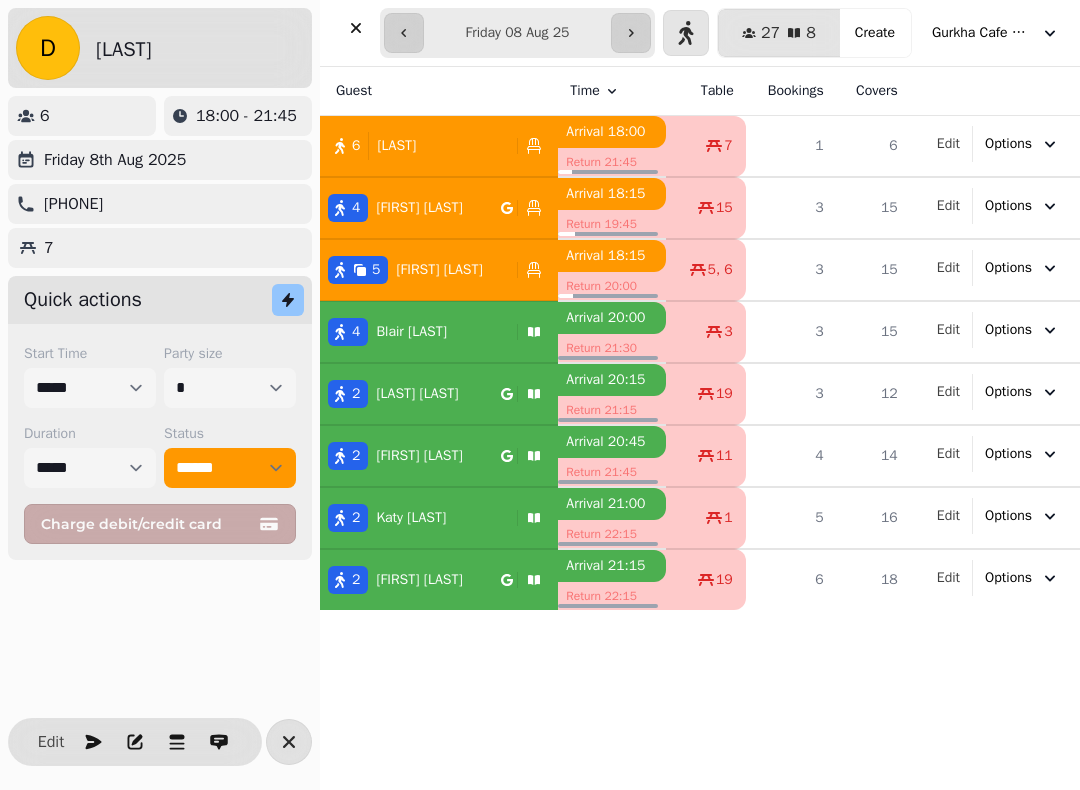 click on "[LAST] [NUMBER]" at bounding box center (414, 146) 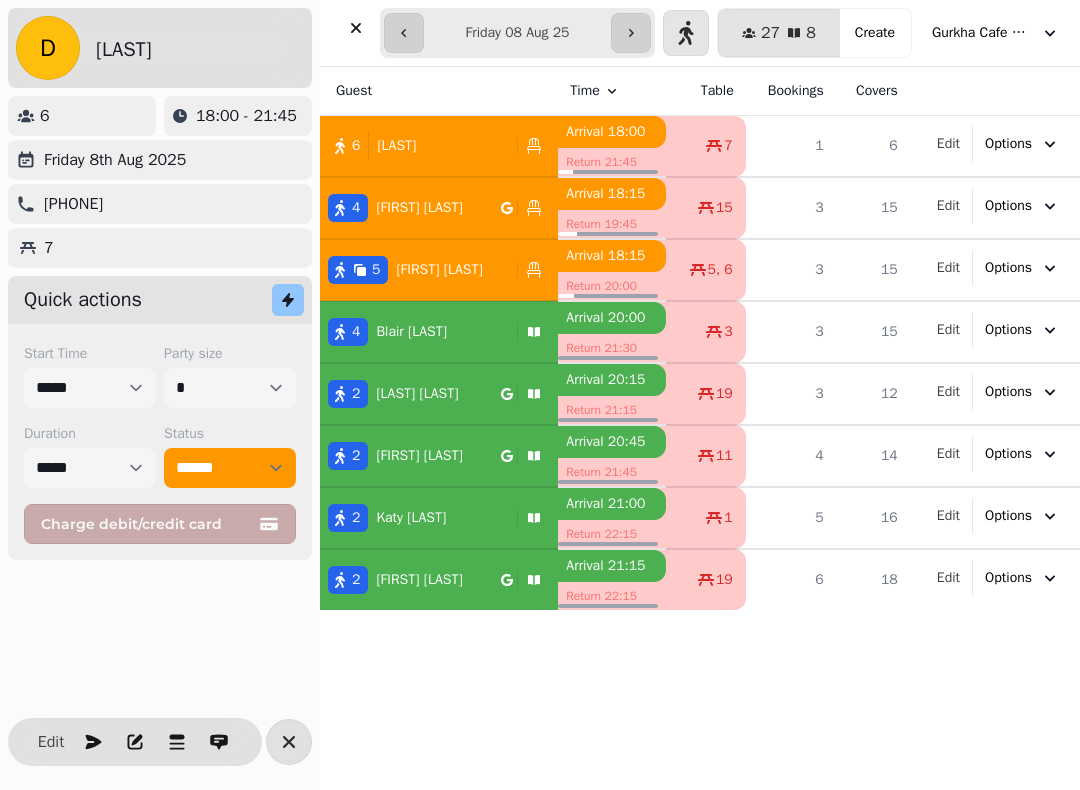 click on "[LAST] [NUMBER]" at bounding box center (414, 146) 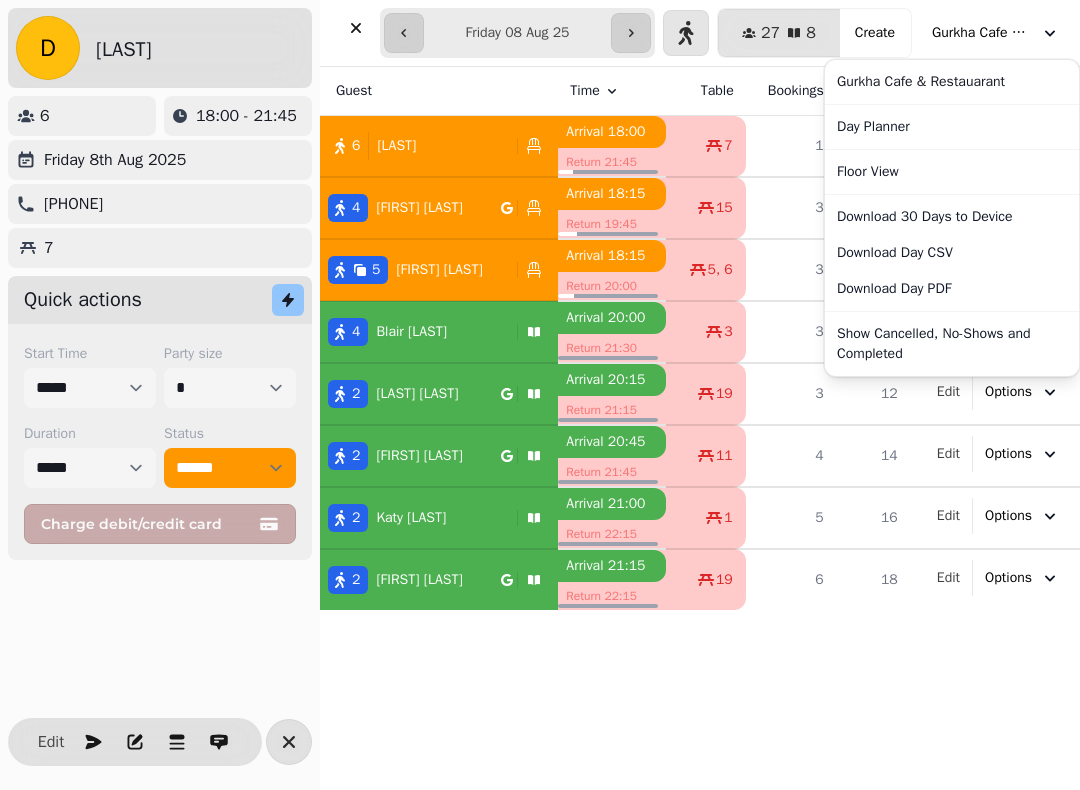 click on "Show Cancelled, No-Shows and Completed" at bounding box center (952, 344) 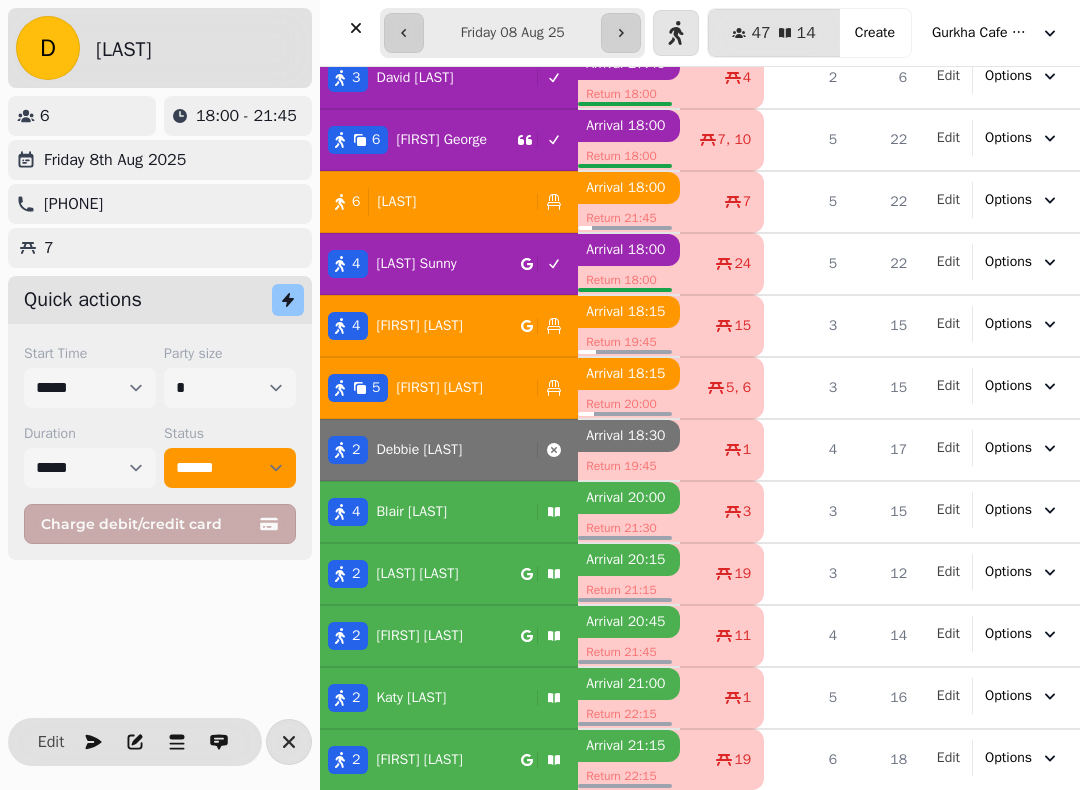 scroll, scrollTop: 192, scrollLeft: 0, axis: vertical 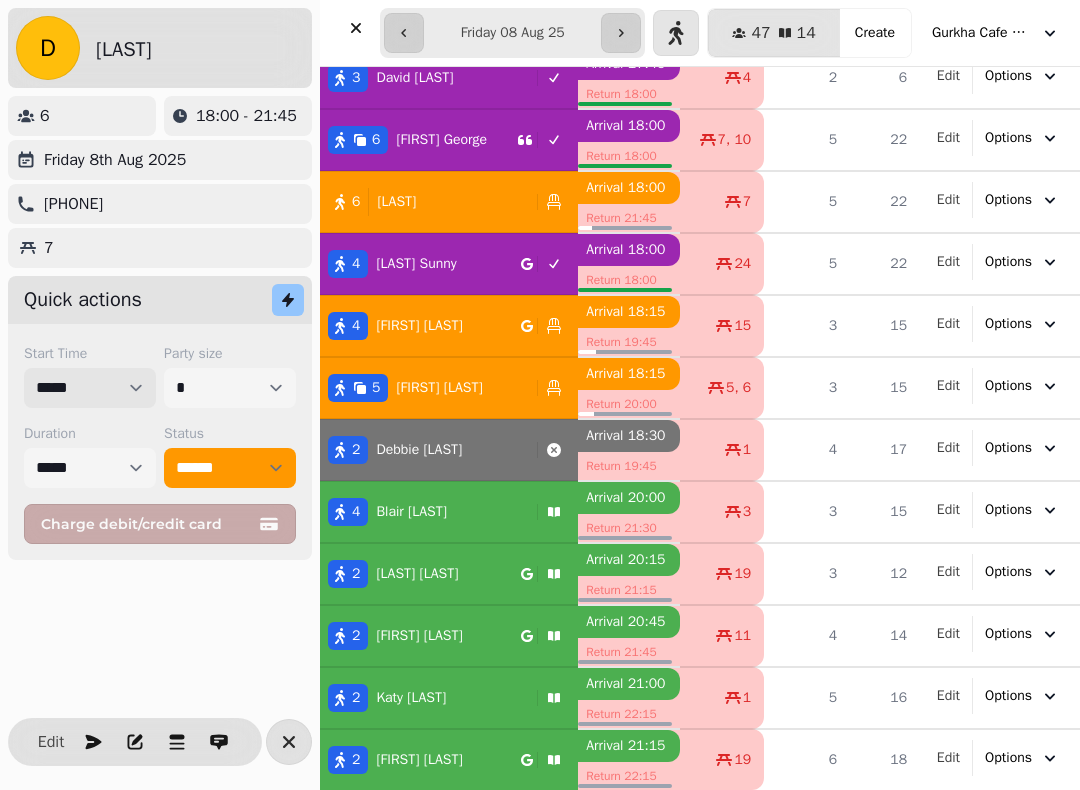 click on "***** ***** ***** ***** ***** ***** ***** ***** ***** ***** ***** ***** ***** ***** ***** ***** ***** ***** ***** ***** ***** ***** ***** ***** ***** ***** ***** ***** ***** ***** ***** ***** ***** ***** ***** ***** ***** ***** ***** ***** ***** ***** ***** ***** ***** ***** ***** ***** ***** ***** ***** ***** ***** ***** ***** ***** ***** ***** ***** ***** ***** ***** ***** ***** ***** ***** ***** ***** ***** ***** ***** ***** ***** ***** ***** ***** ***** ***** ***** ***** ***** ***** ***** ***** ***** ***** ***** ***** ***** ***** ***** ***** ***** ***** ***** *****" at bounding box center [90, 388] 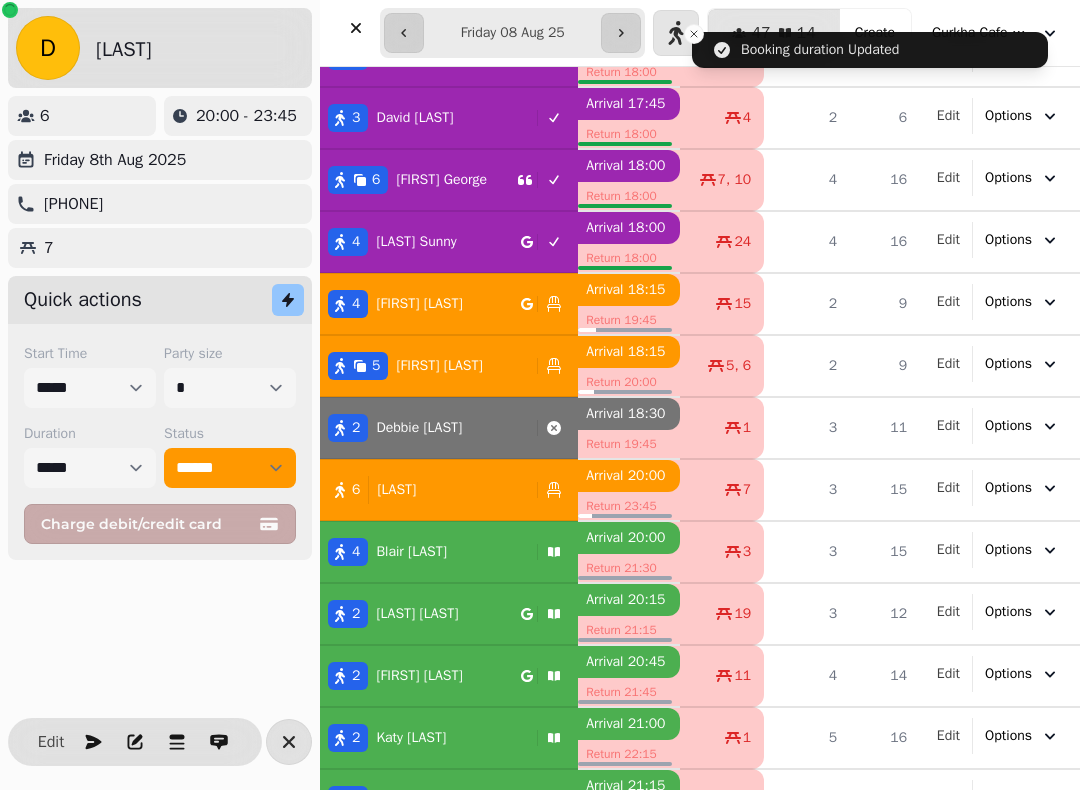 click 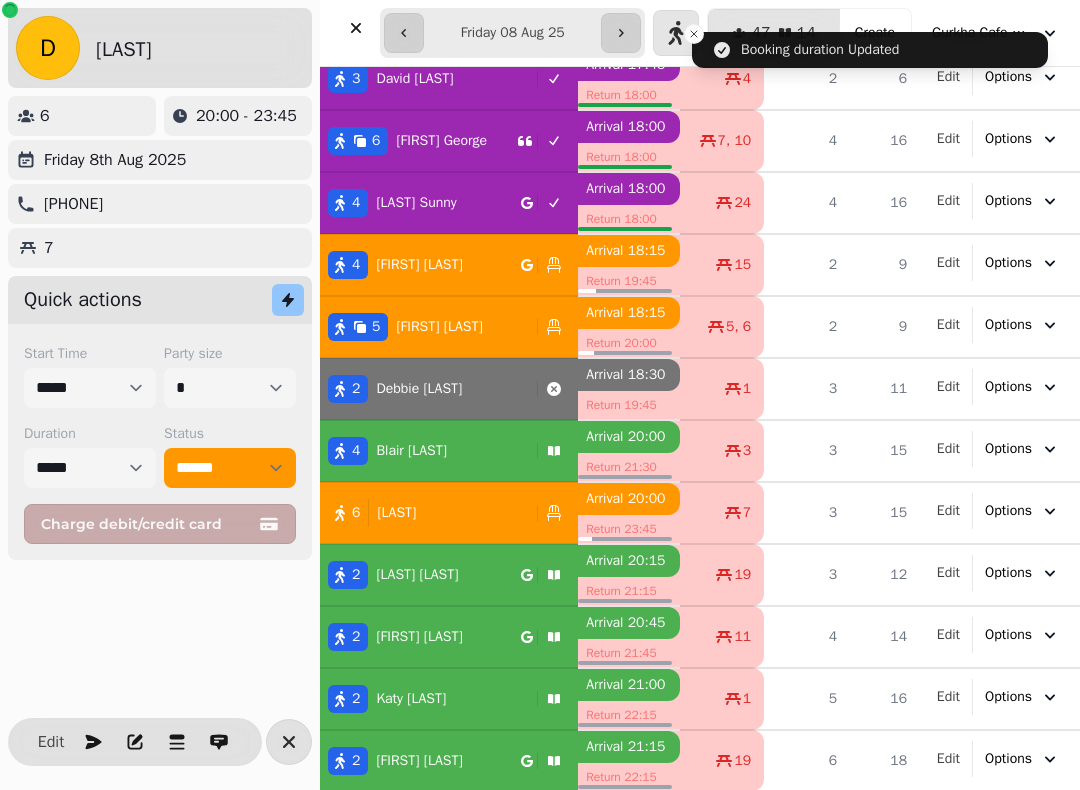 scroll, scrollTop: 192, scrollLeft: 0, axis: vertical 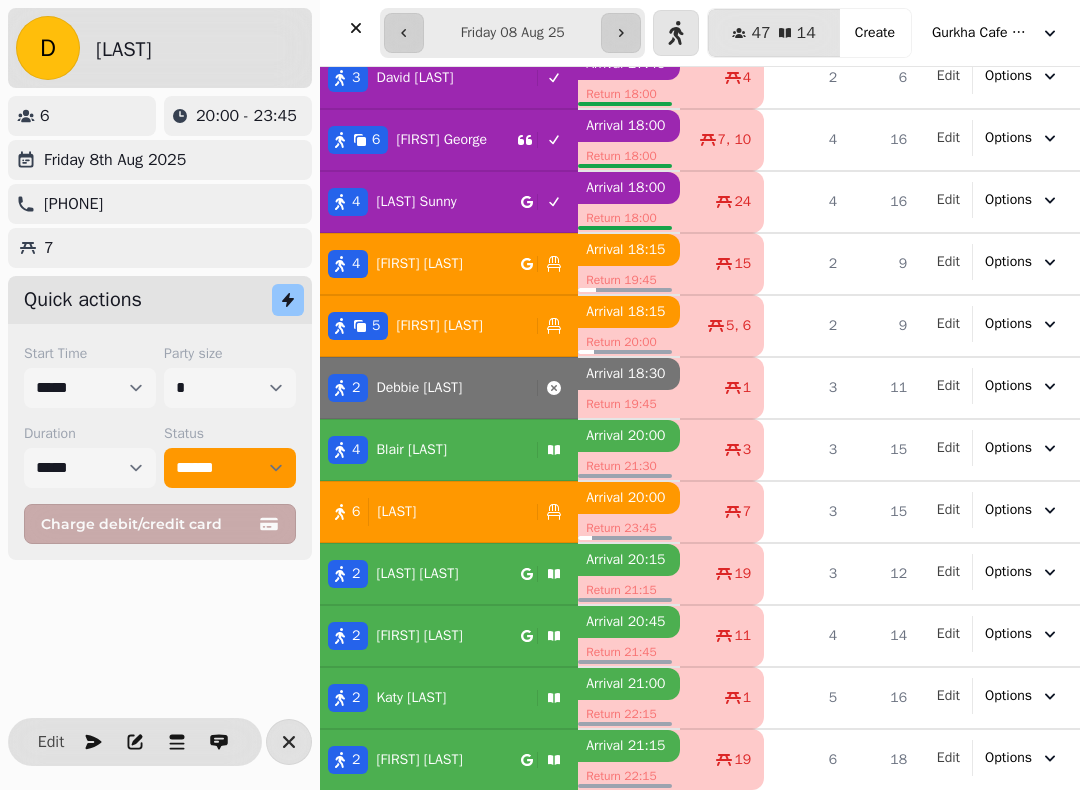 click on "[FIRST] [LAST]" at bounding box center (419, 264) 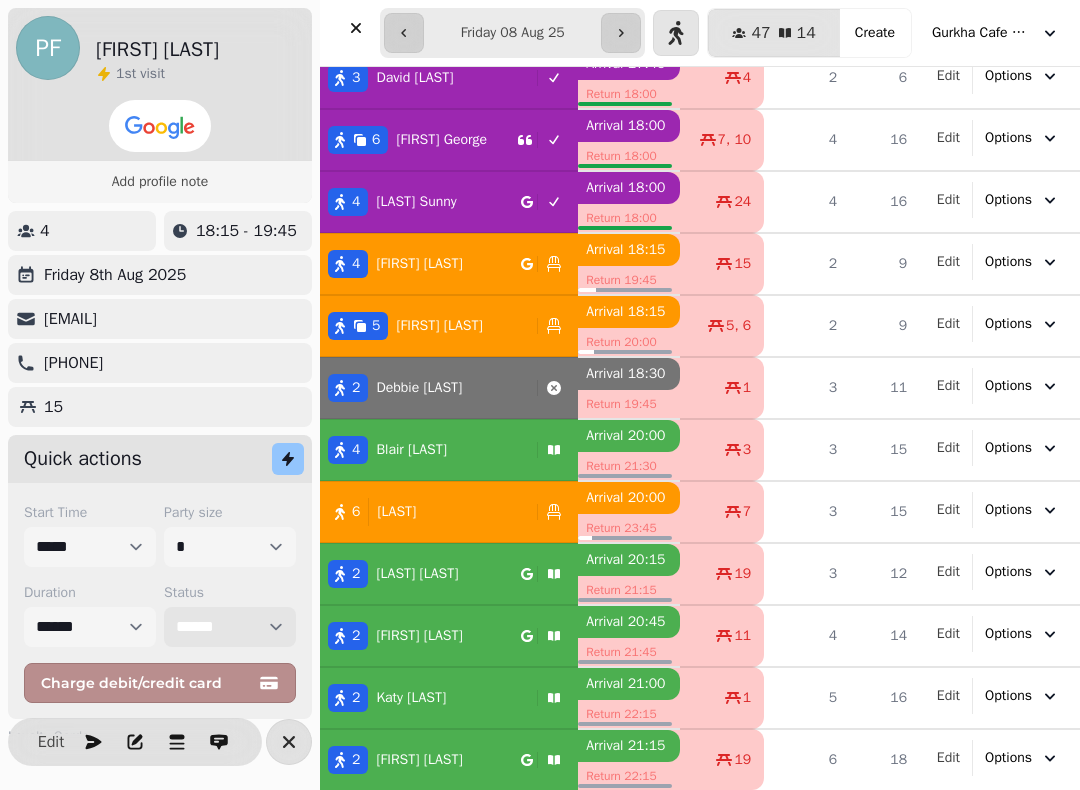 click on "**********" at bounding box center (230, 627) 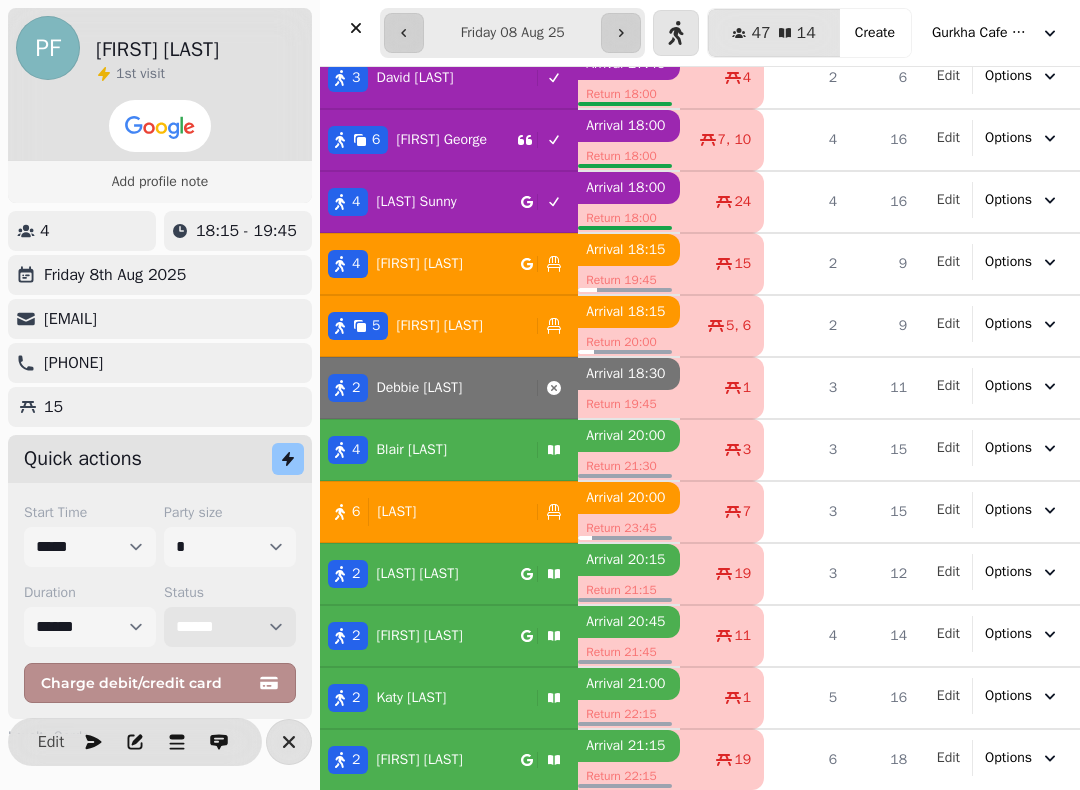 select on "******" 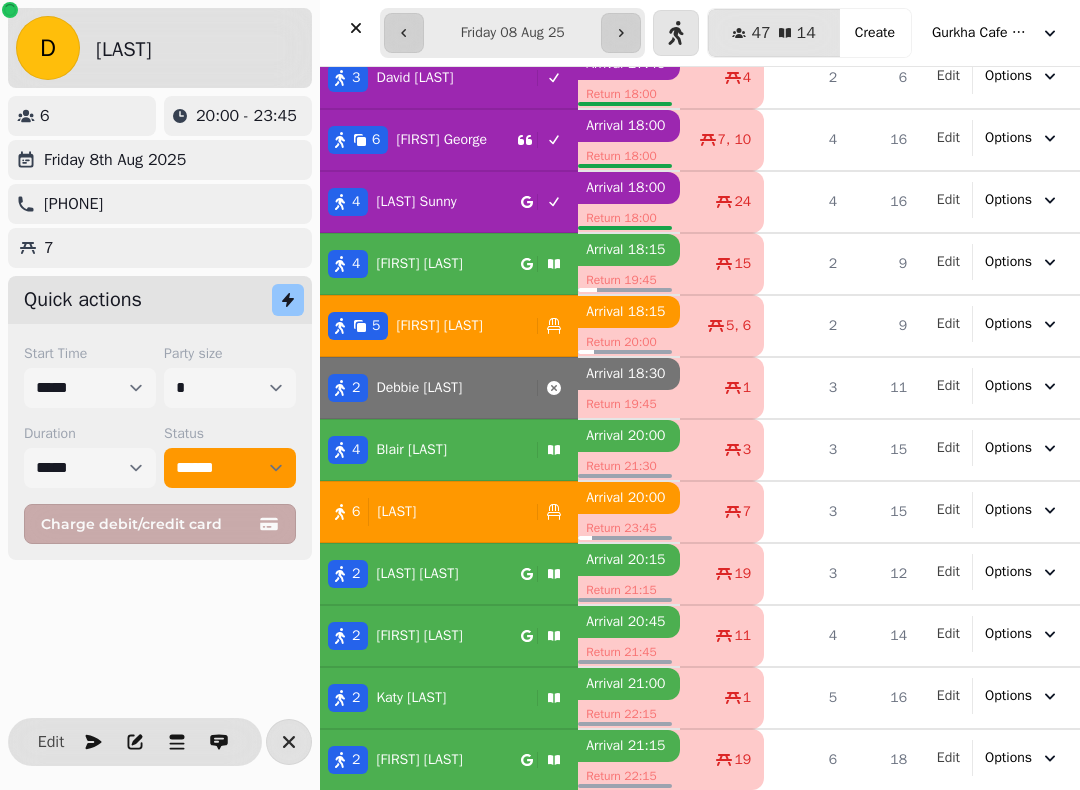 click 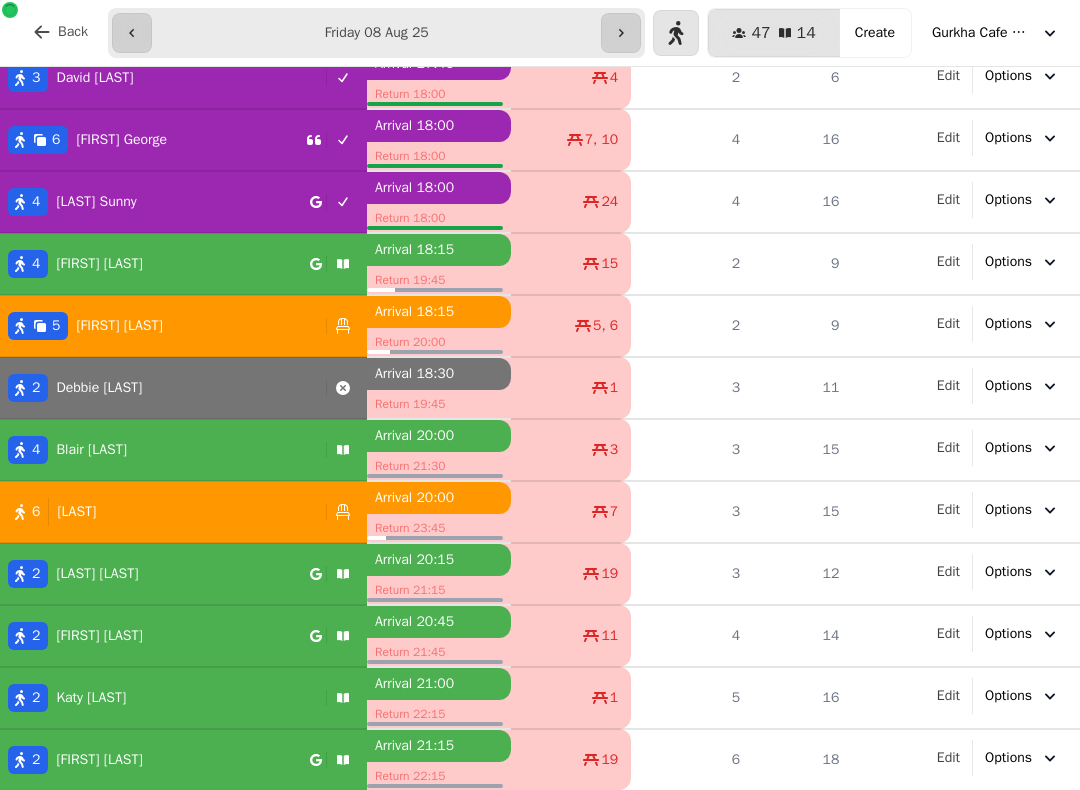 click on "Gurkha Cafe & Restauarant" at bounding box center (982, 33) 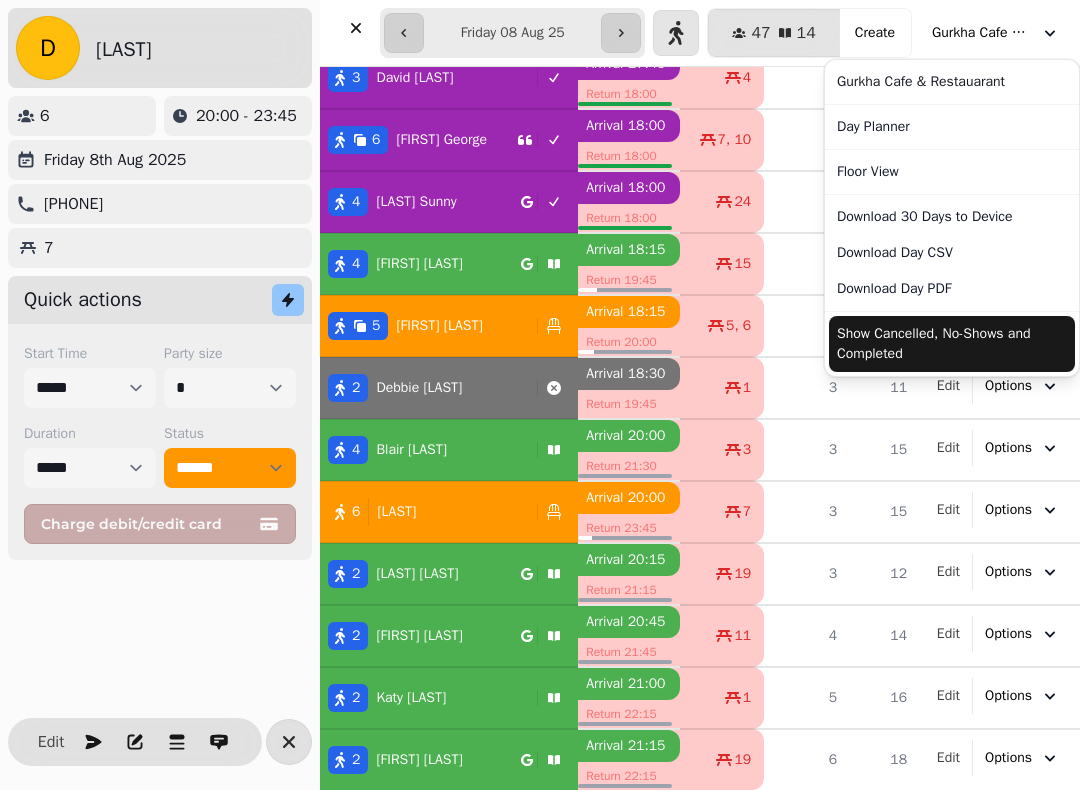 click on "Day Planner" at bounding box center (952, 127) 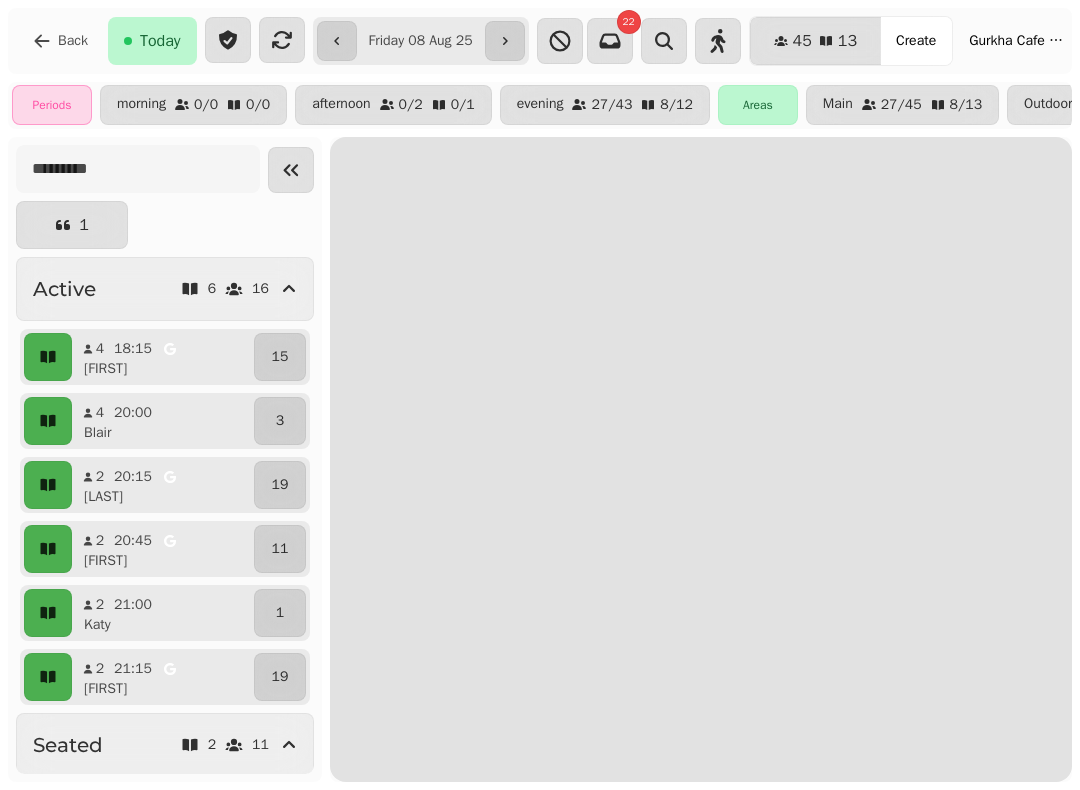 click on "Back" at bounding box center [60, 41] 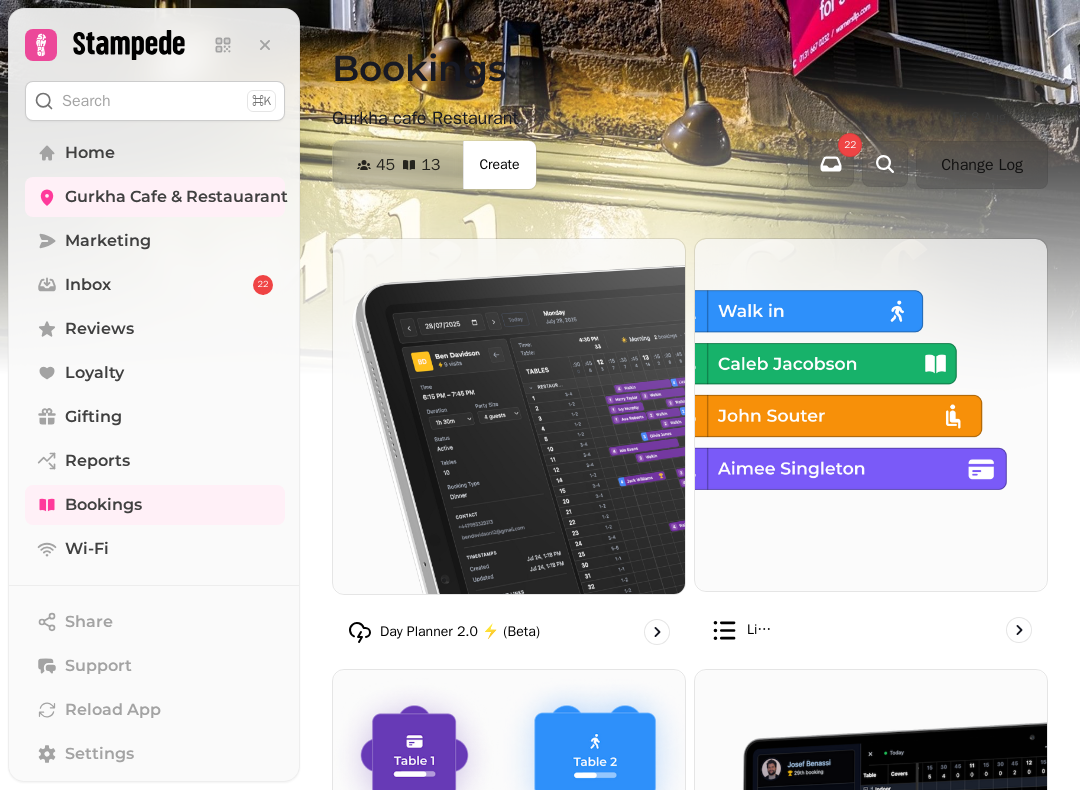 click on "List view" at bounding box center (759, 630) 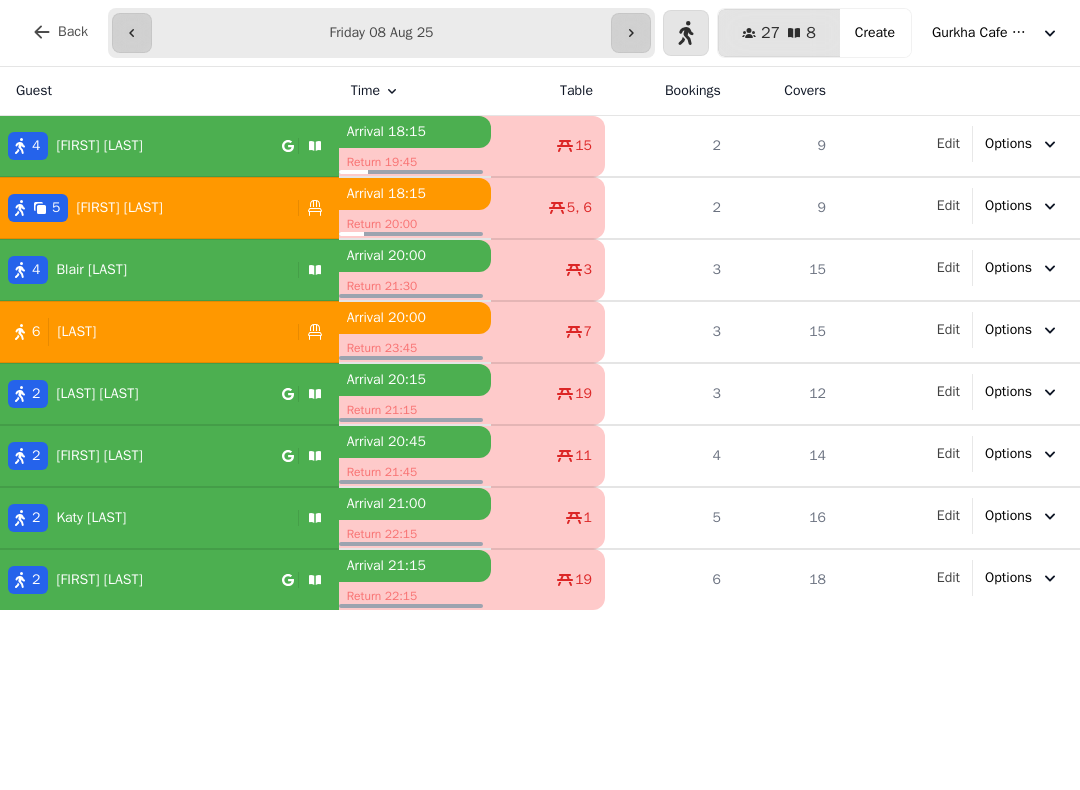 click on "[NUMBER] [FIRST] [LAST]" at bounding box center [141, 146] 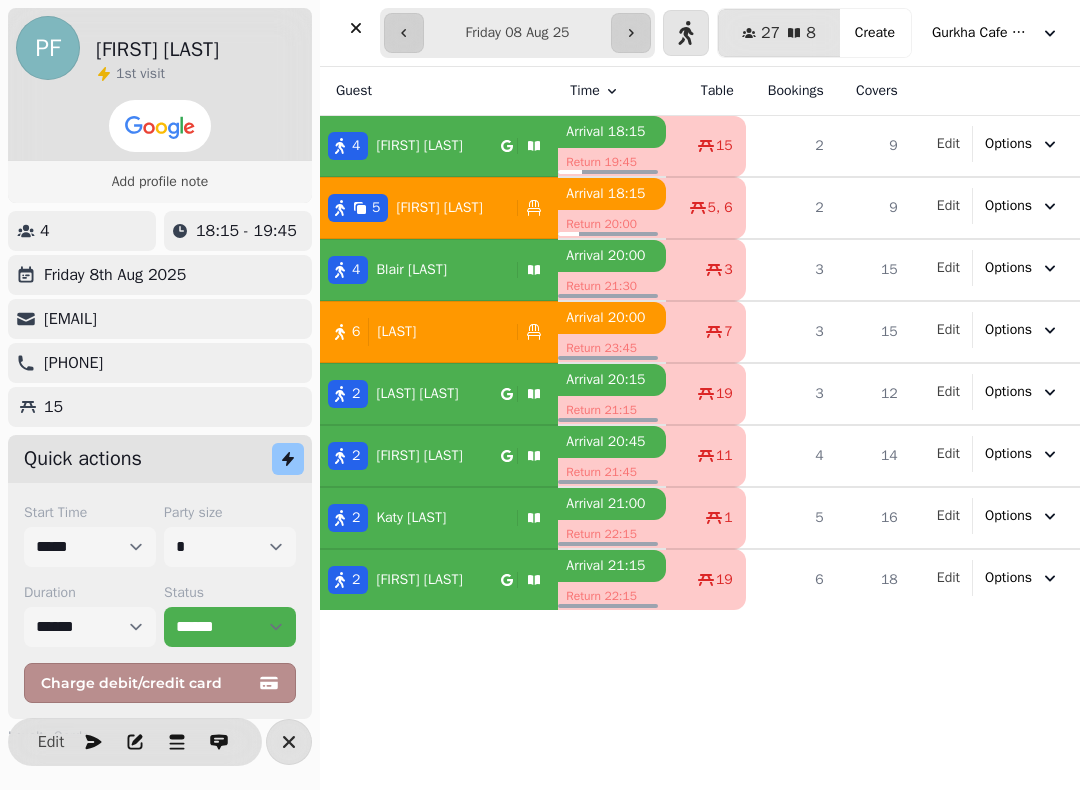 click on "[FIRST] [LAST]" at bounding box center (439, 208) 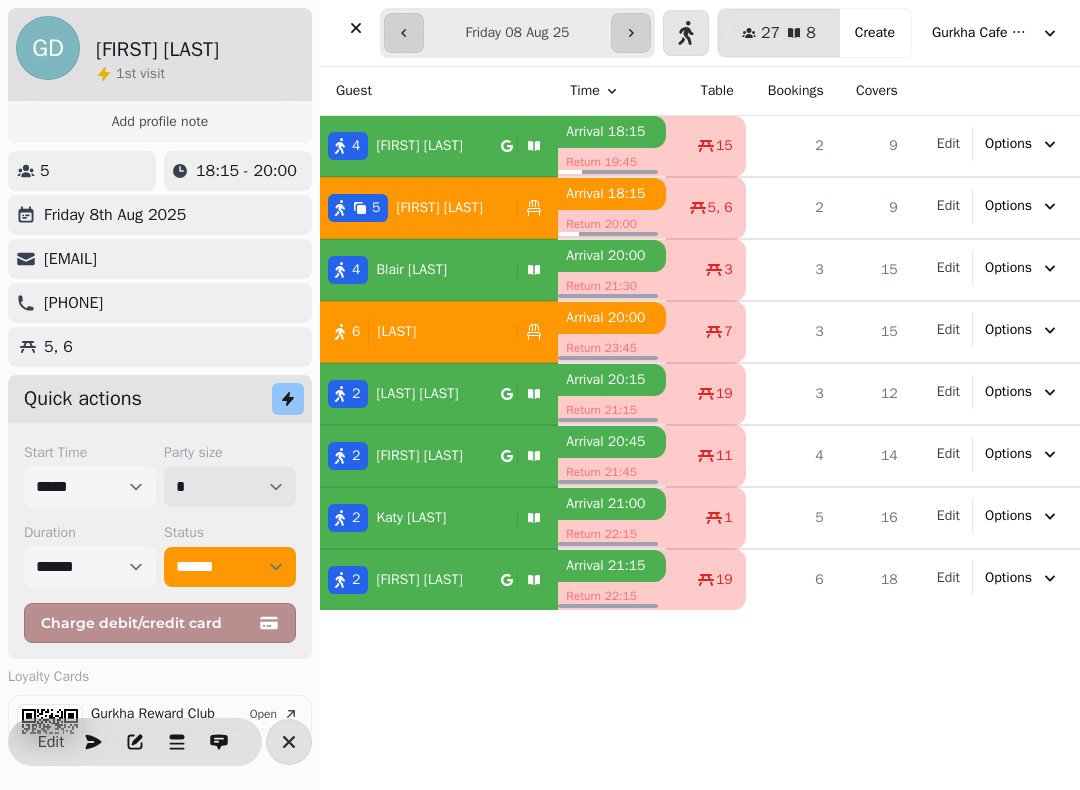 click on "* * * * * * * * * ** ** ** ** ** ** ** ** ** ** ** ** ** ** ** ** ** ** ** ** ** ** ** ** ** ** ** ** ** ** ** ** ** ** ** ** ** ** ** ** ** ** ** ** ** ** ** ** ** ** ** ** ** ** ** ** ** ** ** ** ** ** ** ** ** ** ** ** ** ** ** ** ** ** ** ** ** ** ** ** ** ** ** ** ** ** ** ** ** ** *** *** *** *** *** *** *** *** *** *** *** *** *** *** *** *** *** *** *** *** *** *** *** *** *** *** *** *** *** *** *** *** *** *** *** *** *** *** *** *** *** *** *** *** *** *** *** *** *** *** *** *** *** *** *** *** *** *** *** *** *** *** *** *** *** *** *** *** *** *** *** *** *** *** *** *** *** *** *** *** *** *** *** *** *** *** *** *** *** *** *** *** *** *** *** *** *** *** *** *** *** *** *** *** *** *** *** *** *** *** *** *** *** *** *** *** *** *** *** *** *** *** *** *** *** *** *** *** *** *** *** *** *** *** *** *** *** *** *** *** *** *** *** *** *** *** *** *** *** *** ***" at bounding box center [230, 487] 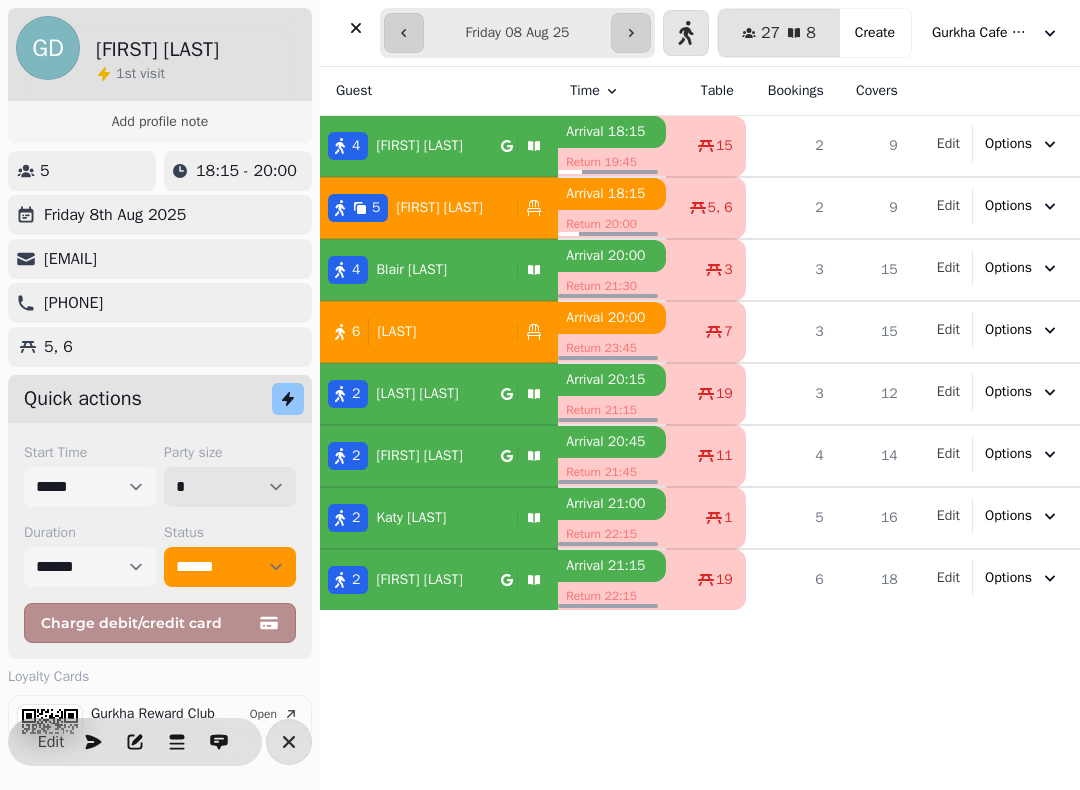 select on "*" 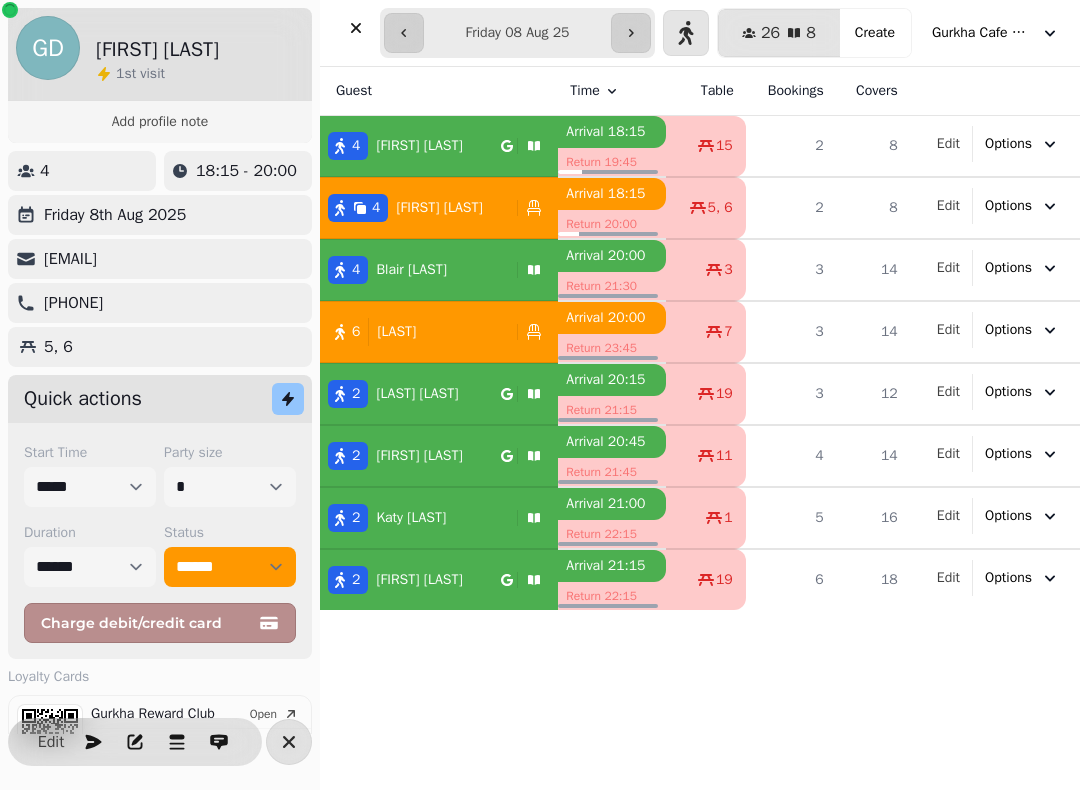 click 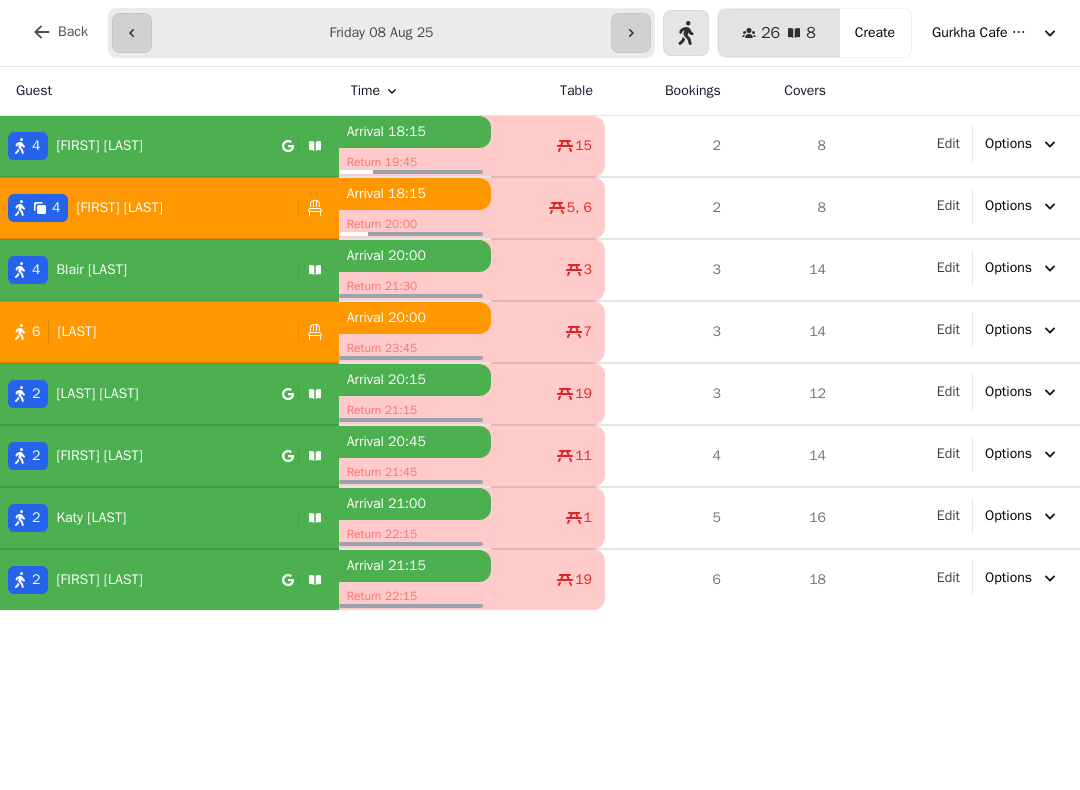 click on "[LAST] [NUMBER]" at bounding box center [145, 332] 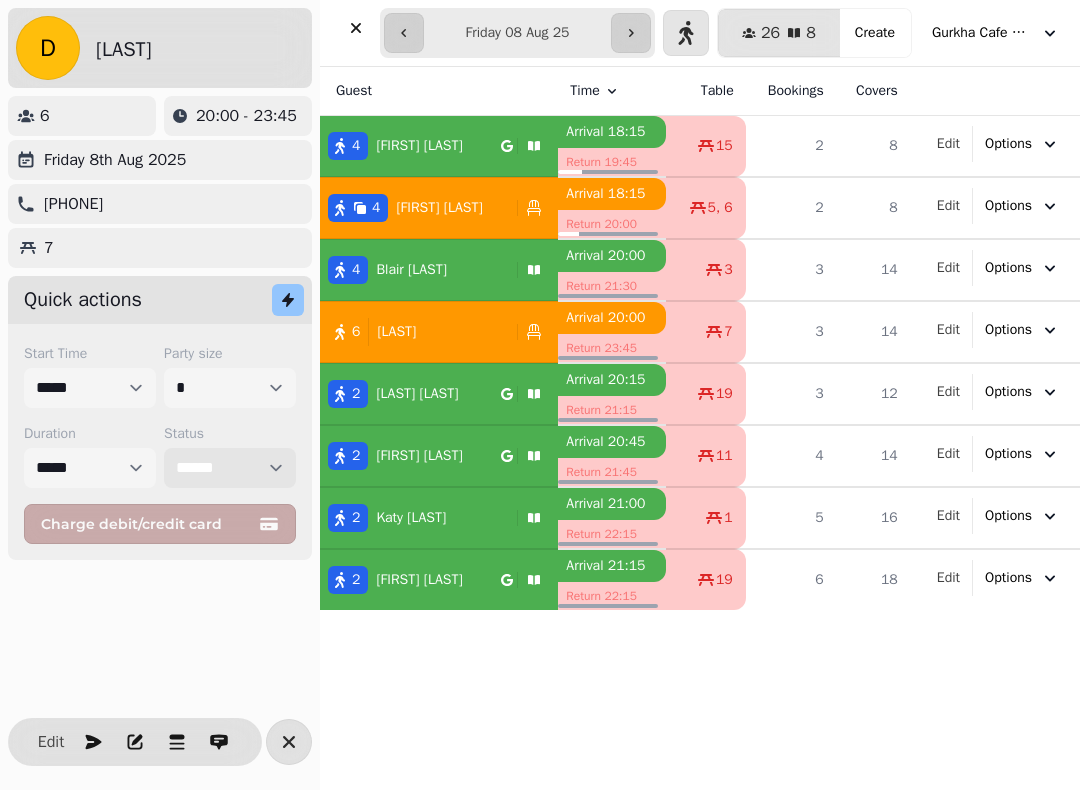 click on "**********" at bounding box center (230, 468) 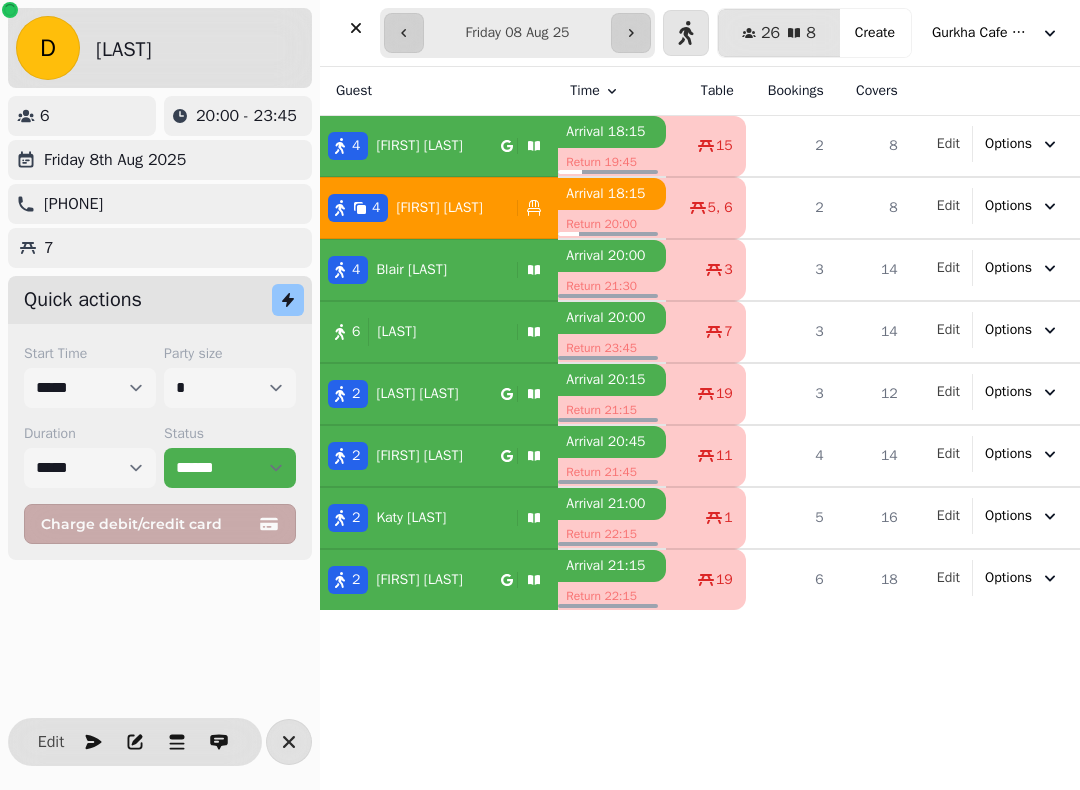 click on "D [LAST]  6 20:00 - 23:45 Friday 8th Aug 2025 [PHONE] 7 Quick actions Start Time ***** ***** ***** ***** ***** ***** ***** ***** ***** ***** ***** ***** ***** ***** ***** ***** ***** ***** ***** ***** ***** ***** ***** ***** ***** ***** ***** ***** ***** ***** ***** ***** ***** ***** ***** ***** ***** ***** ***** ***** ***** ***** ***** ***** ***** ***** ***** ***** ***** ***** ***** ***** ***** ***** ***** ***** ***** ***** ***** ***** ***** ***** ***** ***** ***** ***** ***** ***** ***** ***** ***** ***** ***** ***** ***** ***** ***** ***** ***** ***** ***** ***** ***** ***** ***** ***** ***** ***** ***** ***** ***** ***** ***** ***** ***** ***** Party size * * * * * * * * * ** ** ** ** ** ** ** ** ** ** ** ** ** ** ** ** ** ** ** ** ** ** ** ** ** ** ** ** ** ** ** ** ** ** ** ** ** ** ** ** ** ** ** ** ** ** ** ** ** ** ** ** ** ** ** ** ** ** ** ** ** ** ** ** ** ** ** ** ** ** ** ** ** ** ** ** ** ** ** ** ** ** ** ** ** ** ** ** ** ** *** *** *** *** *** *** *** *** *** *** *** *** *** *** *** ***" at bounding box center (160, 395) 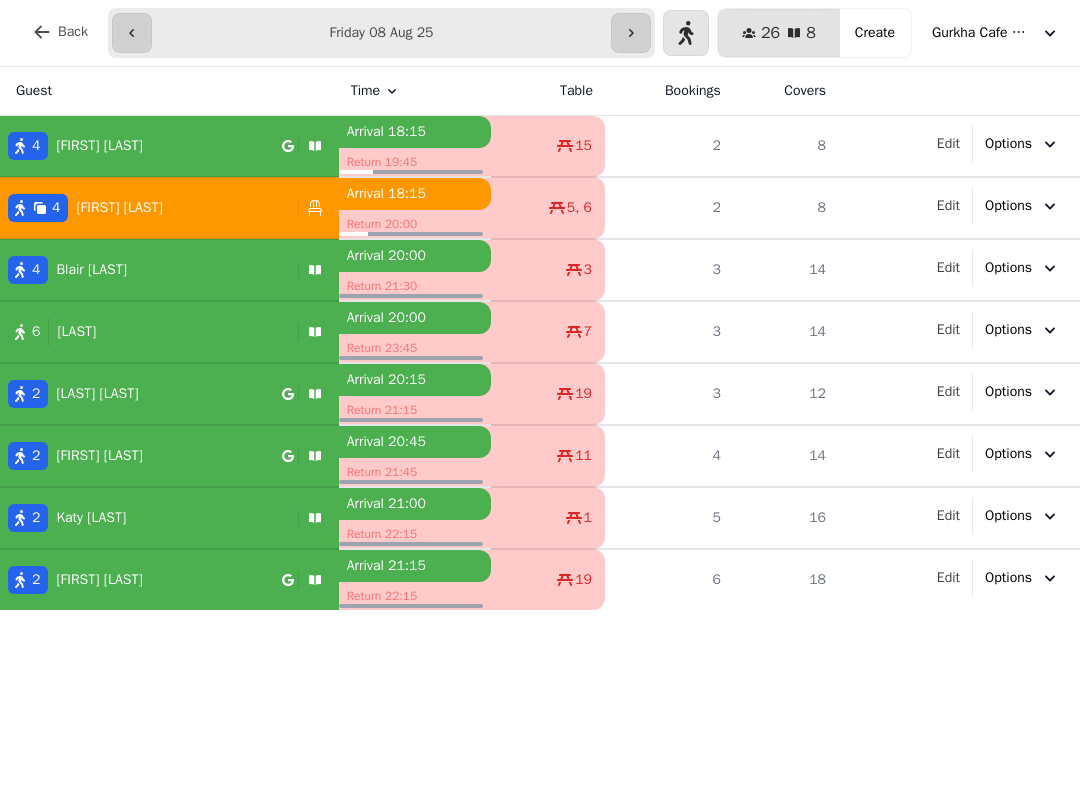 click on "[NUMBER] [FIRST] [LAST]" at bounding box center (145, 208) 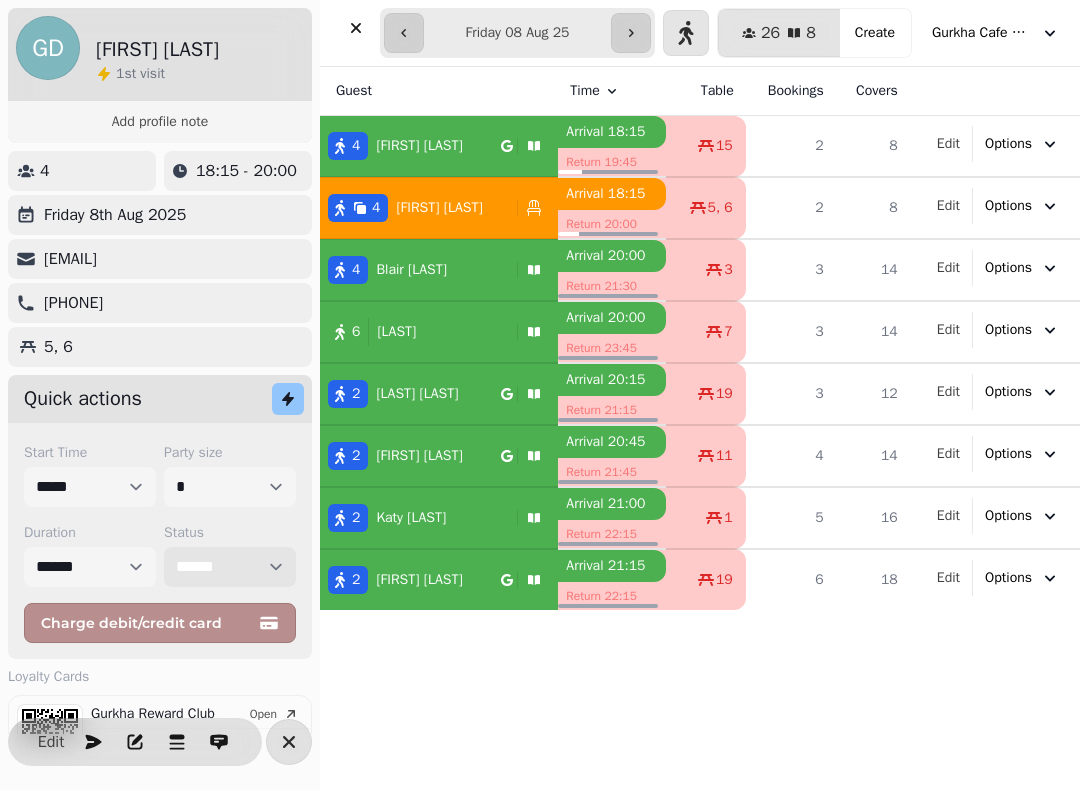 click on "**********" at bounding box center [230, 567] 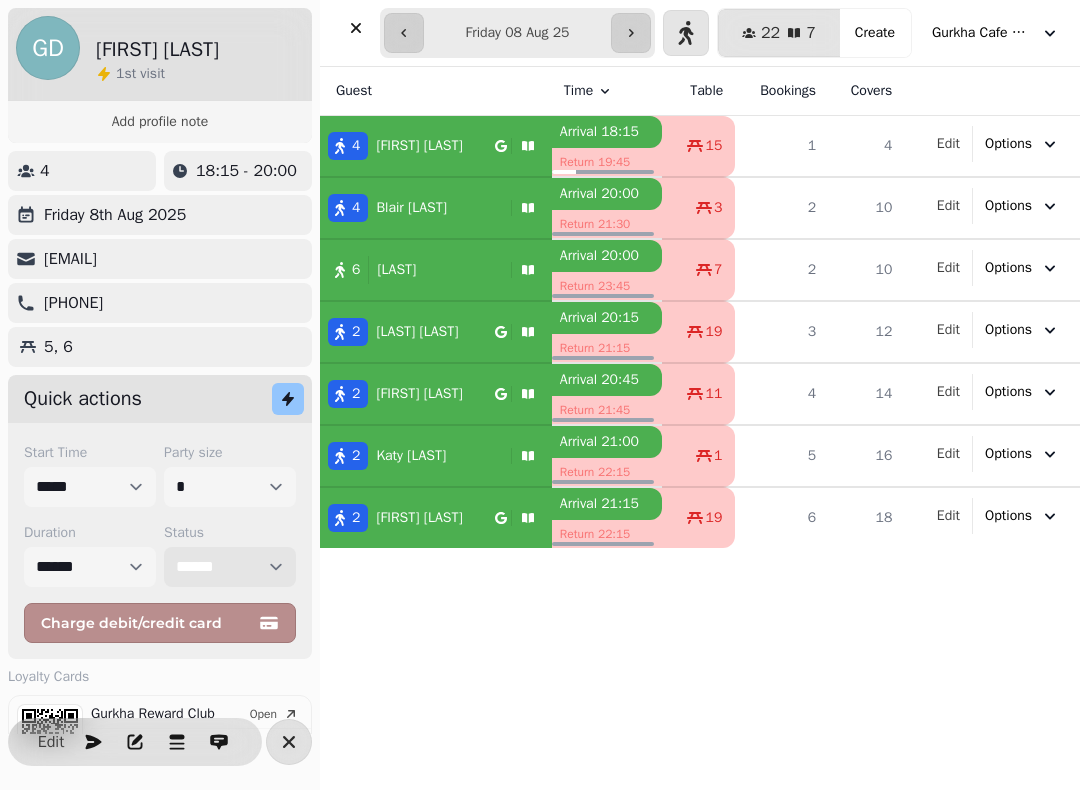 select on "********" 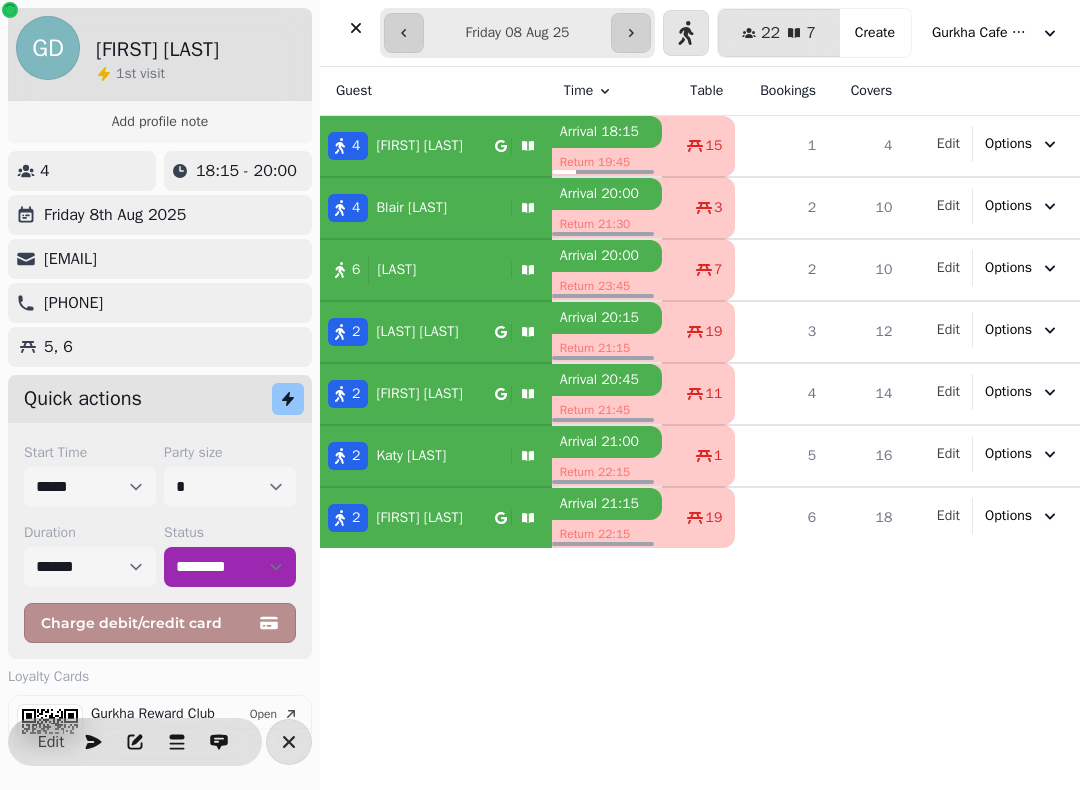 click at bounding box center [289, 742] 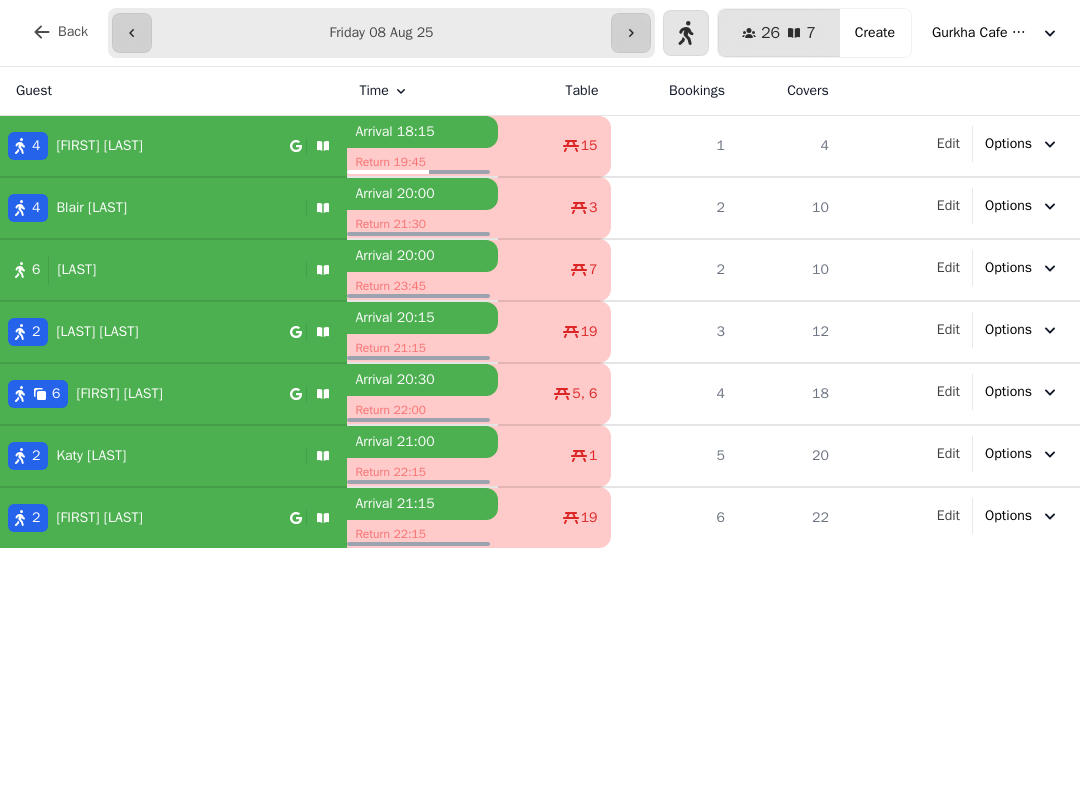 click at bounding box center (631, 33) 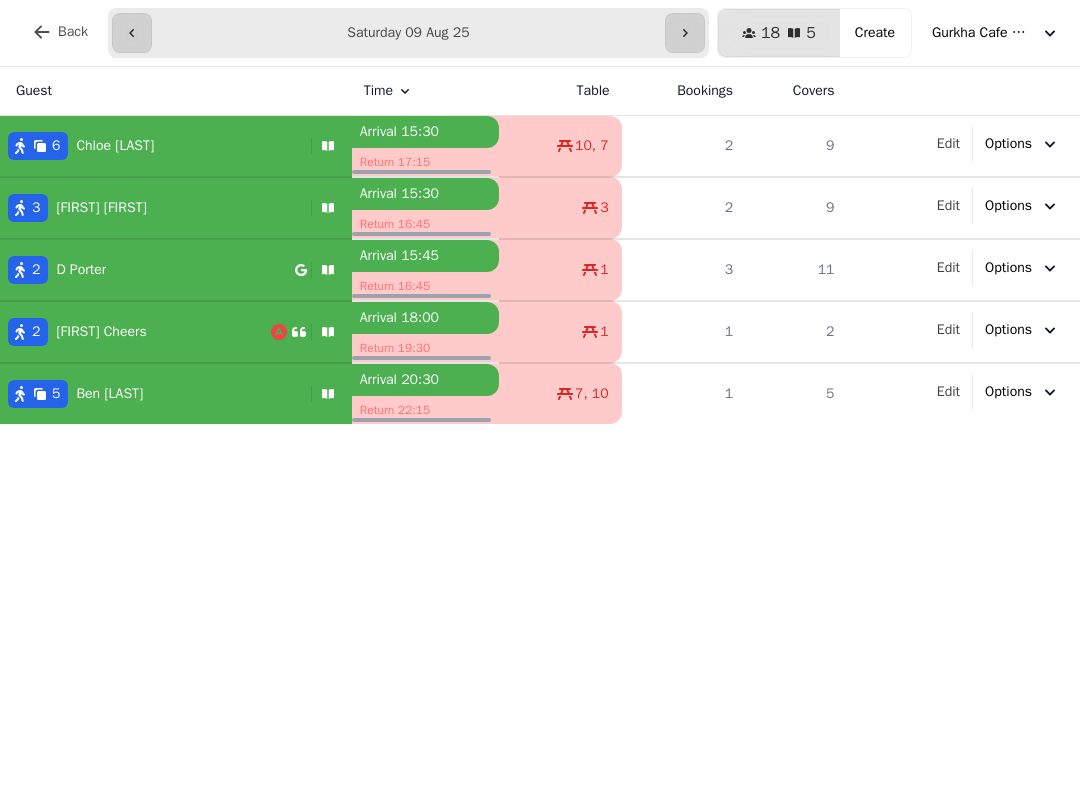 click at bounding box center [132, 33] 